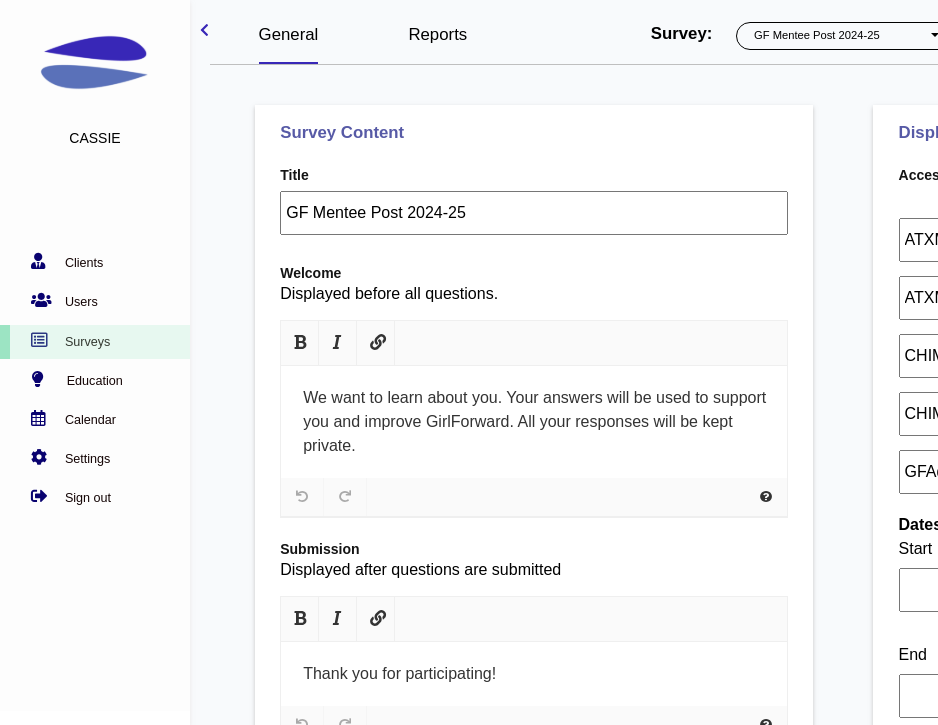 select on "1076" 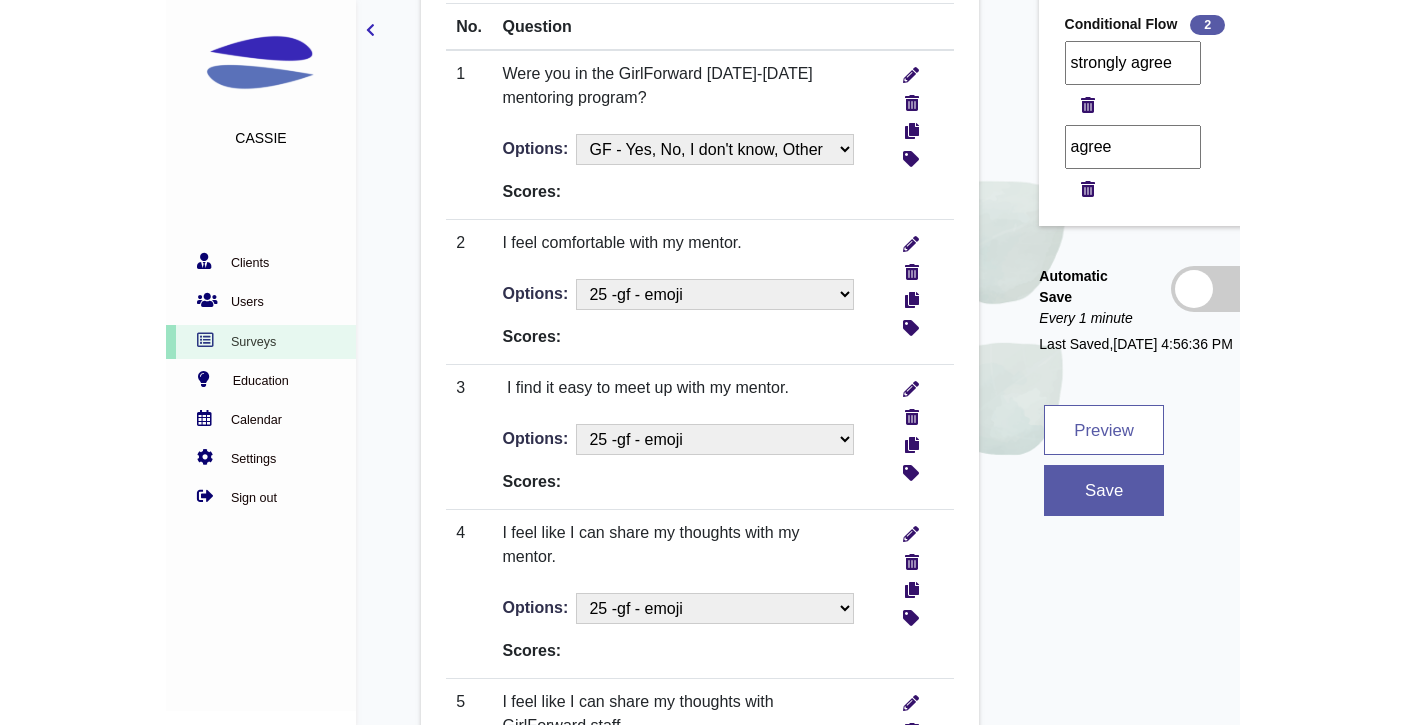 scroll, scrollTop: 983, scrollLeft: 0, axis: vertical 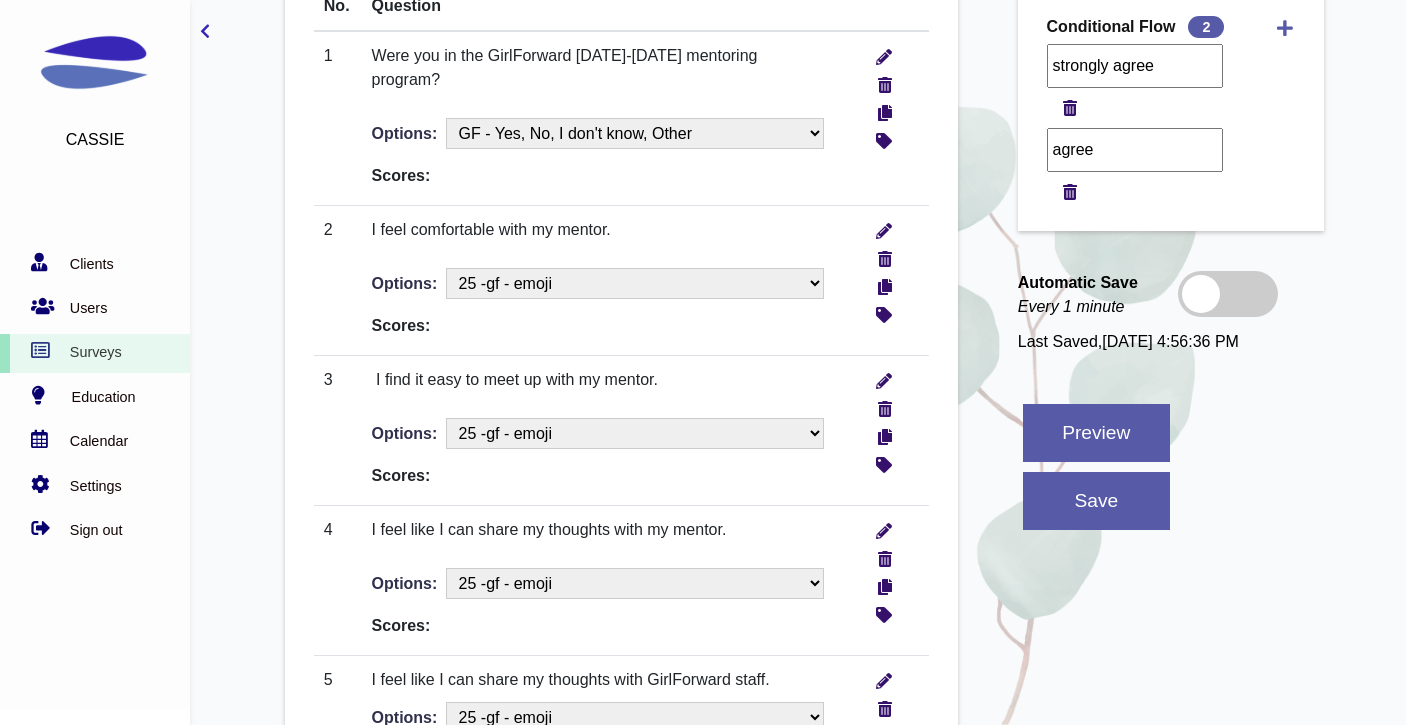 click on "Cassie
Clients
Users
Surveys
Education" at bounding box center [695, 908] 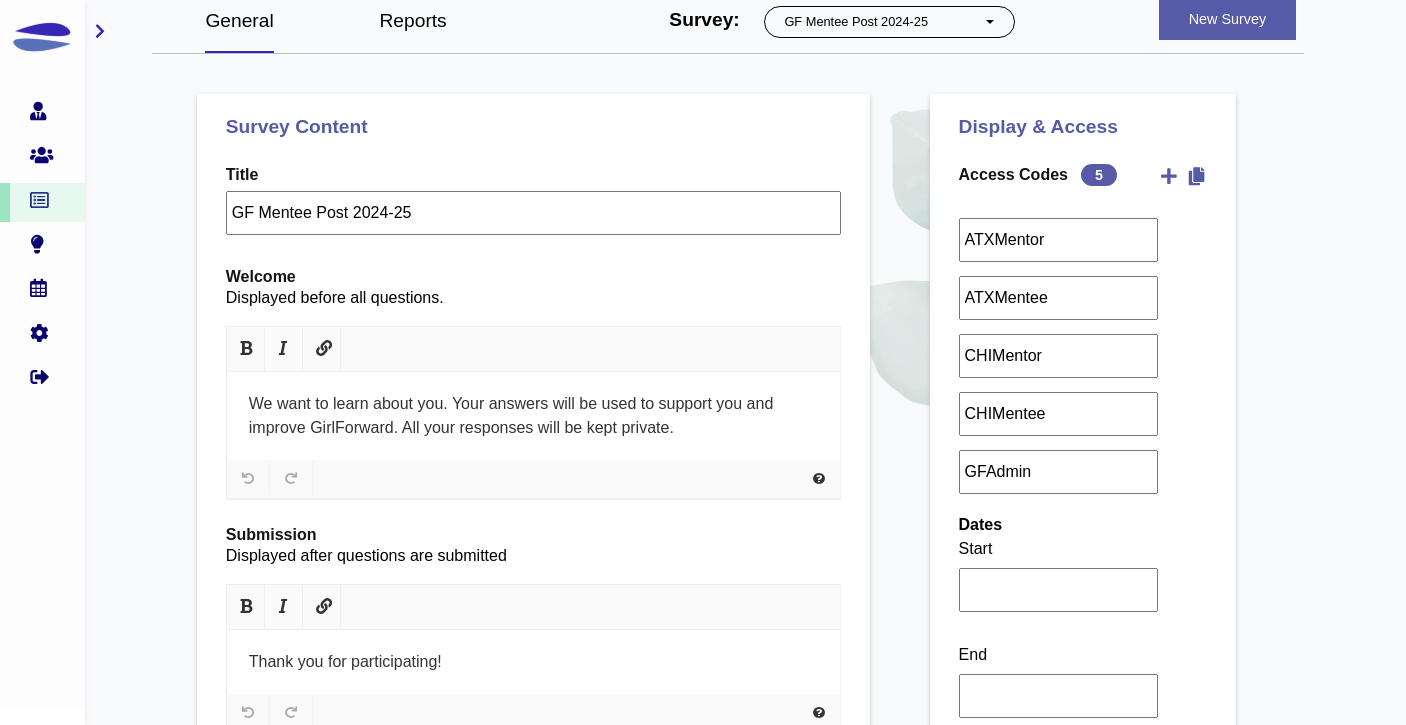scroll, scrollTop: 0, scrollLeft: 0, axis: both 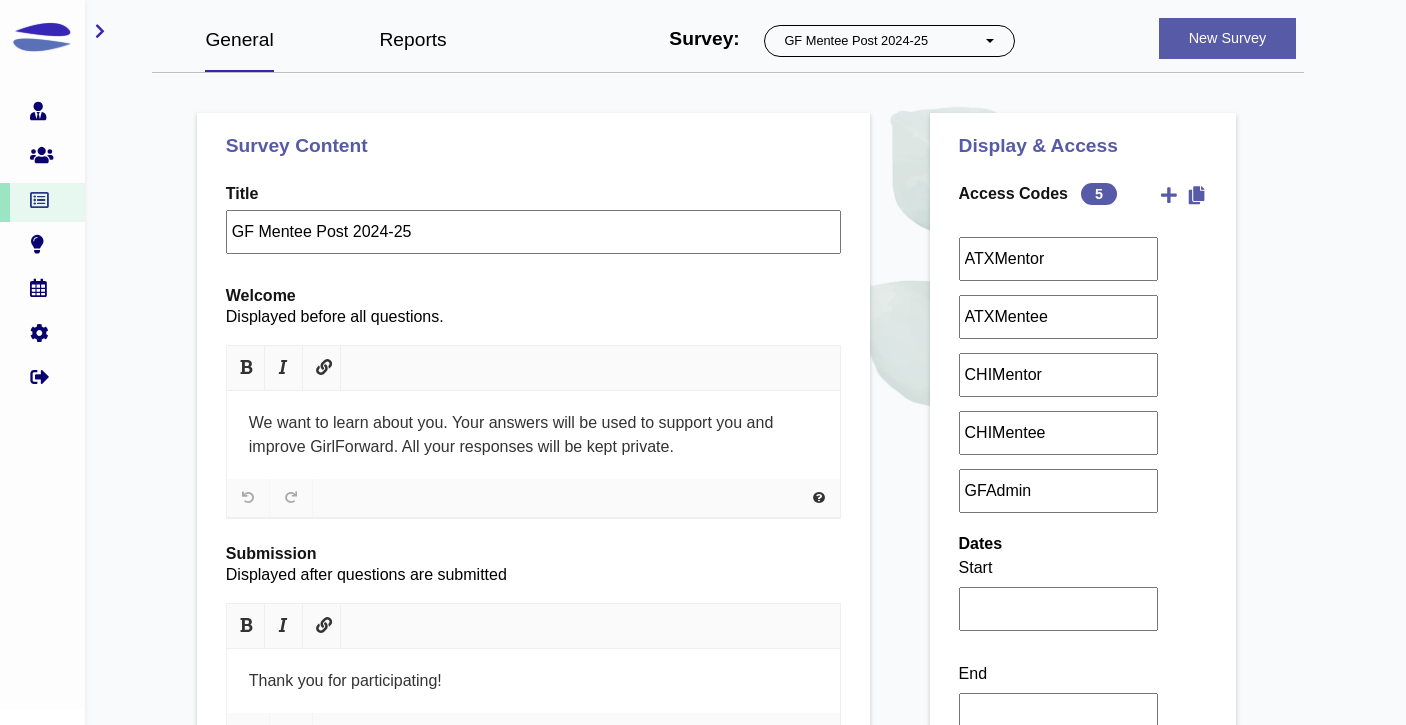 click on "Reports" at bounding box center (413, 39) 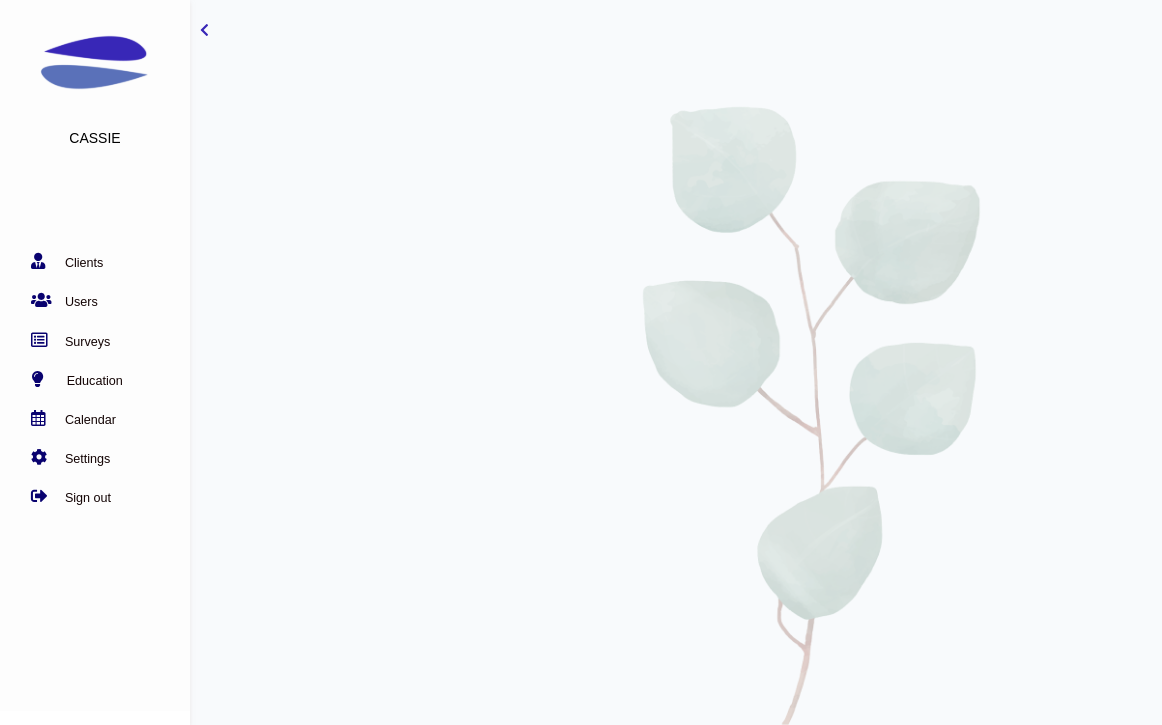 scroll, scrollTop: 0, scrollLeft: 0, axis: both 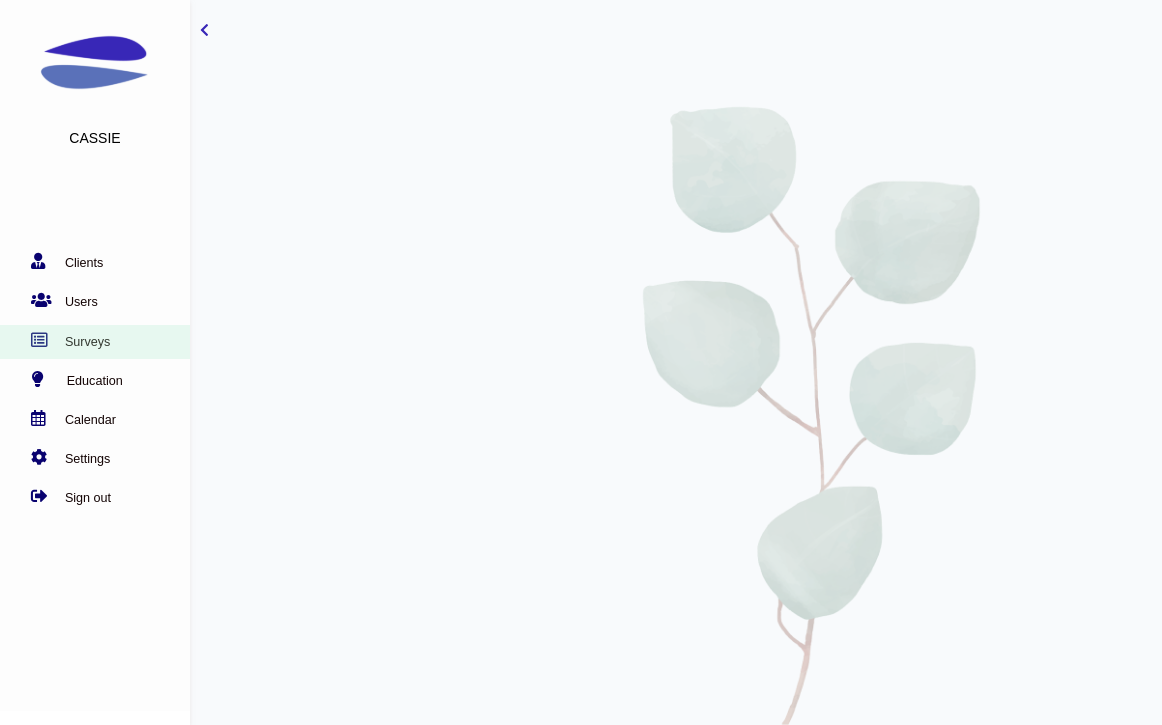 click on "Surveys" at bounding box center [90, 342] 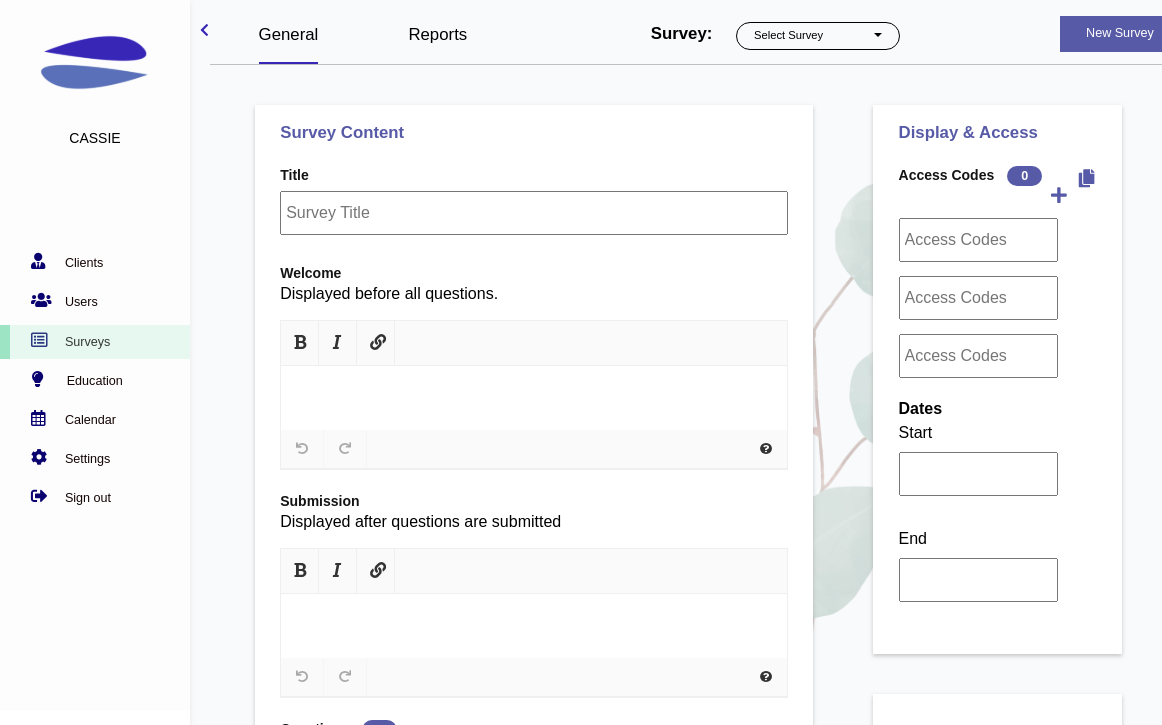 scroll, scrollTop: 0, scrollLeft: 0, axis: both 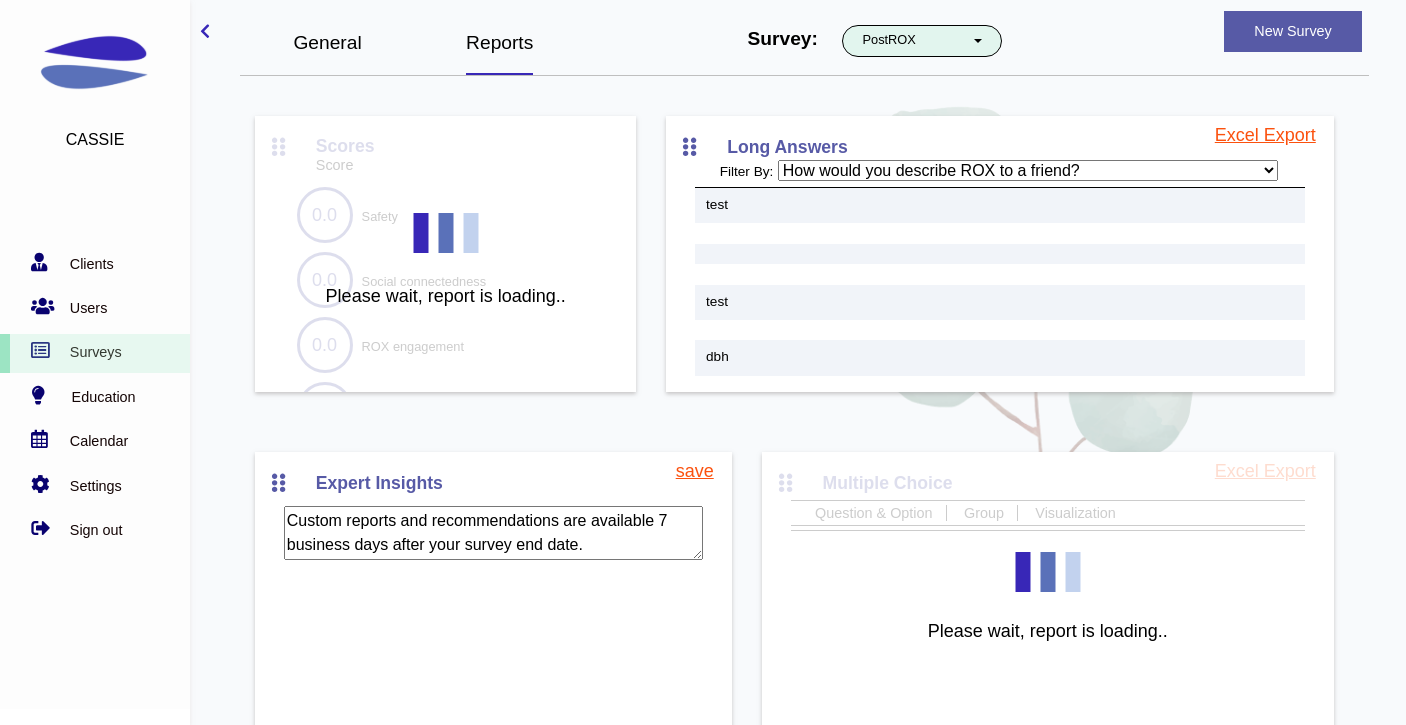 click on "PostROX" at bounding box center (922, 41) 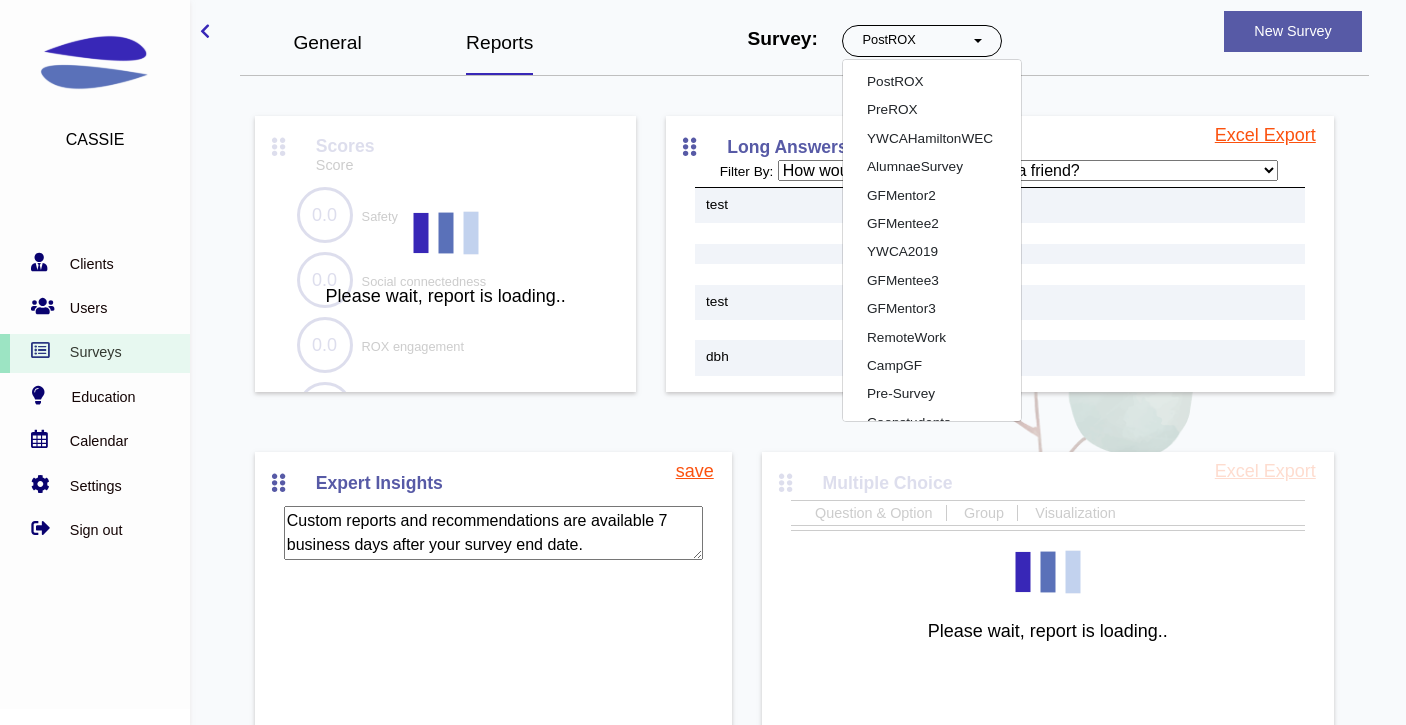 click on "Scores
Score
0.0 Safety   0.0 Social connectedness   0.0 ROX engagement   0.0 Self Esteem
Please wait, report is loading..
Long Answers
Filter By:
How would you describe ROX to a friend? What makes you beautiful?  What is a strategy you learned in ROX to deal with bullying? What is a strategy you learned in ROX to be assertive?  Who is someone you look up to and why?" at bounding box center [812, 436] 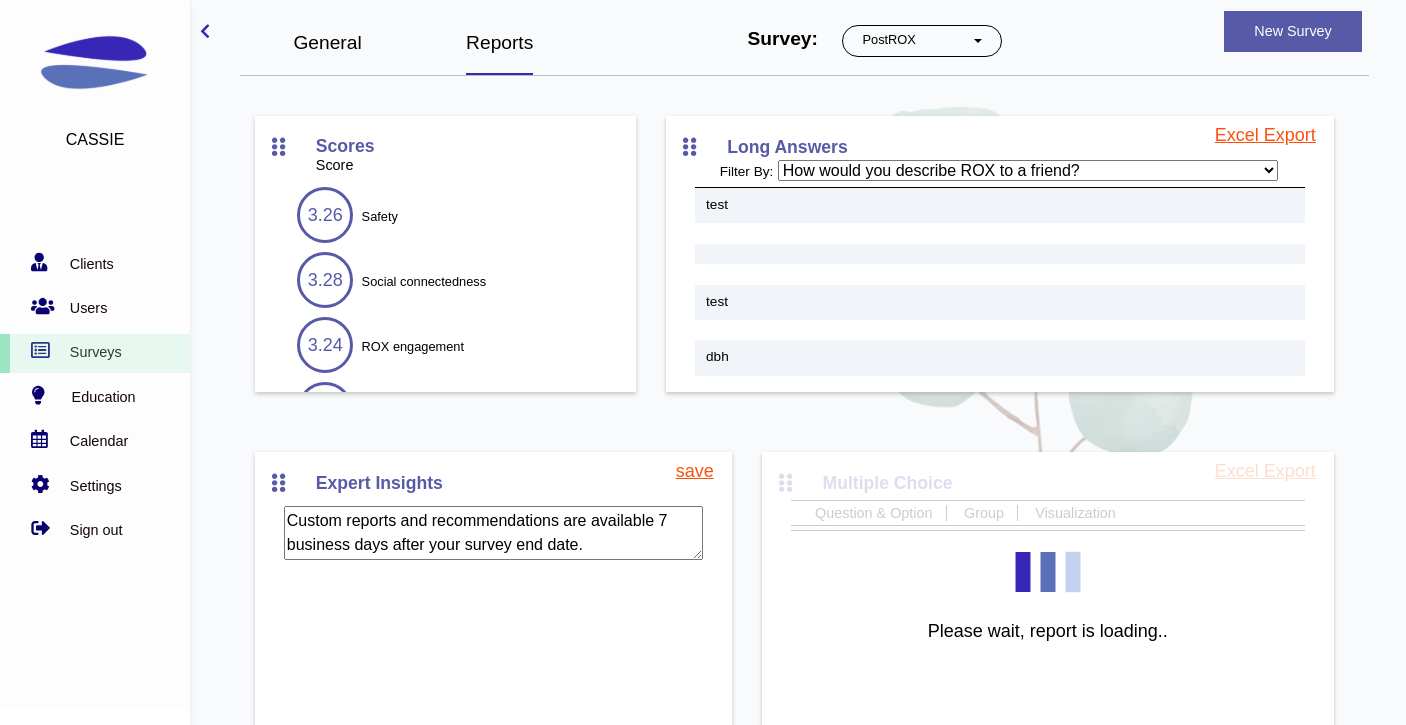scroll, scrollTop: 94, scrollLeft: 0, axis: vertical 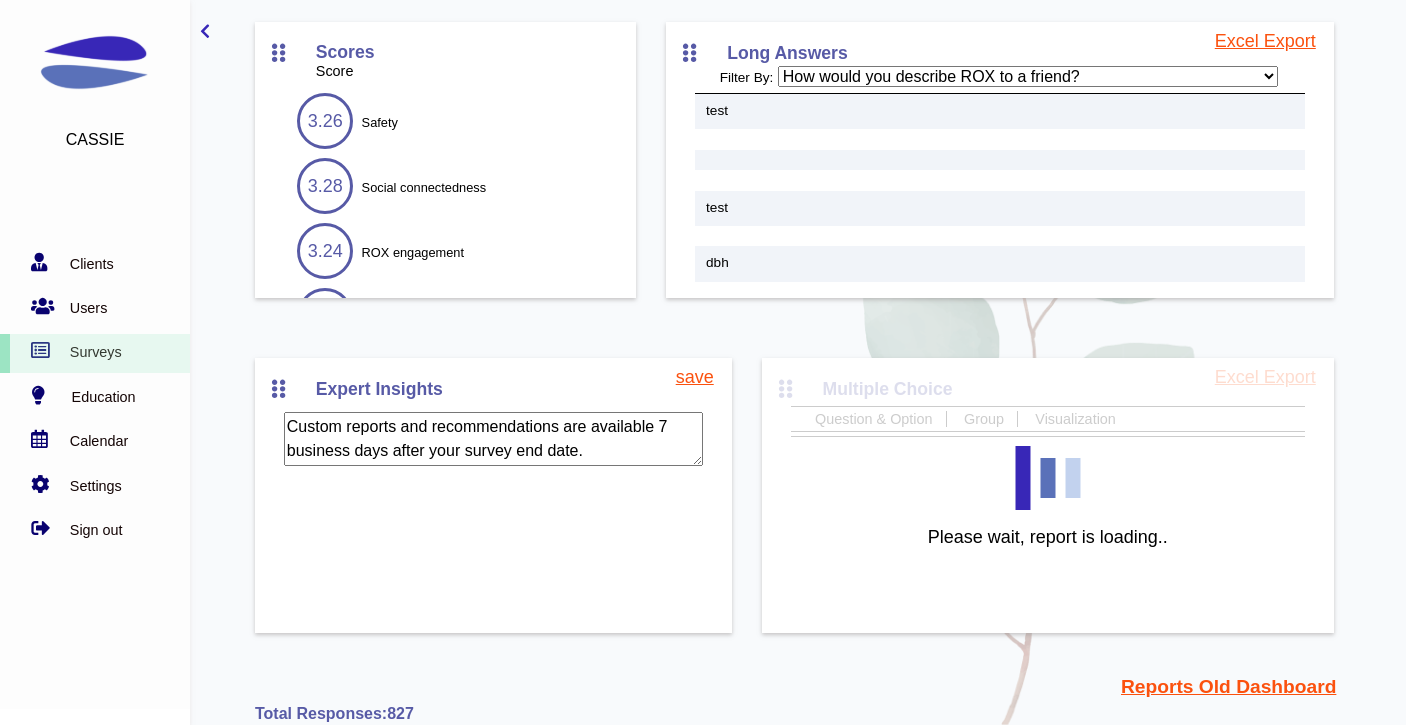 click on "Reports Old Dashboard" at bounding box center [1228, 687] 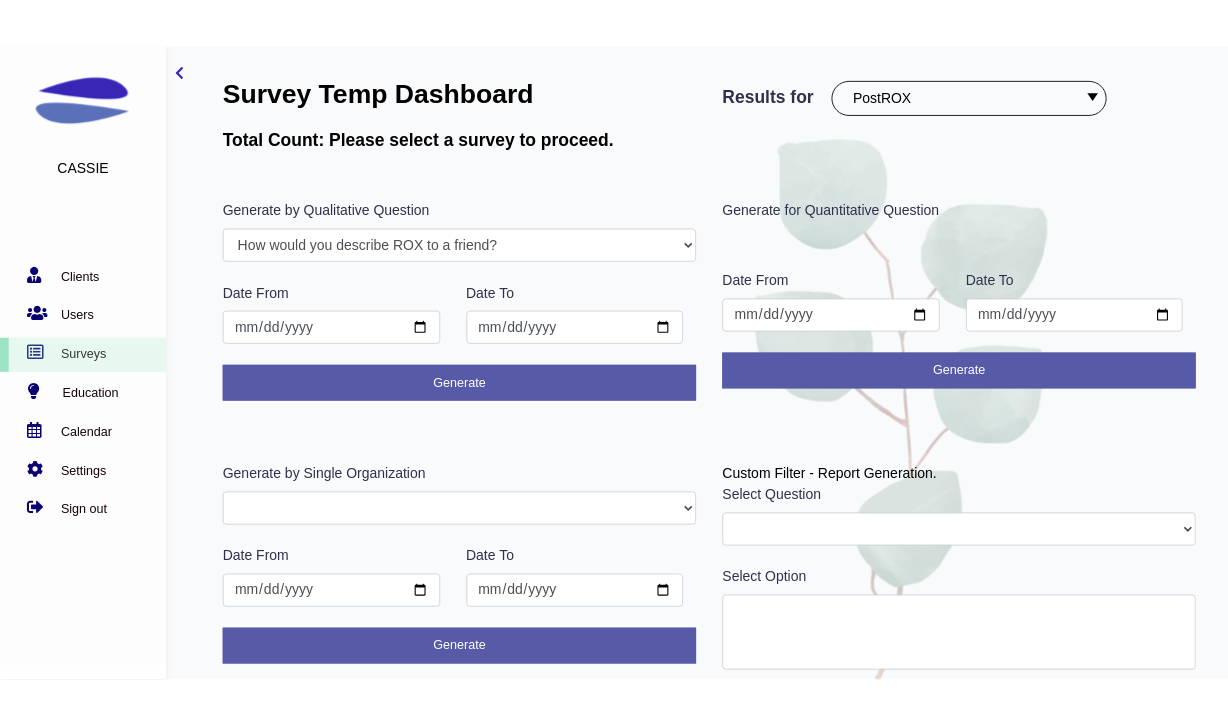 scroll, scrollTop: 0, scrollLeft: 0, axis: both 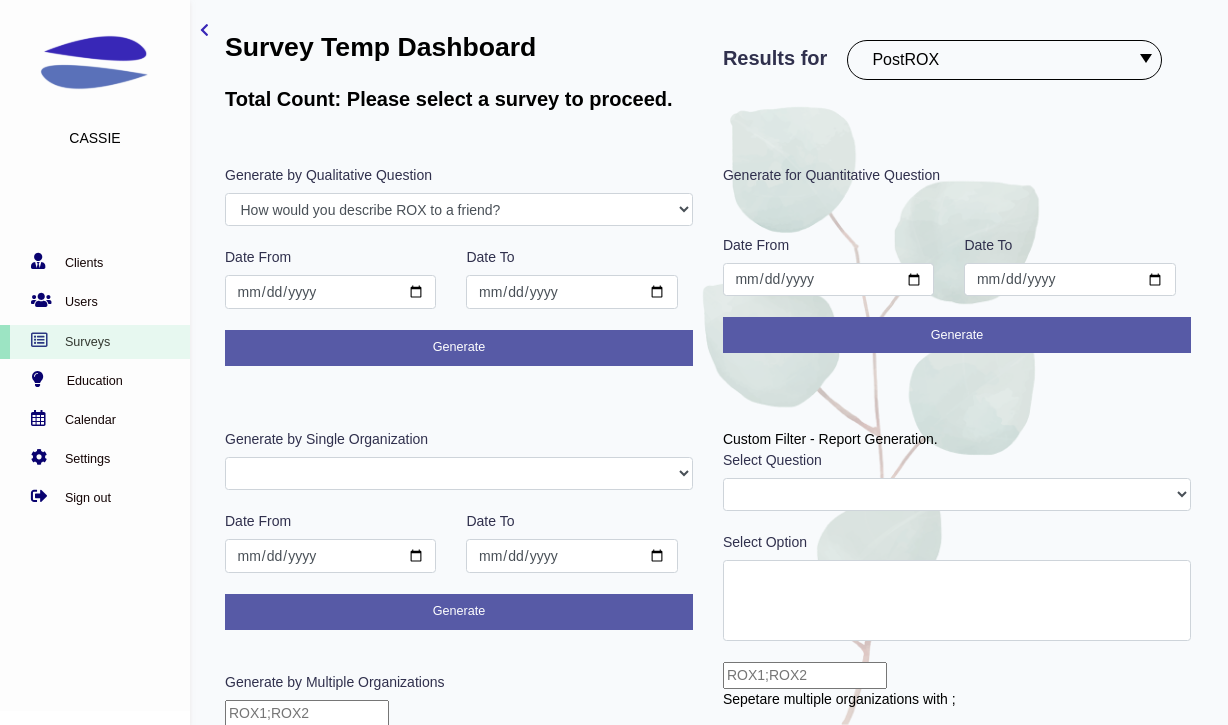 click on "PostROX PreROX YWCAHamiltonWEC AlumnaeSurvey GFMentor2 GFMentee2 YWCA2019 GFMentee3 GFMentor3 RemoteWork CampGF Pre-Survey Coopstudents Coopmanager PSParent PostCampGF KindredCU KindredCULeader PSPost PSStudent PSTeacher PostYWCAHamiltonWEC GFMentee4 GFMentor4 Betterup BetterUpLeader studentleader Pre Test 2020 SurveyDemo Pulse townhallQA GFMentorsurveyDec2020 GFMenteesurveyDec2020 Post ROX 2020 STEMClub PSParent [DATE] employeeaudit leadersaudit GFMenteeMarch2021 GFMentorMarch2021 WULeagueteam WULeagueplayer PSParent [DATE] STEMClub [DATE] demo ggflteam ggflleader KCUPulse1 CFGBteam CFGBleader Survey Guide TFTeam TFLeaders TFBoard anbiostudentEDI anbioEDI CJI GirlsIndex2021 Test Associate 500WSLeader 500WSPod GFMentorJune2021 GFMenteeJune2021 HFHTeam HFHTLeader WicketTeam RMTroop RMAlumi RMAlumni PSScholars EDIpostsurvey PSStudent-Pre PSPose2021 PSPost2021 PSParent2021 BBBSHHTeam BBBSHHLeads PreROX2021 GFMenteePre2021 GFMentorPre2021 SBStaff SBLeaders UofGAADTeam UofGAADLeaders TFPulse1 DaycareStaff" at bounding box center (1004, 60) 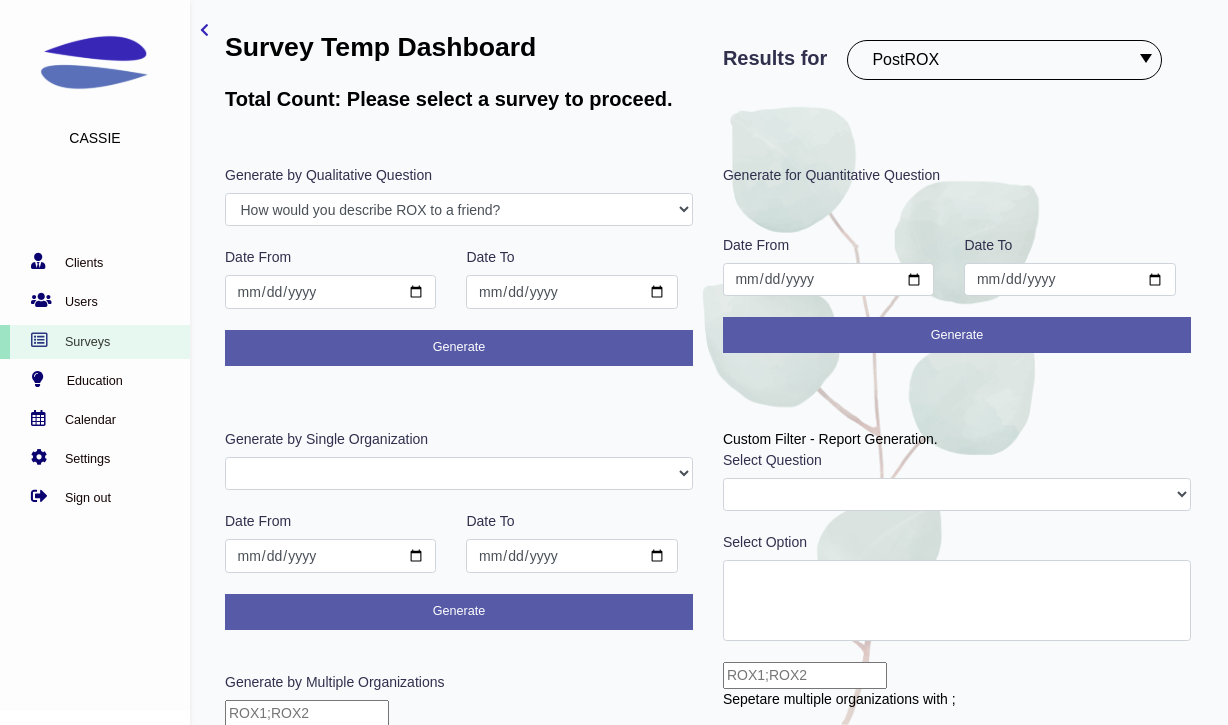 select on "293" 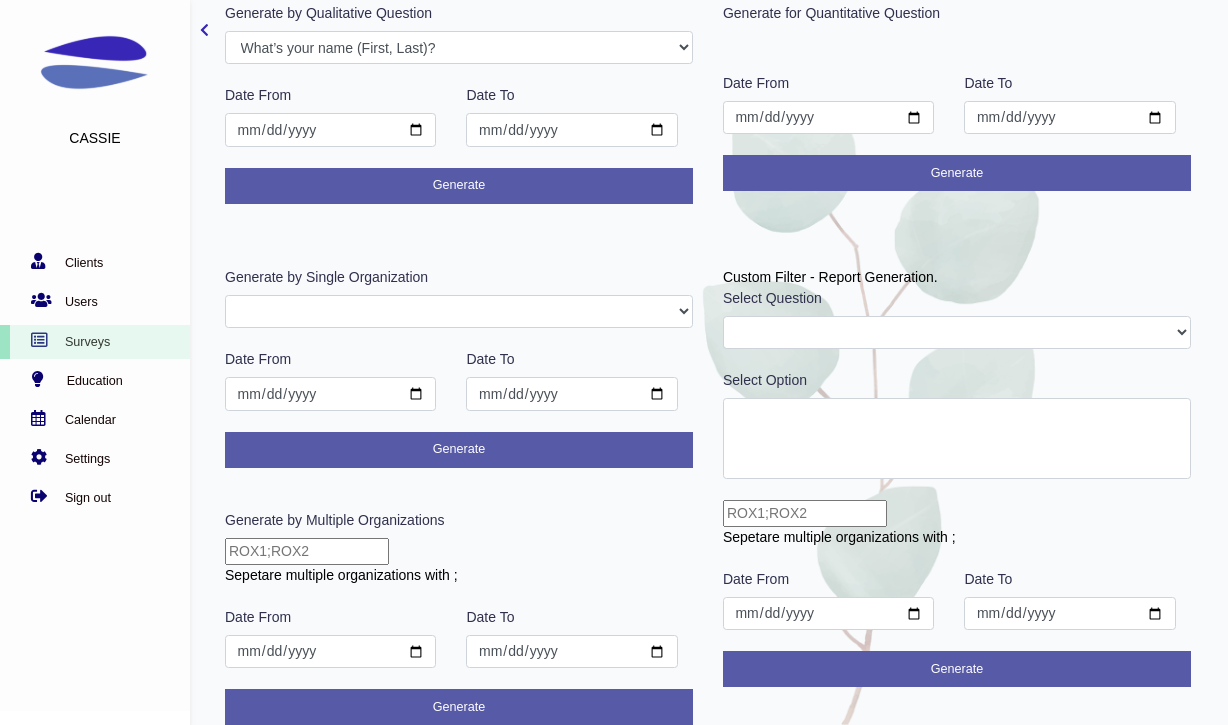 scroll, scrollTop: 0, scrollLeft: 0, axis: both 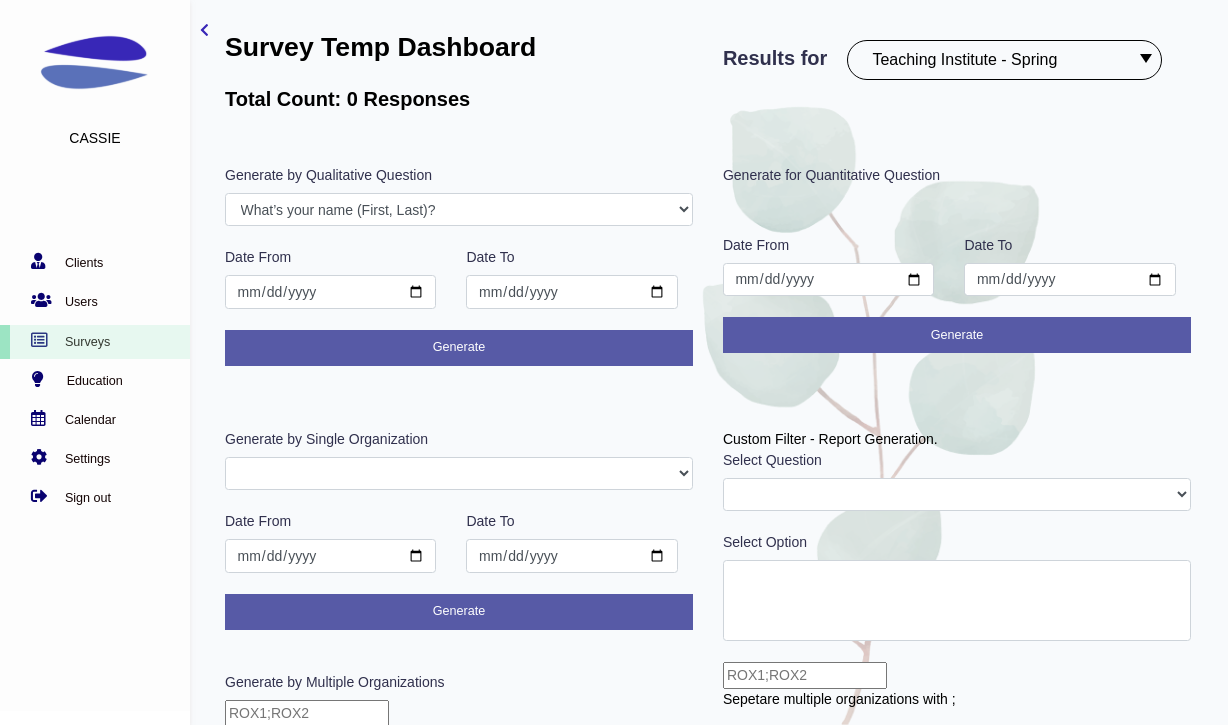 click on "PostROX PreROX YWCAHamiltonWEC AlumnaeSurvey GFMentor2 GFMentee2 YWCA2019 GFMentee3 GFMentor3 RemoteWork CampGF Pre-Survey Coopstudents Coopmanager PSParent PostCampGF KindredCU KindredCULeader PSPost PSStudent PSTeacher PostYWCAHamiltonWEC GFMentee4 GFMentor4 Betterup BetterUpLeader studentleader Pre Test 2020 SurveyDemo Pulse townhallQA GFMentorsurveyDec2020 GFMenteesurveyDec2020 Post ROX 2020 STEMClub PSParent Dec 2020 employeeaudit leadersaudit GFMenteeMarch2021 GFMentorMarch2021 WULeagueteam WULeagueplayer PSParent Mar 2021 STEMClub Mar 2021 demo ggflteam ggflleader KCUPulse1 CFGBteam CFGBleader Survey Guide TFTeam TFLeaders TFBoard anbiostudentEDI anbioEDI CJI GirlsIndex2021 Test Associate 500WSLeader 500WSPod GFMentorJune2021 GFMenteeJune2021 HFHTeam HFHTLeader WicketTeam RMTroop RMAlumi RMAlumni PSScholars EDIpostsurvey PSStudent-Pre PSPose2021 PSPost2021 PSParent2021 BBBSHHTeam BBBSHHLeads PreROX2021 GFMenteePre2021 GFMentorPre2021 SBStaff SBLeaders UofGAADTeam UofGAADLeaders TFPulse1 DaycareStaff" at bounding box center (1004, 60) 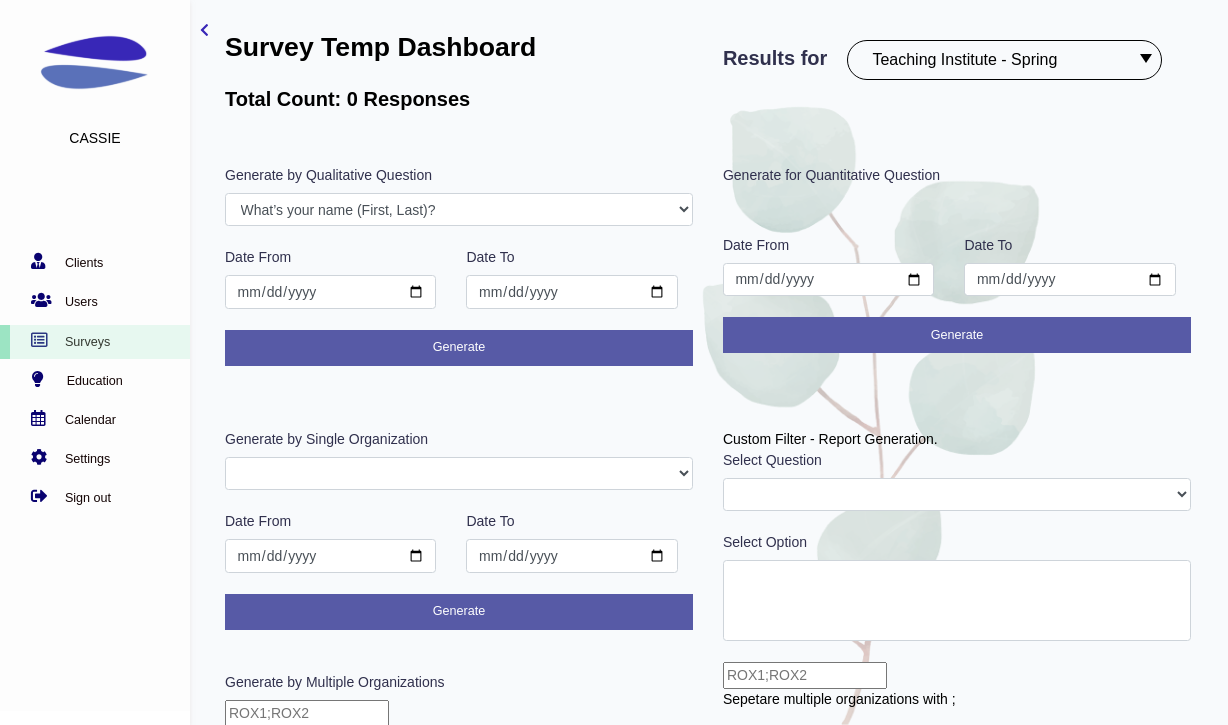 click on "PostROX PreROX YWCAHamiltonWEC AlumnaeSurvey GFMentor2 GFMentee2 YWCA2019 GFMentee3 GFMentor3 RemoteWork CampGF Pre-Survey Coopstudents Coopmanager PSParent PostCampGF KindredCU KindredCULeader PSPost PSStudent PSTeacher PostYWCAHamiltonWEC GFMentee4 GFMentor4 Betterup BetterUpLeader studentleader Pre Test 2020 SurveyDemo Pulse townhallQA GFMentorsurveyDec2020 GFMenteesurveyDec2020 Post ROX 2020 STEMClub PSParent Dec 2020 employeeaudit leadersaudit GFMenteeMarch2021 GFMentorMarch2021 WULeagueteam WULeagueplayer PSParent Mar 2021 STEMClub Mar 2021 demo ggflteam ggflleader KCUPulse1 CFGBteam CFGBleader Survey Guide TFTeam TFLeaders TFBoard anbiostudentEDI anbioEDI CJI GirlsIndex2021 Test Associate 500WSLeader 500WSPod GFMentorJune2021 GFMenteeJune2021 HFHTeam HFHTLeader WicketTeam RMTroop RMAlumi RMAlumni PSScholars EDIpostsurvey PSStudent-Pre PSPose2021 PSPost2021 PSParent2021 BBBSHHTeam BBBSHHLeads PreROX2021 GFMenteePre2021 GFMentorPre2021 SBStaff SBLeaders UofGAADTeam UofGAADLeaders TFPulse1 DaycareStaff" at bounding box center [1004, 60] 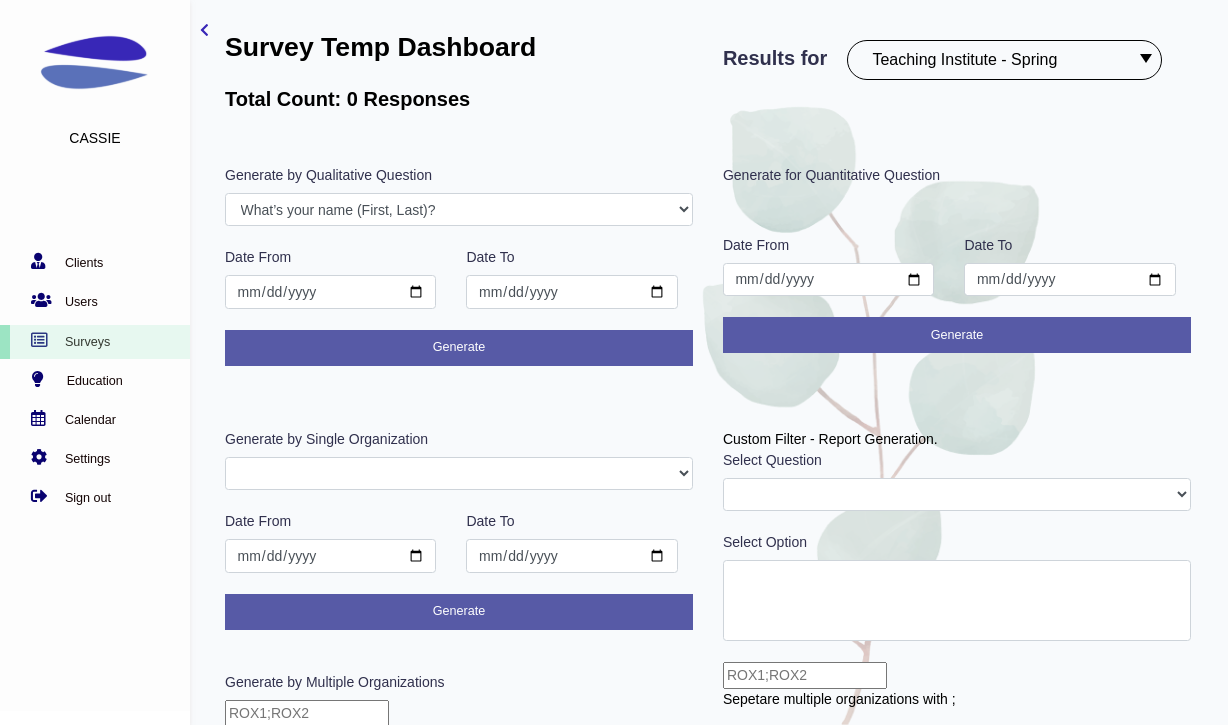 select on "294" 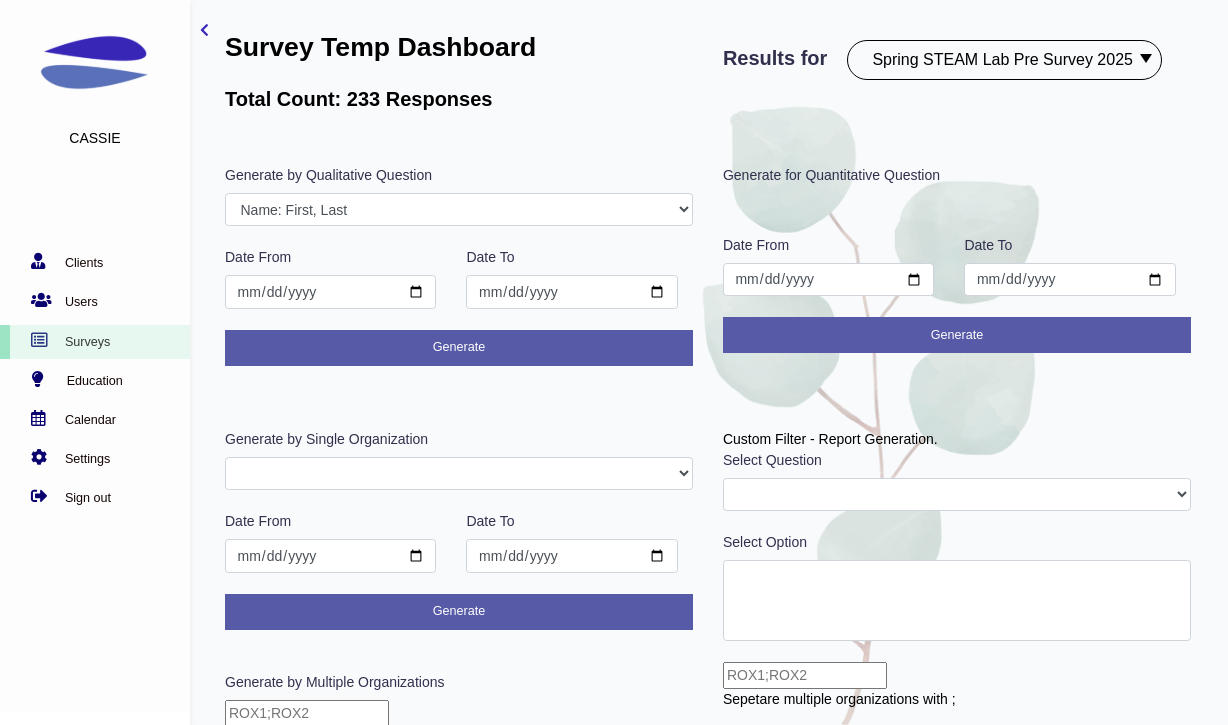 scroll, scrollTop: 0, scrollLeft: 0, axis: both 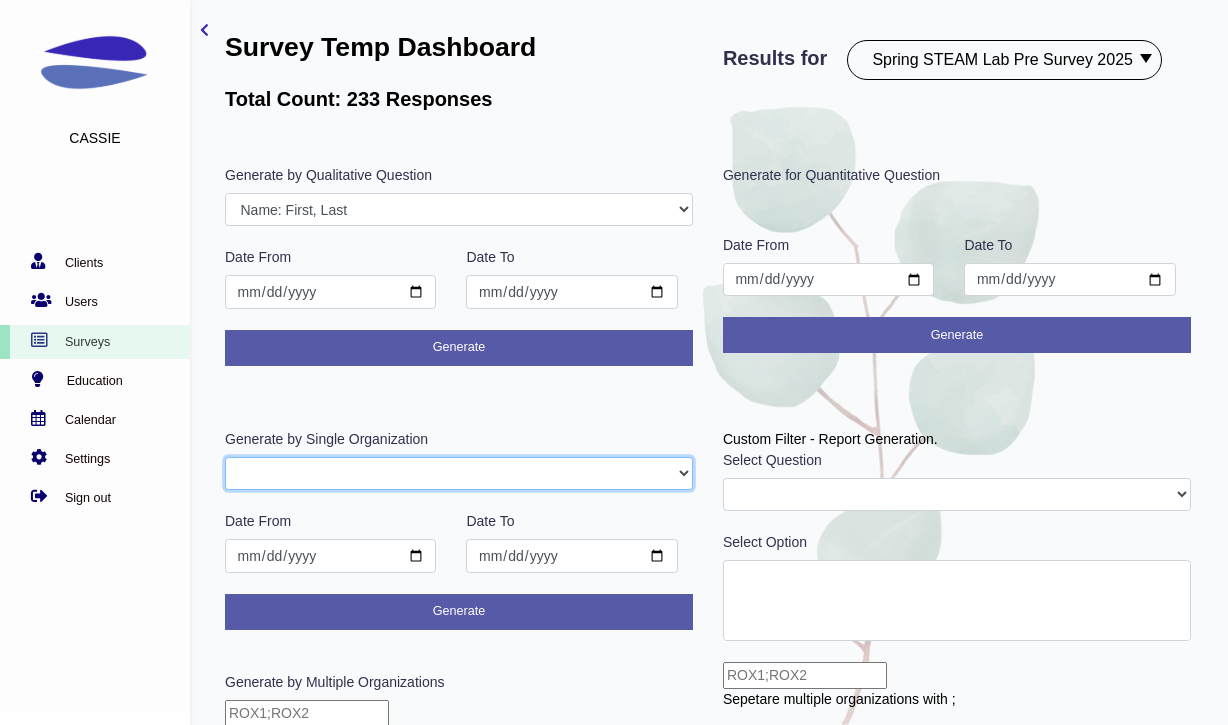 click on "STEAM25    PSAdmin" at bounding box center [459, 474] 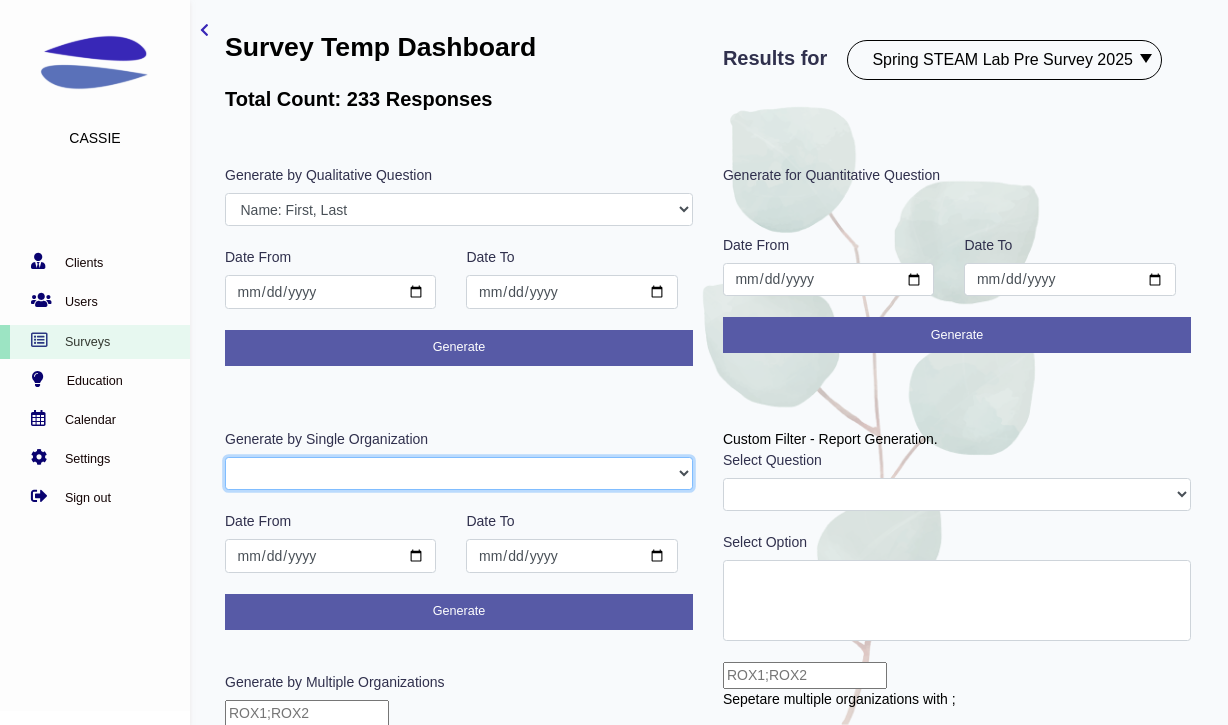 select on "STEAM25" 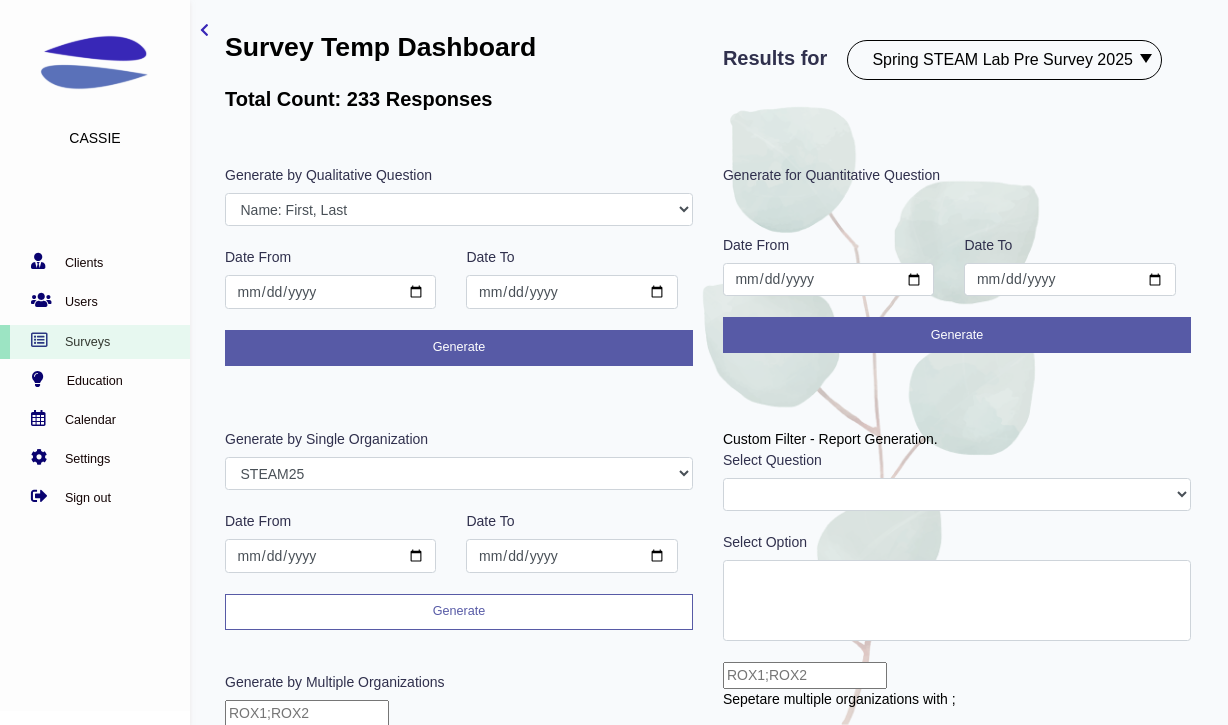 click on "Generate" at bounding box center [459, 612] 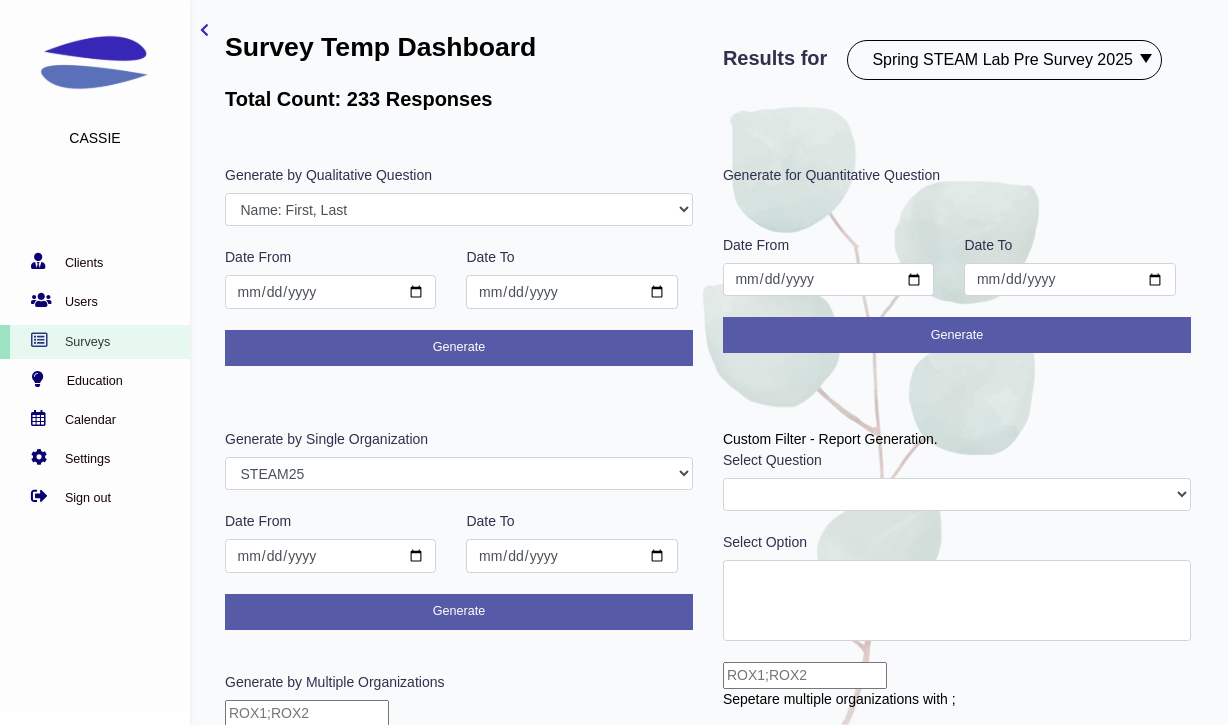 click on "PostROX PreROX YWCAHamiltonWEC AlumnaeSurvey GFMentor2 GFMentee2 YWCA2019 GFMentee3 GFMentor3 RemoteWork CampGF Pre-Survey Coopstudents Coopmanager PSParent PostCampGF KindredCU KindredCULeader PSPost PSStudent PSTeacher PostYWCAHamiltonWEC GFMentee4 GFMentor4 Betterup BetterUpLeader studentleader Pre Test 2020 SurveyDemo Pulse townhallQA GFMentorsurveyDec2020 GFMenteesurveyDec2020 Post ROX 2020 STEMClub PSParent Dec 2020 employeeaudit leadersaudit GFMenteeMarch2021 GFMentorMarch2021 WULeagueteam WULeagueplayer PSParent Mar 2021 STEMClub Mar 2021 demo ggflteam ggflleader KCUPulse1 CFGBteam CFGBleader Survey Guide TFTeam TFLeaders TFBoard anbiostudentEDI anbioEDI CJI GirlsIndex2021 Test Associate 500WSLeader 500WSPod GFMentorJune2021 GFMenteeJune2021 HFHTeam HFHTLeader WicketTeam RMTroop RMAlumi RMAlumni PSScholars EDIpostsurvey PSStudent-Pre PSPose2021 PSPost2021 PSParent2021 BBBSHHTeam BBBSHHLeads PreROX2021 GFMenteePre2021 GFMentorPre2021 SBStaff SBLeaders UofGAADTeam UofGAADLeaders TFPulse1 DaycareStaff" at bounding box center (1004, 60) 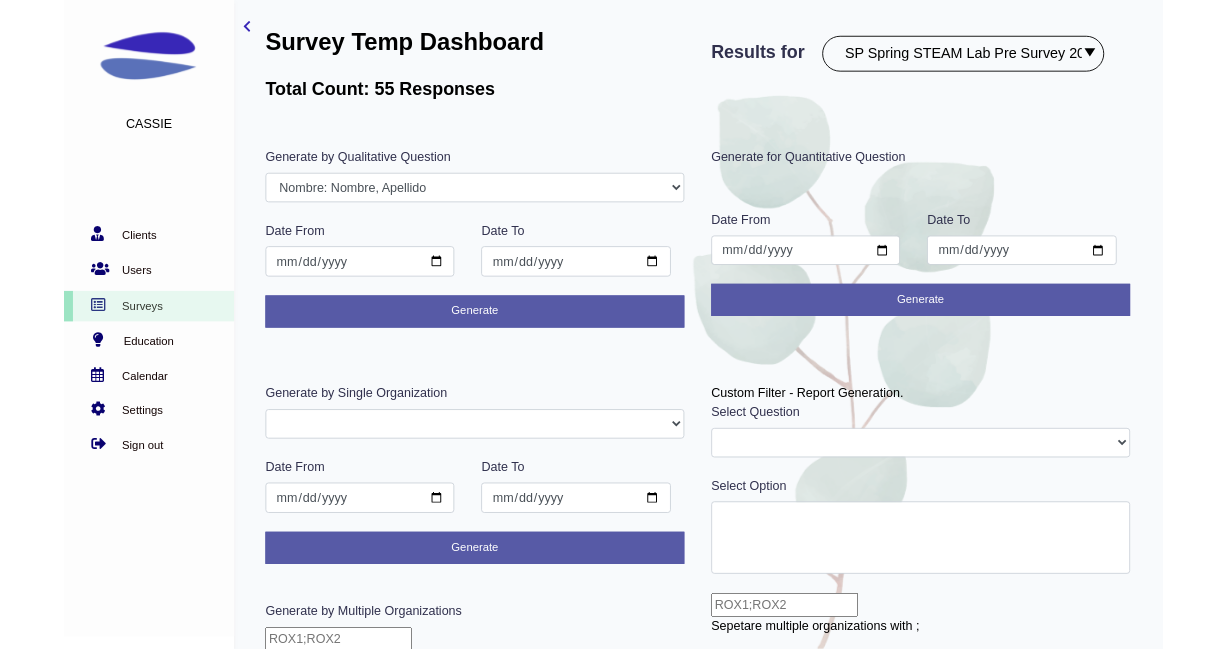 scroll, scrollTop: 0, scrollLeft: 0, axis: both 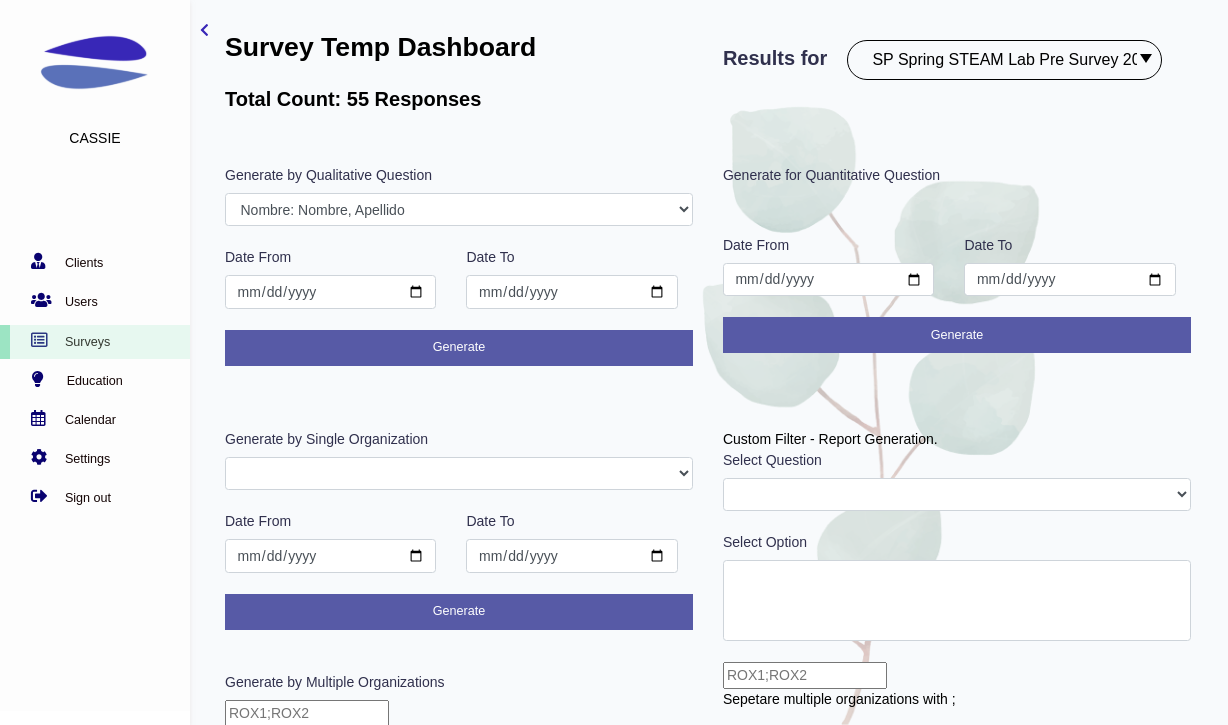 click on "Generate by Single Organization
STEAM25    PSAdmin
Date From
Date To
296
Generate" at bounding box center [459, 529] 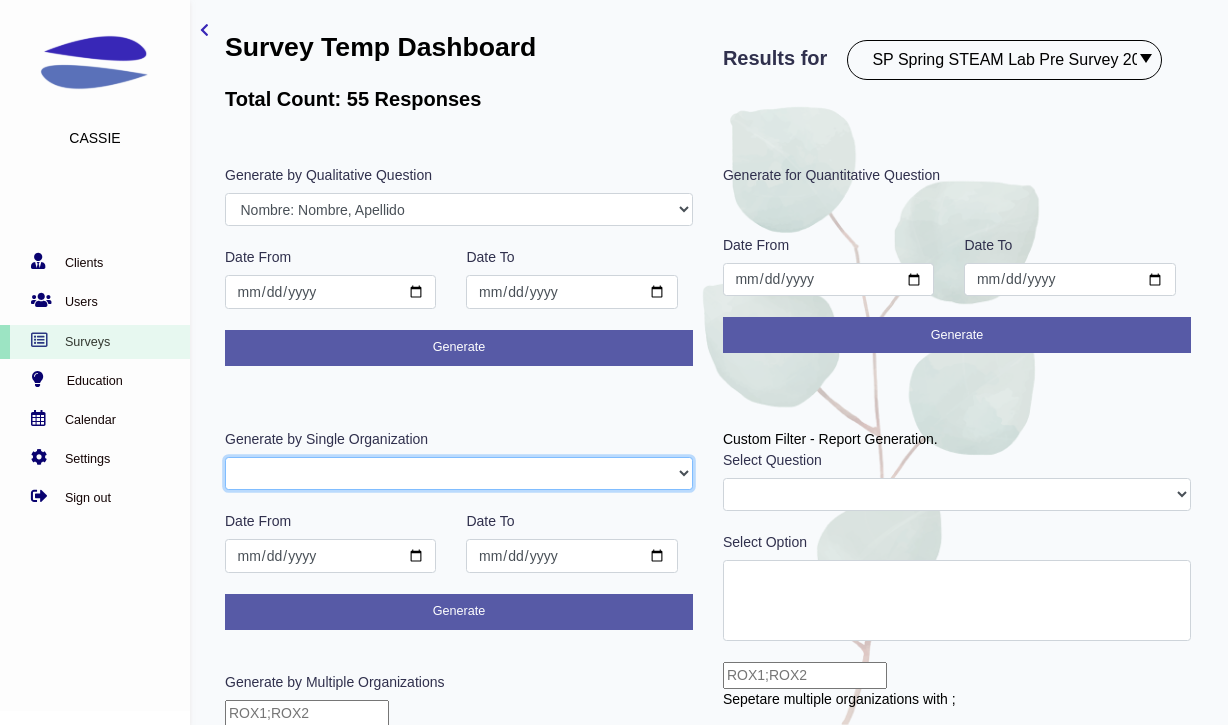click on "STEAM25    PSAdmin" at bounding box center [459, 474] 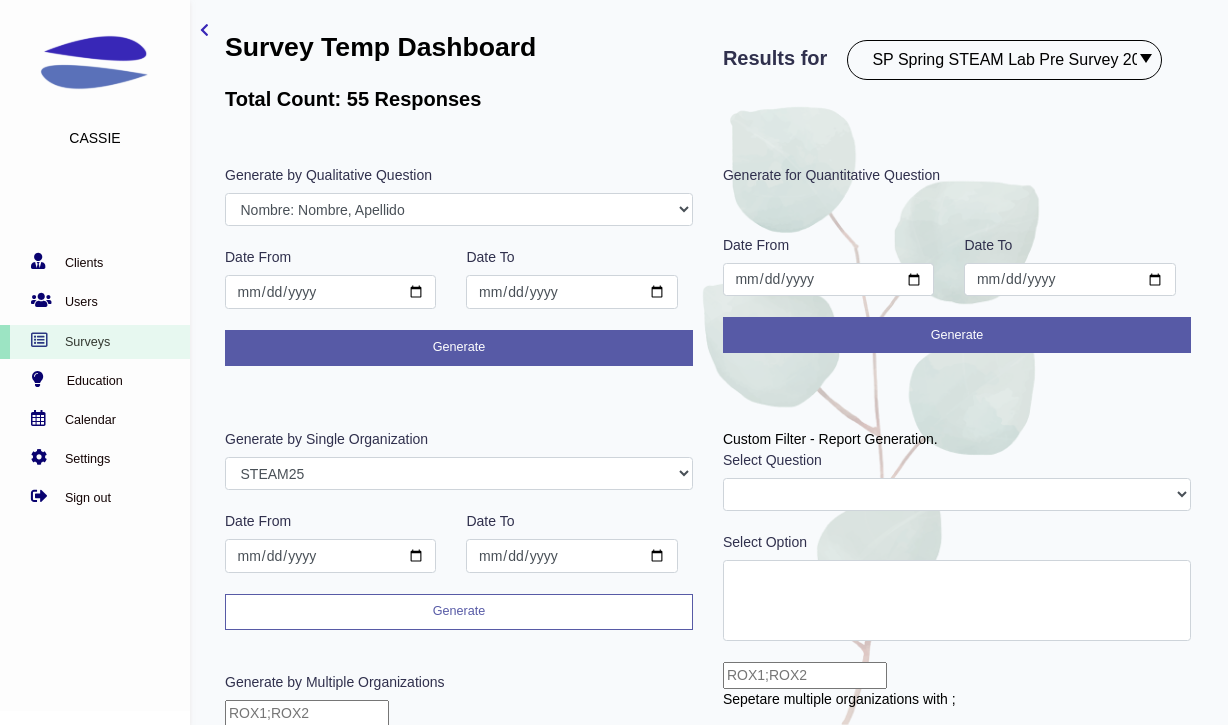 click on "Generate" at bounding box center [459, 612] 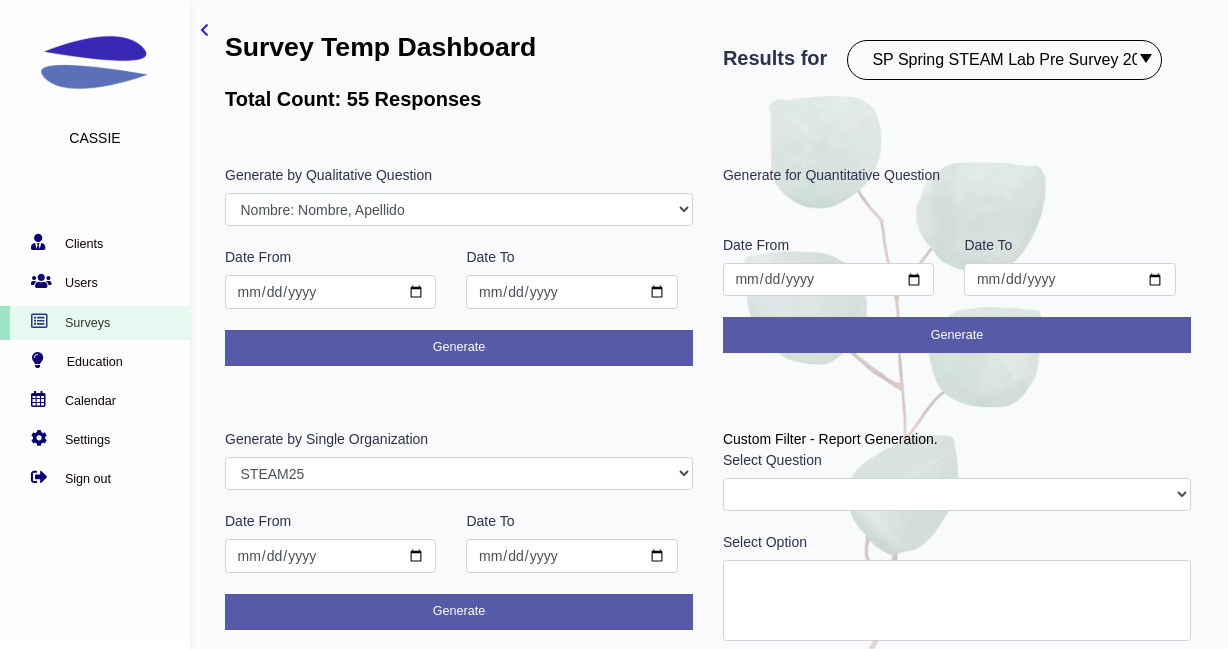 click on "PostROX PreROX YWCAHamiltonWEC AlumnaeSurvey GFMentor2 GFMentee2 YWCA2019 GFMentee3 GFMentor3 RemoteWork CampGF Pre-Survey Coopstudents Coopmanager PSParent PostCampGF KindredCU KindredCULeader PSPost PSStudent PSTeacher PostYWCAHamiltonWEC GFMentee4 GFMentor4 Betterup BetterUpLeader studentleader Pre Test 2020 SurveyDemo Pulse townhallQA GFMentorsurveyDec2020 GFMenteesurveyDec2020 Post ROX 2020 STEMClub PSParent Dec 2020 employeeaudit leadersaudit GFMenteeMarch2021 GFMentorMarch2021 WULeagueteam WULeagueplayer PSParent Mar 2021 STEMClub Mar 2021 demo ggflteam ggflleader KCUPulse1 CFGBteam CFGBleader Survey Guide TFTeam TFLeaders TFBoard anbiostudentEDI anbioEDI CJI GirlsIndex2021 Test Associate 500WSLeader 500WSPod GFMentorJune2021 GFMenteeJune2021 HFHTeam HFHTLeader WicketTeam RMTroop RMAlumi RMAlumni PSScholars EDIpostsurvey PSStudent-Pre PSPose2021 PSPost2021 PSParent2021 BBBSHHTeam BBBSHHLeads PreROX2021 GFMenteePre2021 GFMentorPre2021 SBStaff SBLeaders UofGAADTeam UofGAADLeaders TFPulse1 DaycareStaff" at bounding box center (1004, 60) 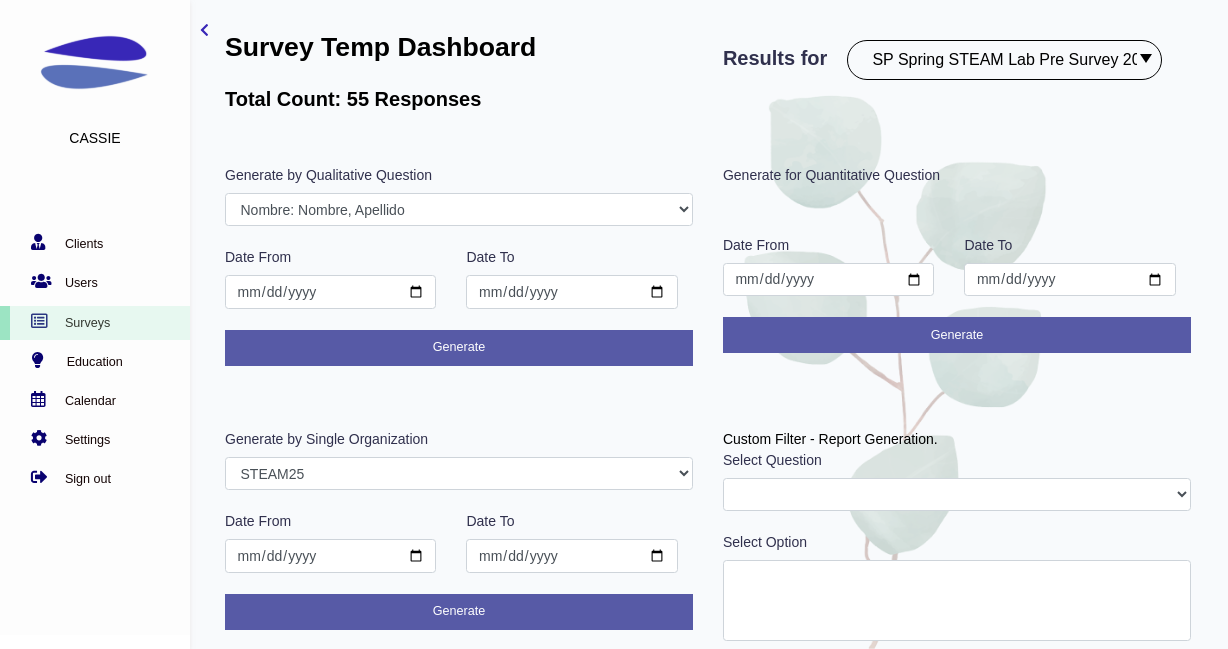 select on "295" 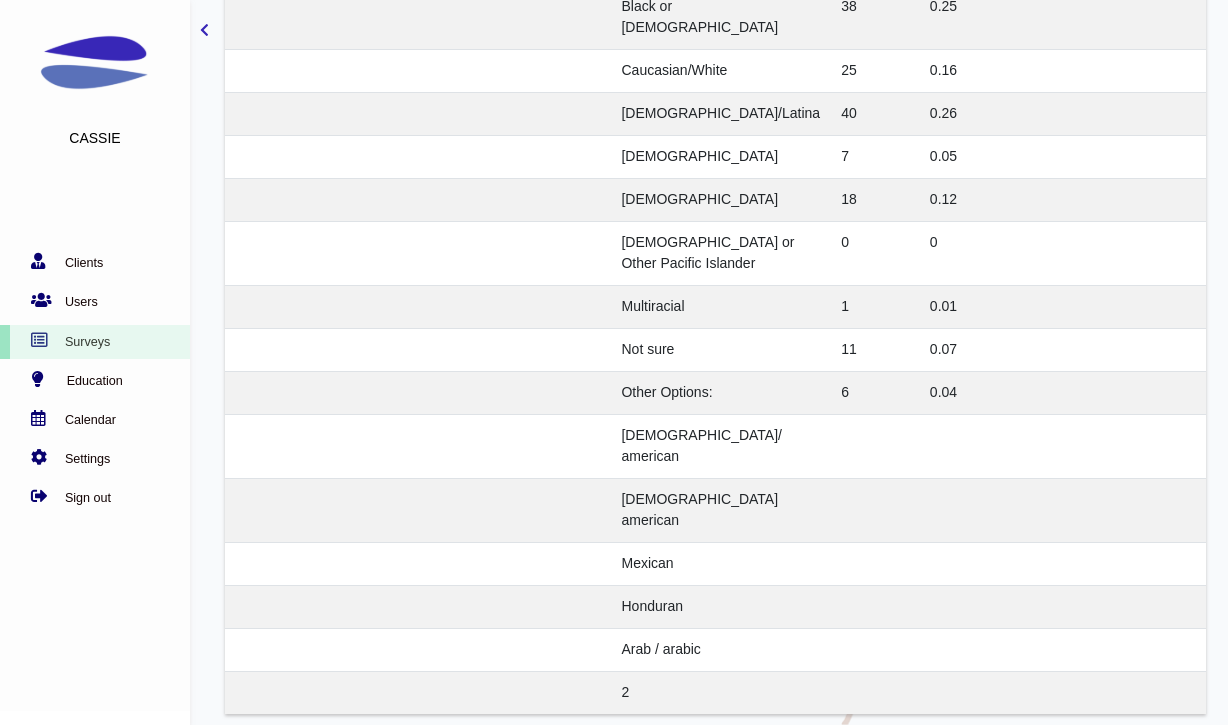 scroll, scrollTop: 77654, scrollLeft: 0, axis: vertical 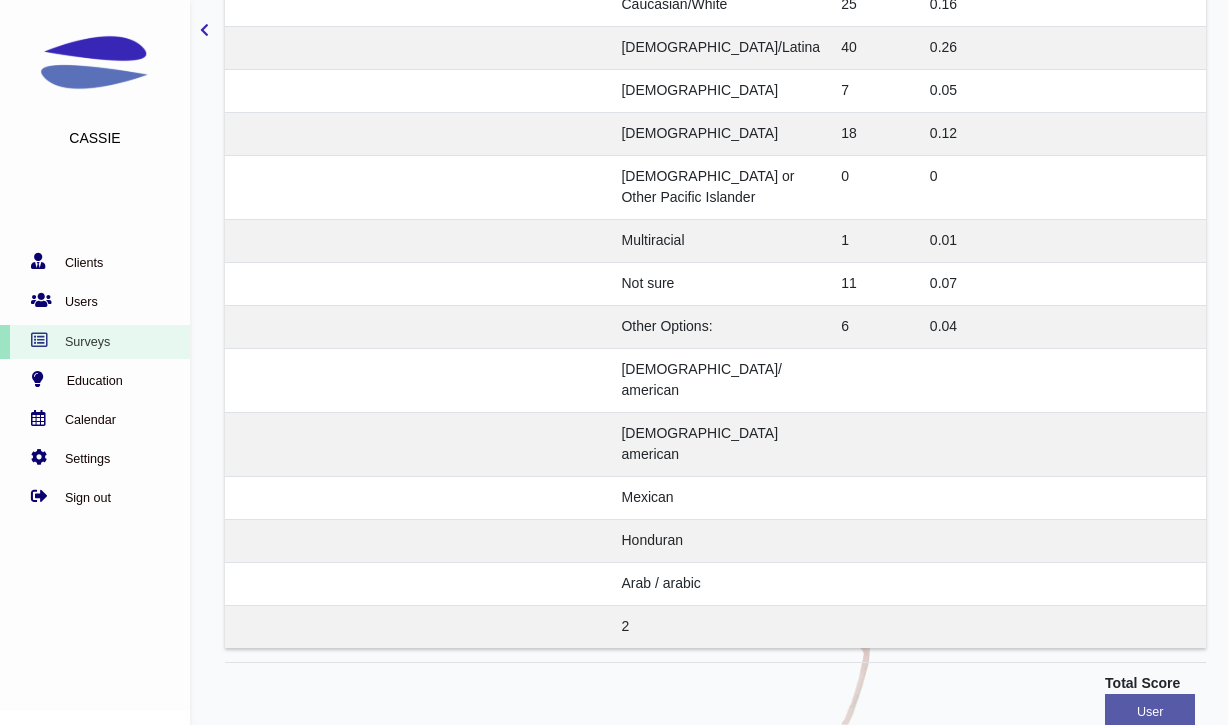 drag, startPoint x: 695, startPoint y: 113, endPoint x: 1007, endPoint y: 613, distance: 589.35895 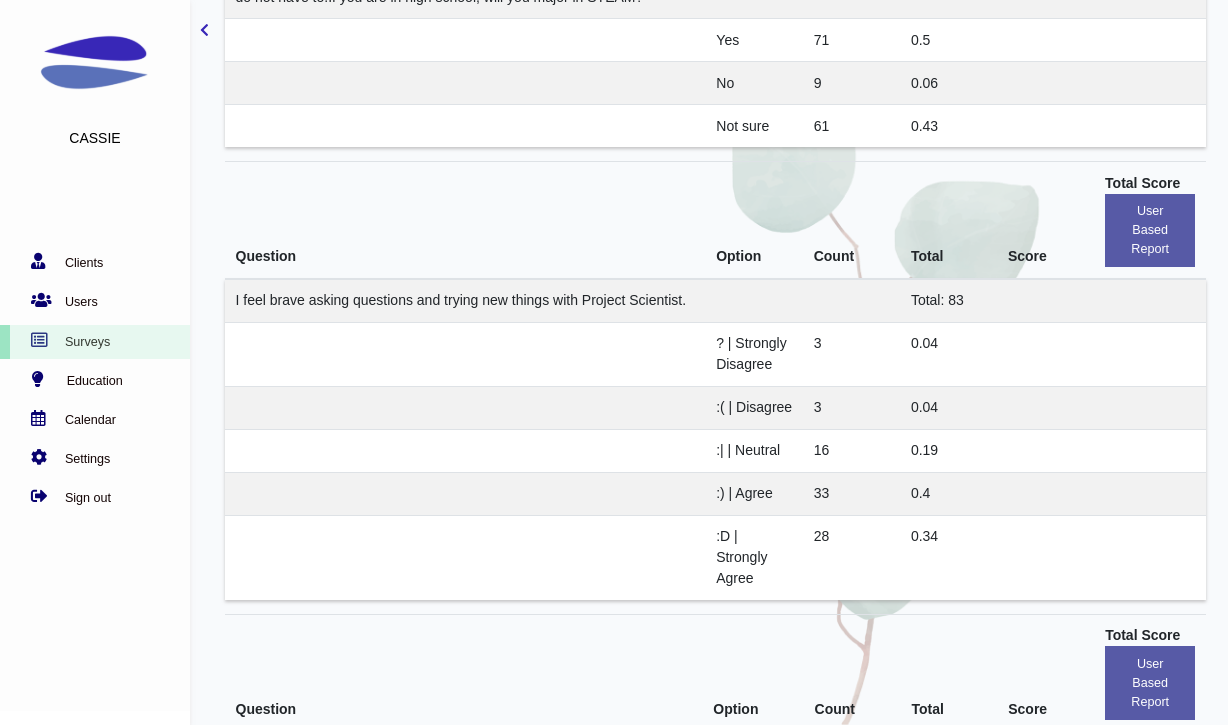 scroll, scrollTop: 82746, scrollLeft: 0, axis: vertical 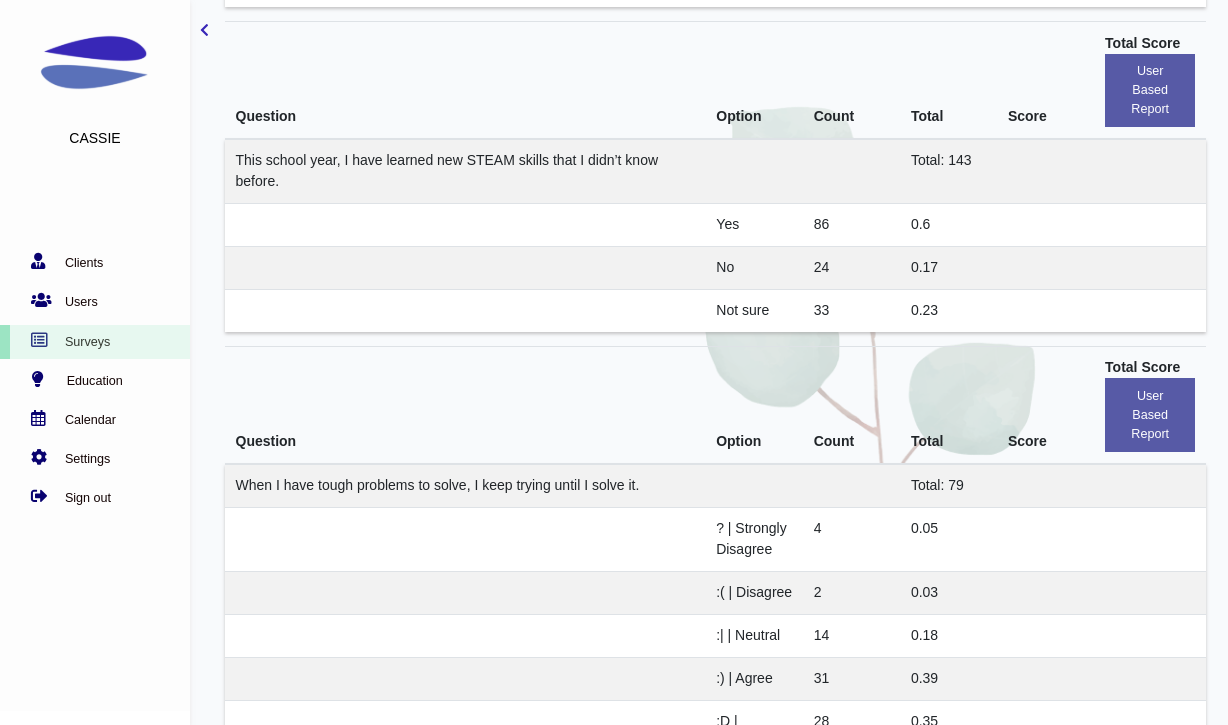 click at bounding box center (204, 30) 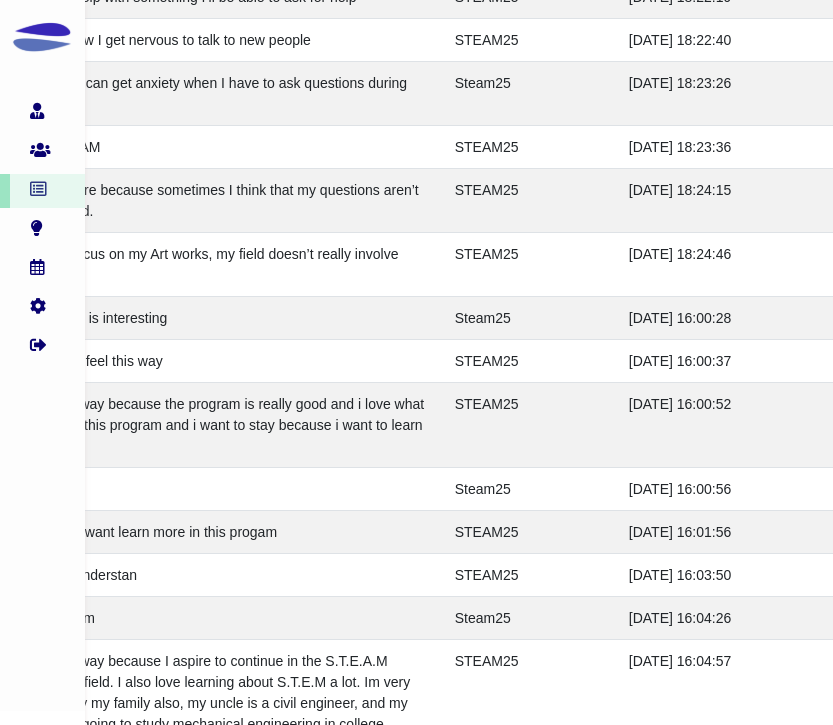scroll, scrollTop: 79966, scrollLeft: 139, axis: both 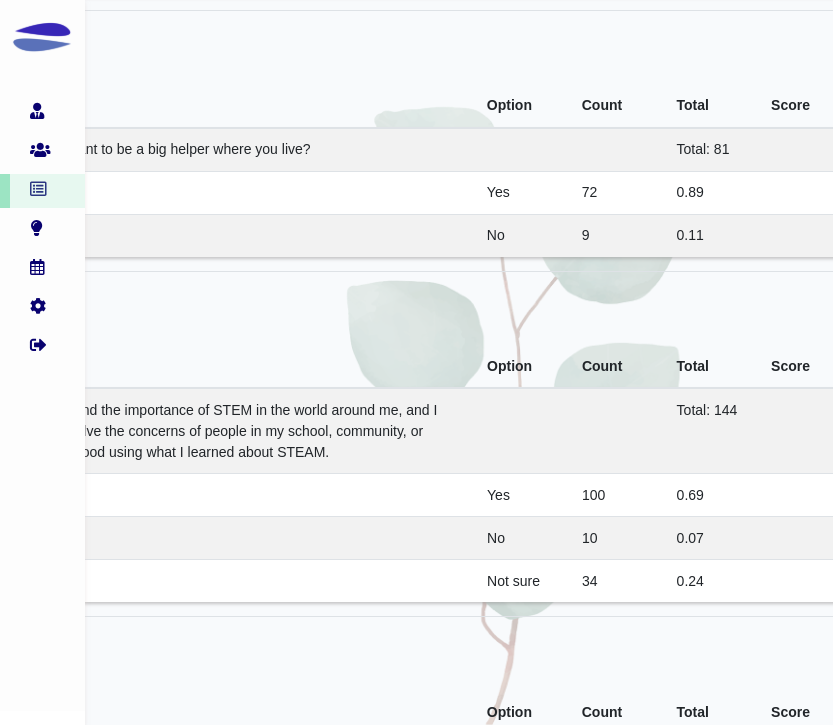 click on "Question" at bounding box center [242, -1487] 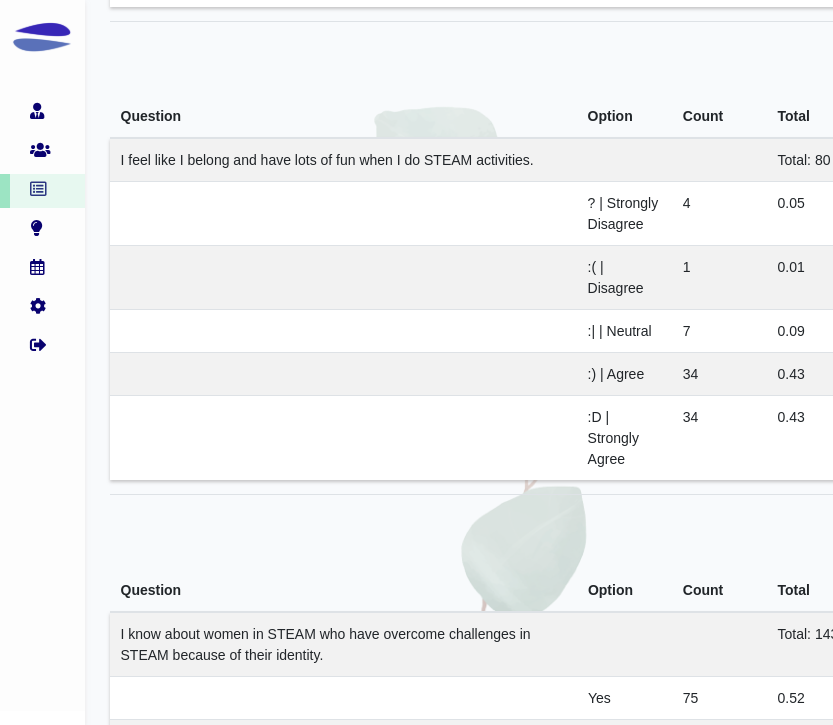 scroll, scrollTop: 83755, scrollLeft: 0, axis: vertical 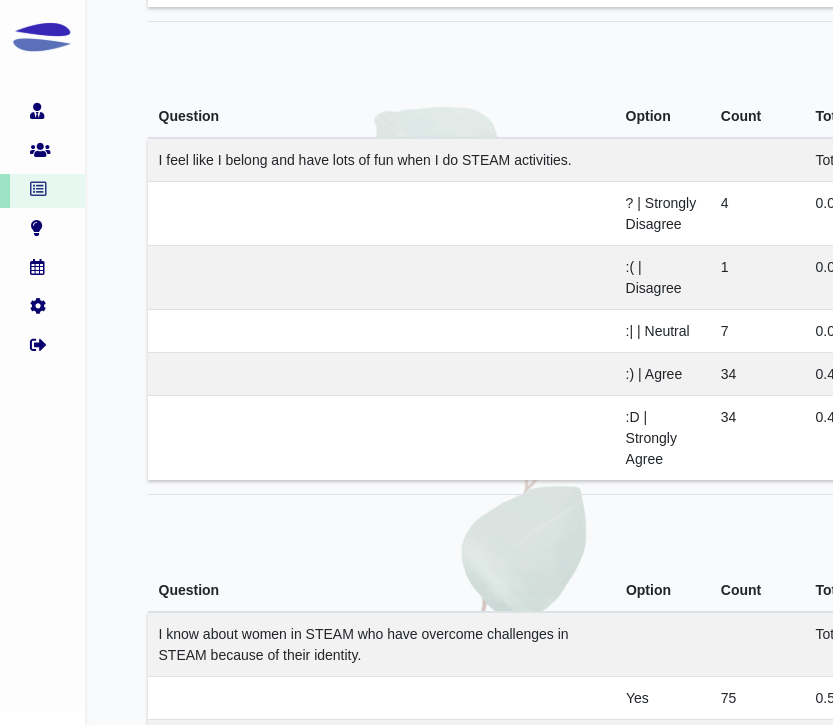 click on "I know a lot about science and math." at bounding box center [272, -1416] 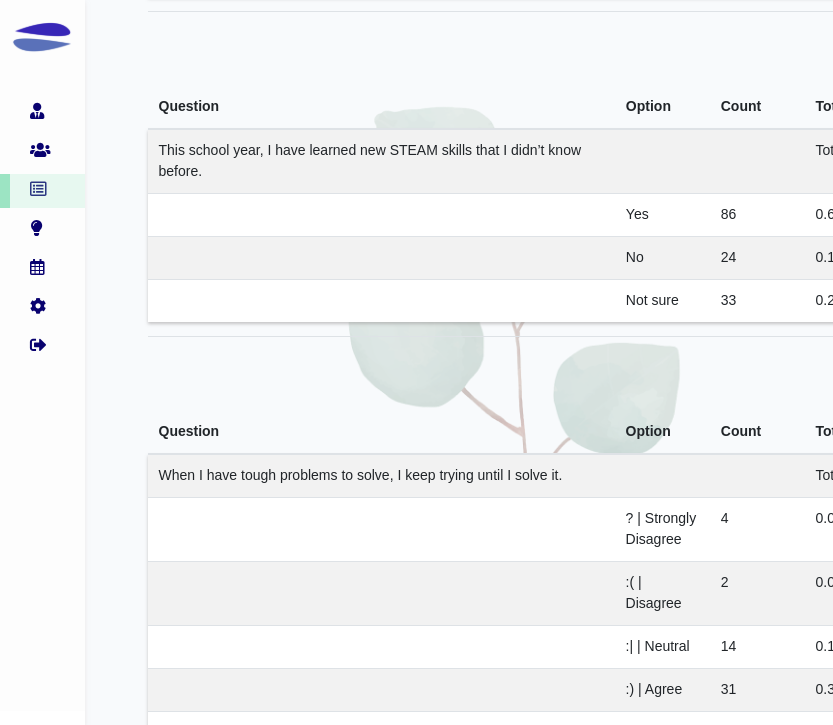 scroll, scrollTop: 80746, scrollLeft: 0, axis: vertical 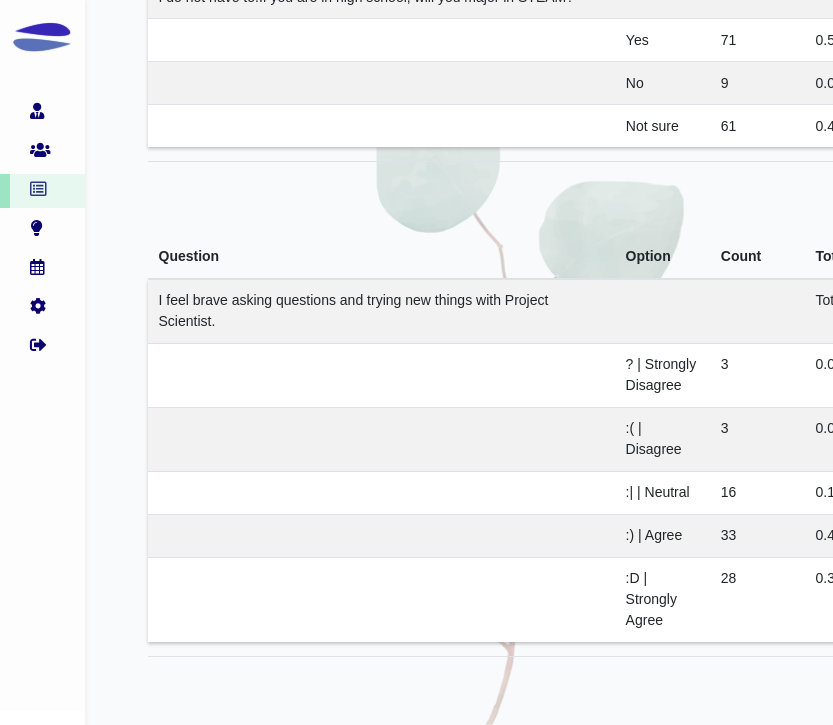 click on "I have good science and math grades." at bounding box center [277, -1408] 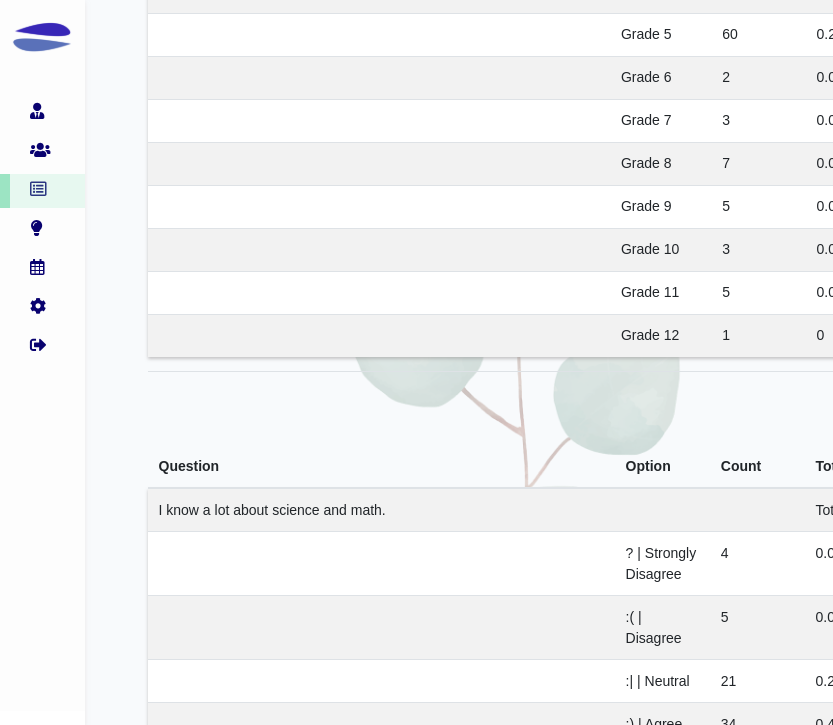 scroll, scrollTop: 80271, scrollLeft: 0, axis: vertical 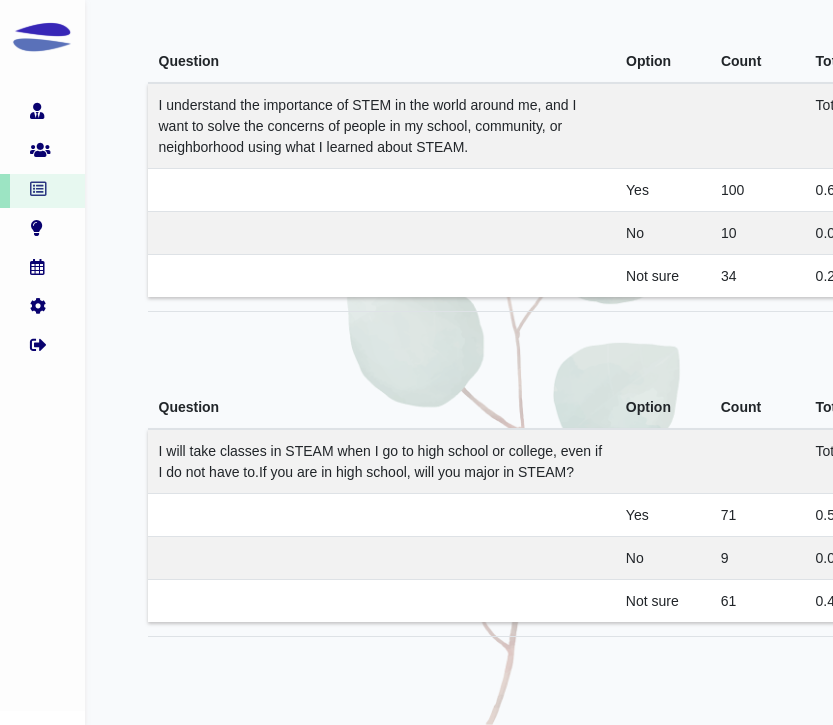 click on "I am ready to learn more awesome stuff in school." at bounding box center (313, -1407) 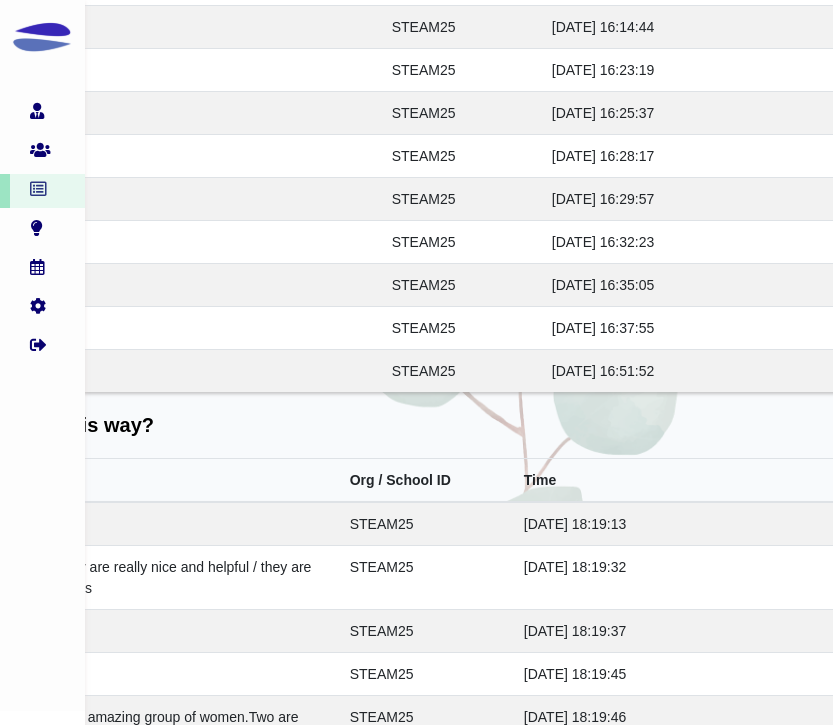 scroll, scrollTop: 84534, scrollLeft: 0, axis: vertical 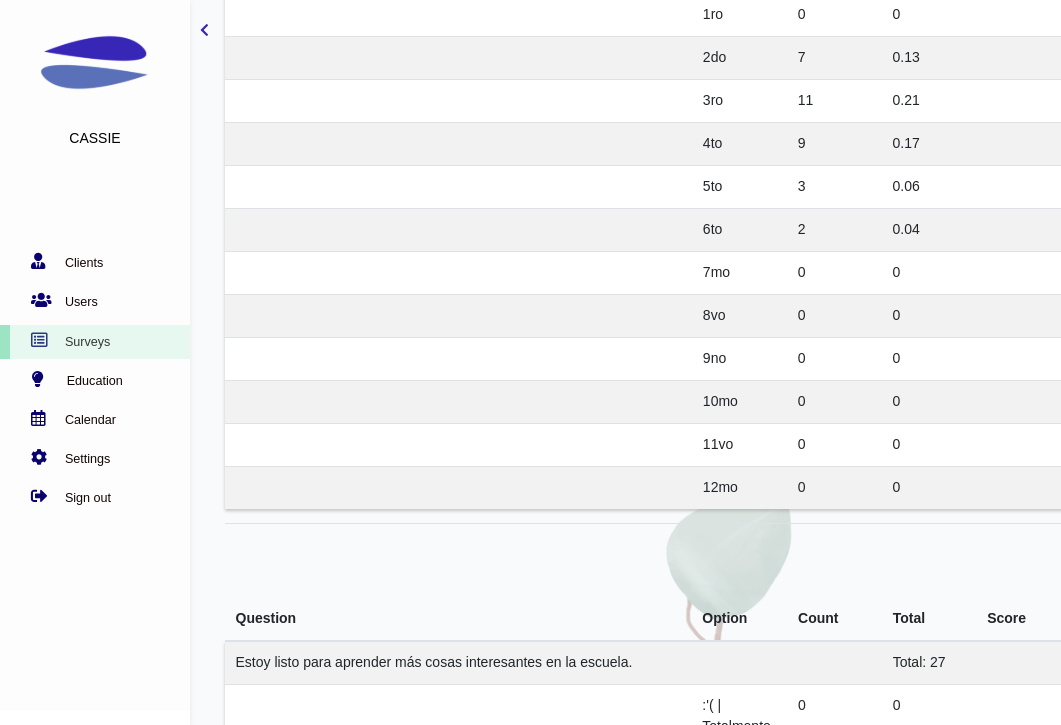 click at bounding box center [458, 315] 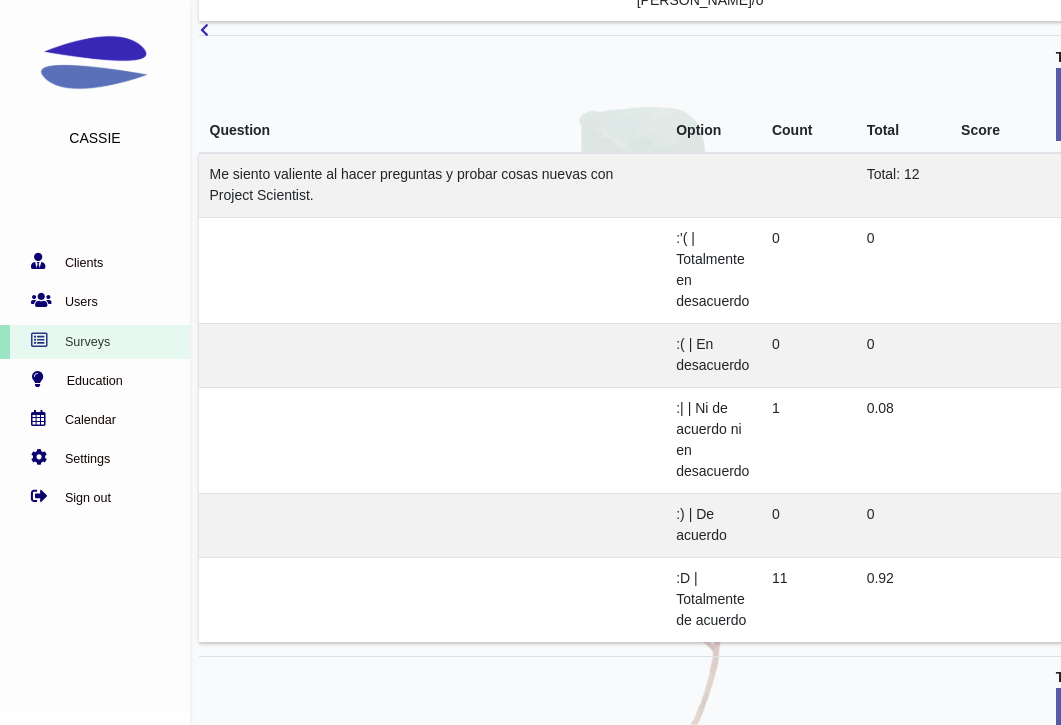 scroll, scrollTop: 22302, scrollLeft: 32, axis: both 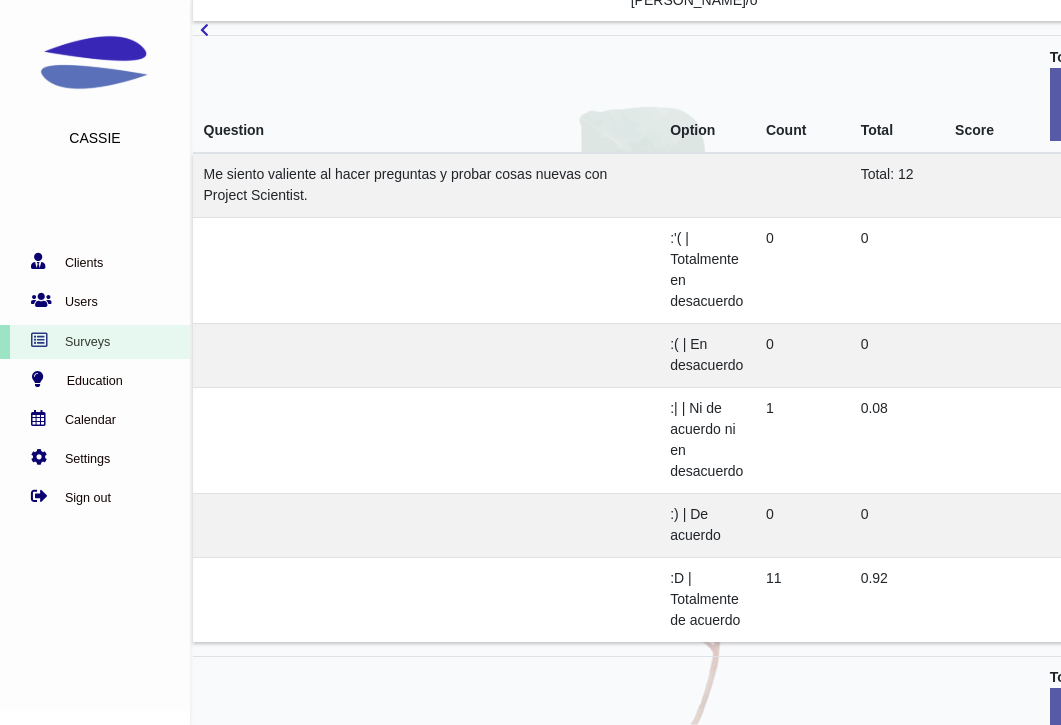click on "Me siento valiente al hacer preguntas y probar cosas nuevas con Project Scientist." at bounding box center [406, 184] 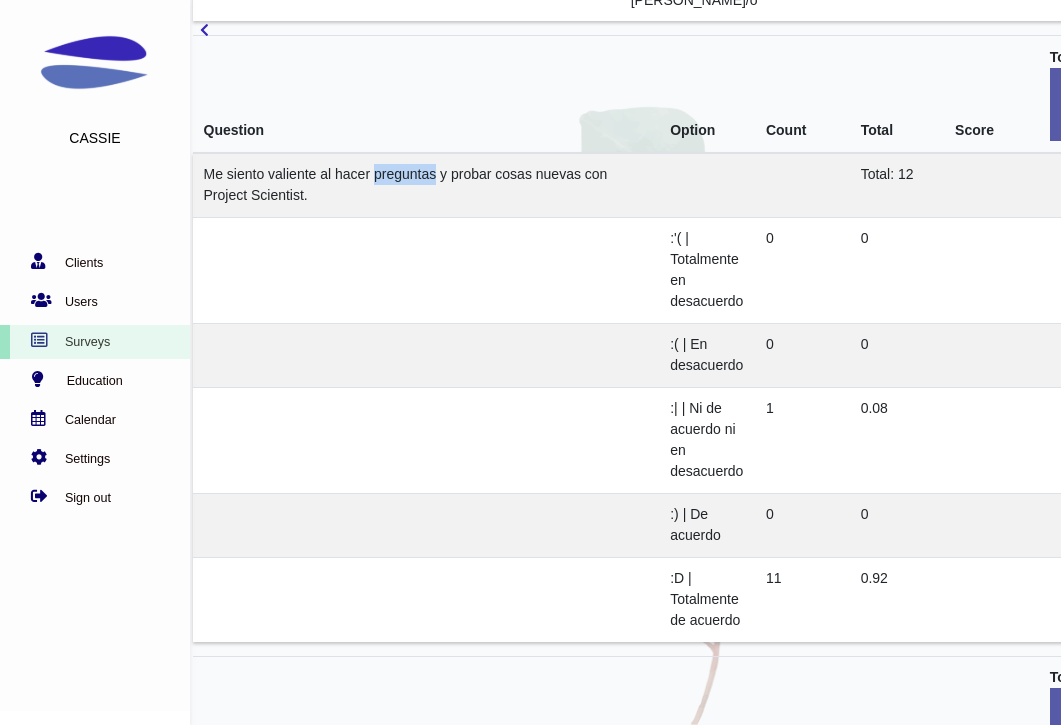 click on "Me siento valiente al hacer preguntas y probar cosas nuevas con Project Scientist." at bounding box center [406, 184] 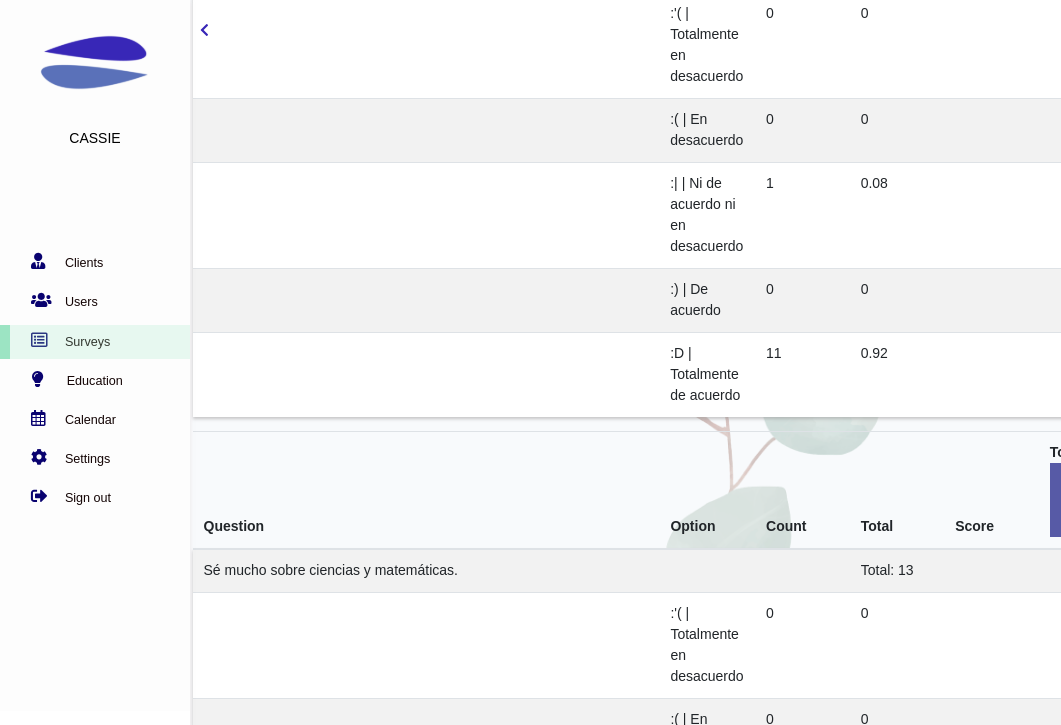 scroll, scrollTop: 22550, scrollLeft: 32, axis: both 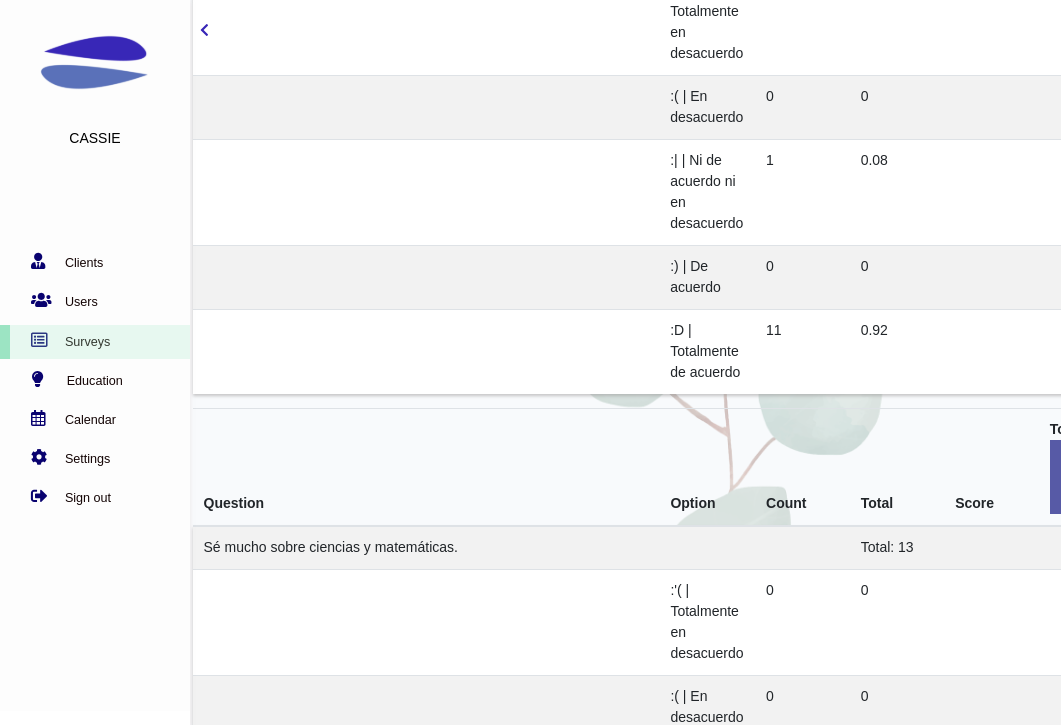 click on "Me siento valiente al hacer preguntas y probar cosas nuevas con Project Scientist." at bounding box center [426, -63] 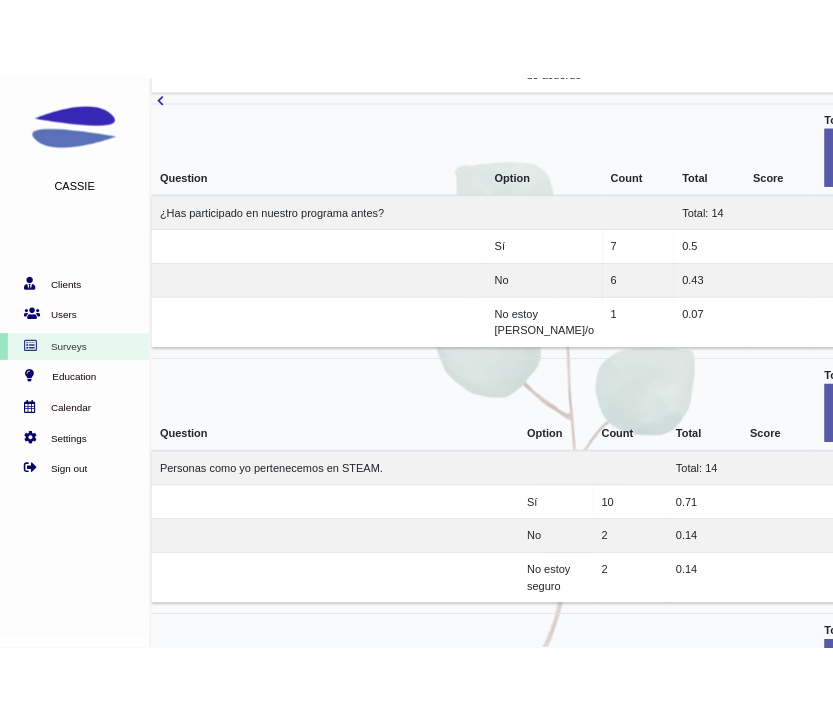 scroll, scrollTop: 20030, scrollLeft: 32, axis: both 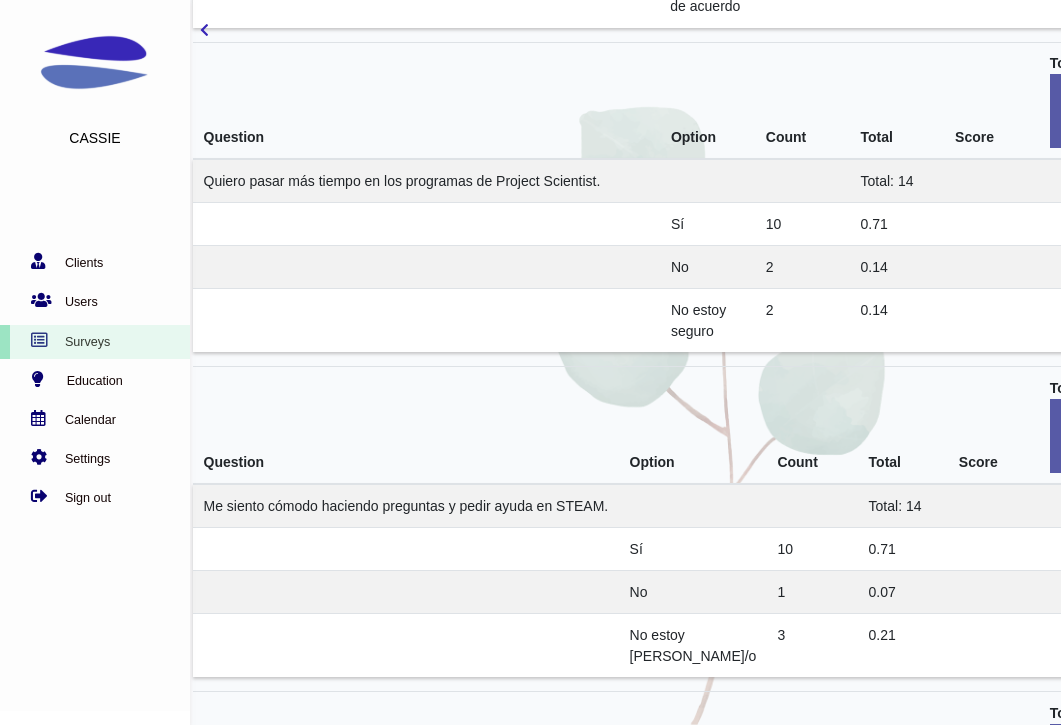 click at bounding box center [204, 30] 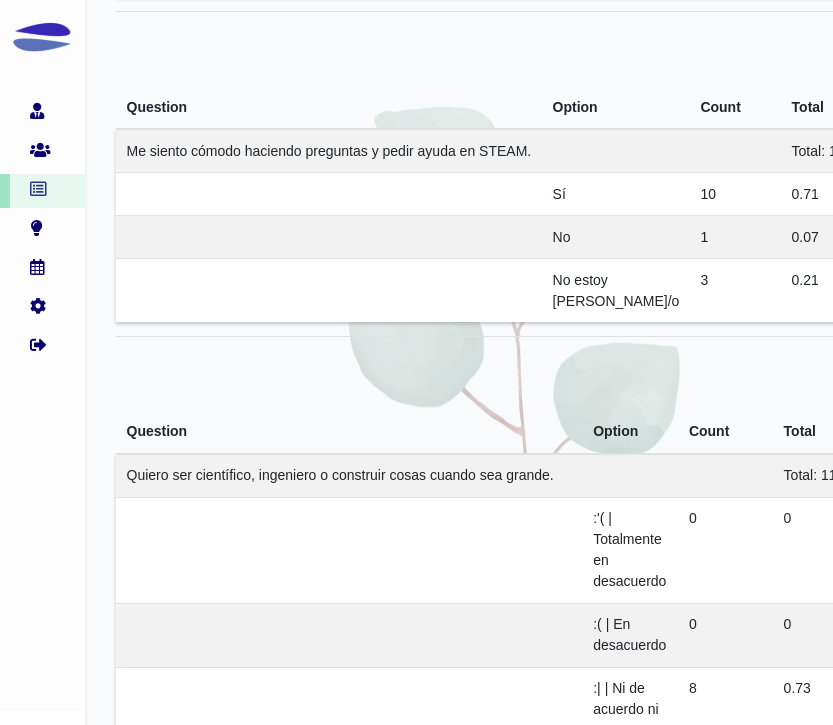 scroll, scrollTop: 15656, scrollLeft: 32, axis: both 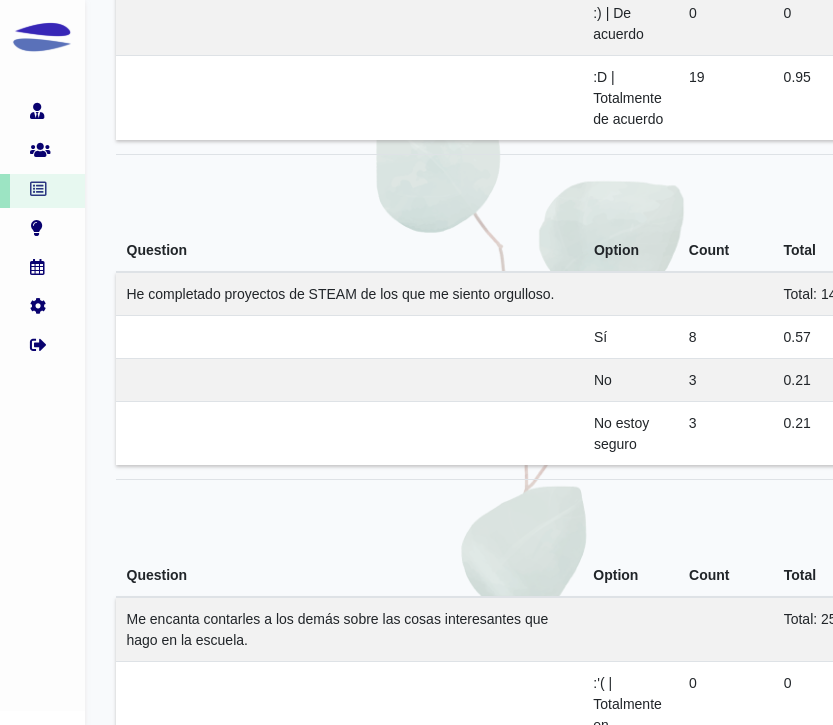 click on "He completado proyectos de STEAM de los que me siento orgulloso." at bounding box center (341, 294) 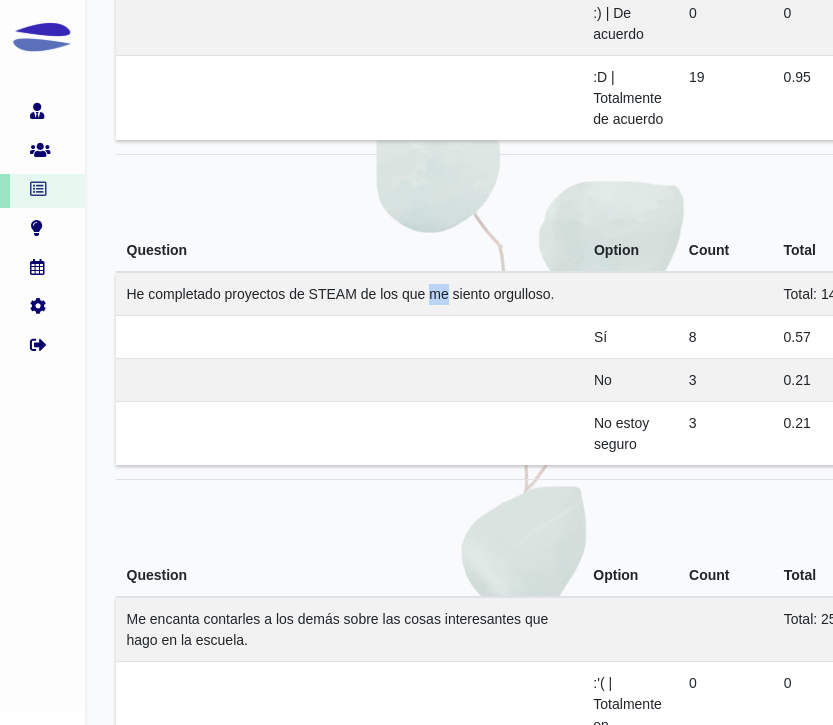 click on "He completado proyectos de STEAM de los que me siento orgulloso." at bounding box center (341, 294) 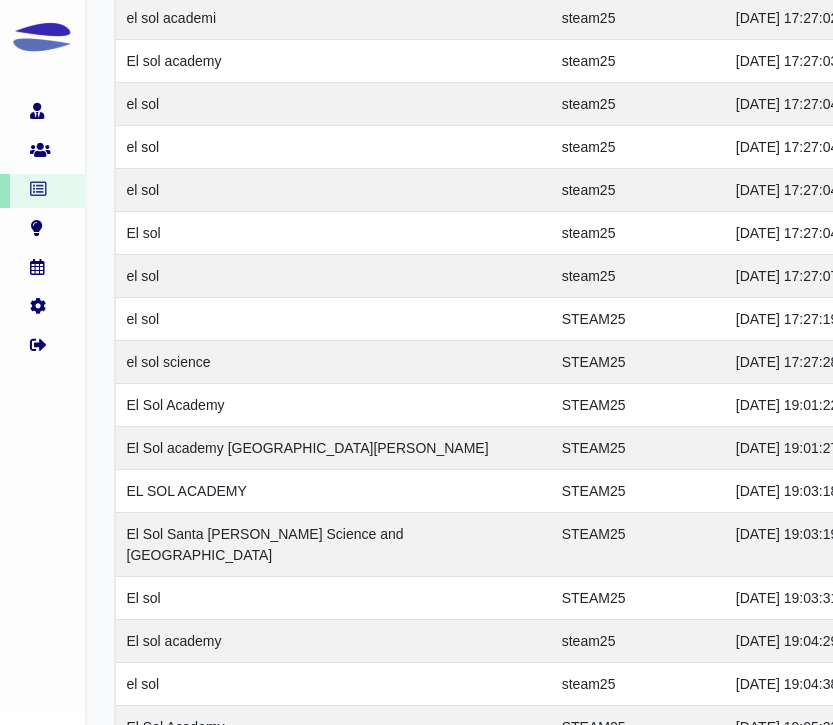 scroll, scrollTop: 21609, scrollLeft: 32, axis: both 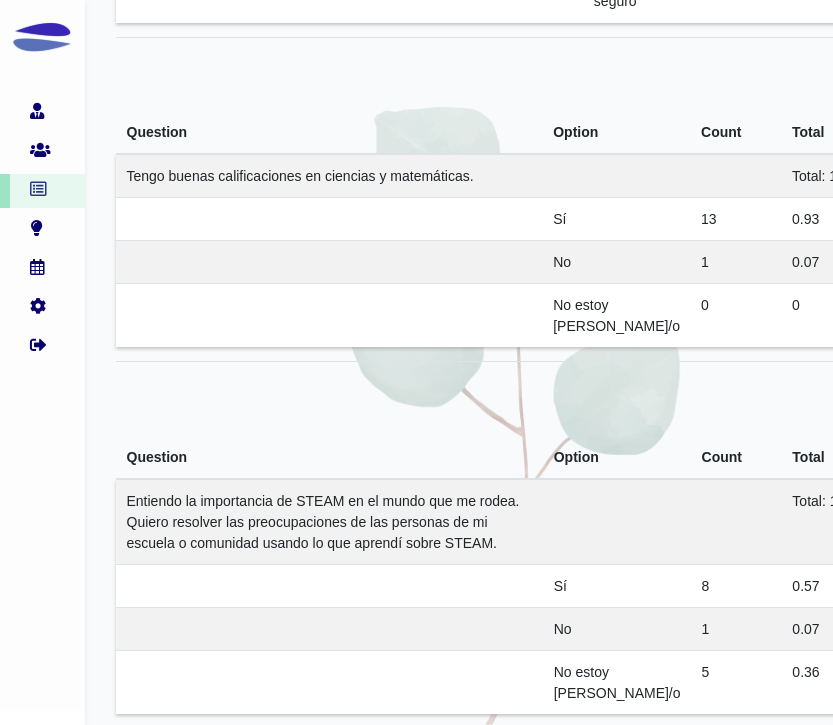 click on "Tengo buenas calificaciones en ciencias y matemáticas." at bounding box center [300, 176] 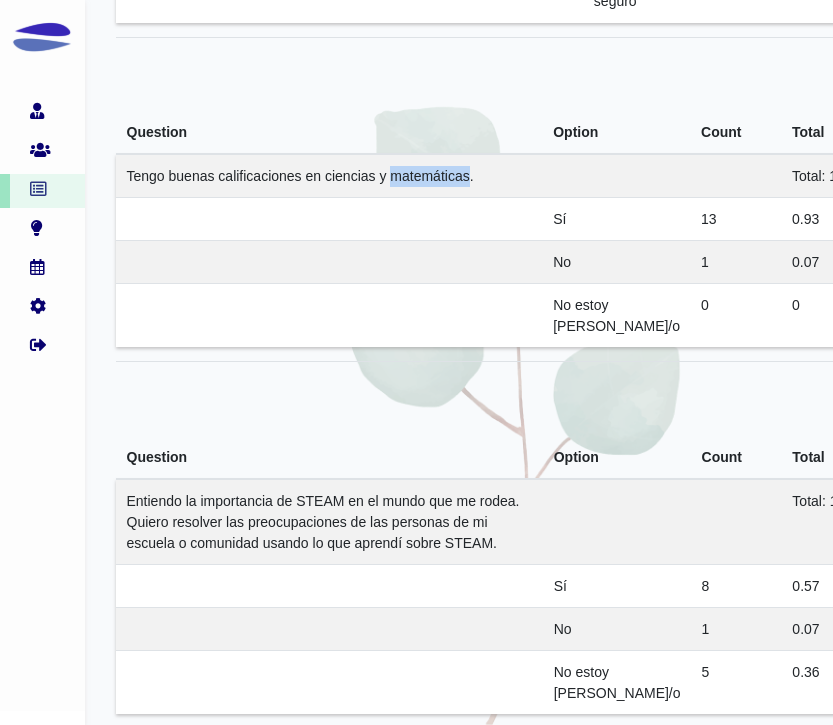click on "Tengo buenas calificaciones en ciencias y matemáticas." at bounding box center [300, 176] 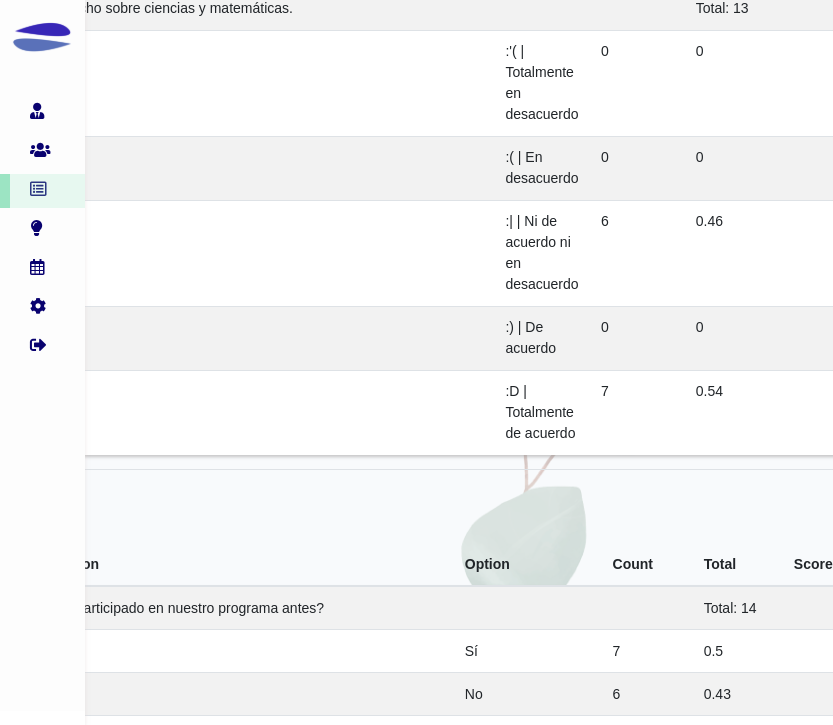scroll, scrollTop: 23089, scrollLeft: 170, axis: both 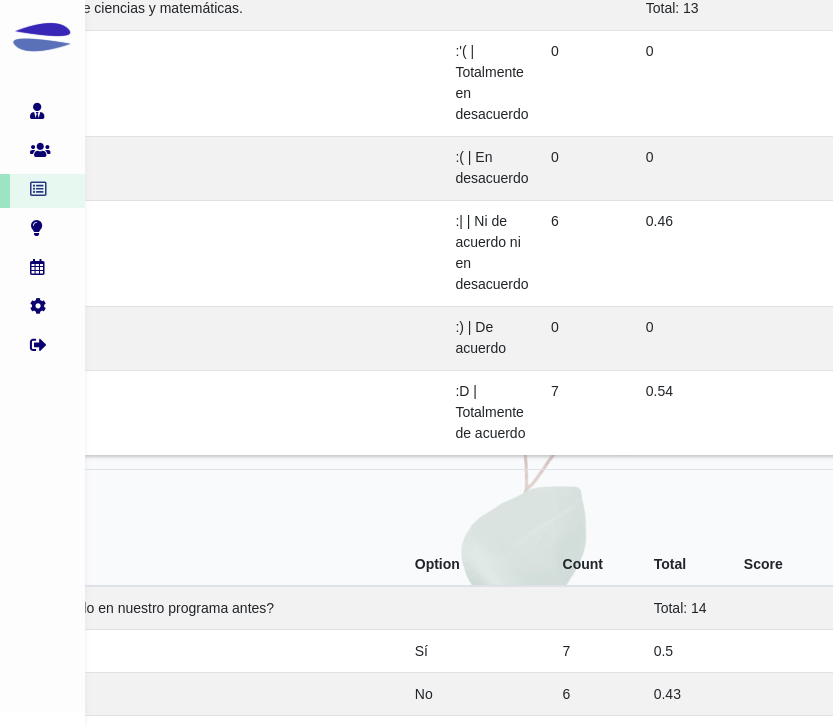 click on "Sé mucho sobre ciencias y matemáticas." at bounding box center (116, 8) 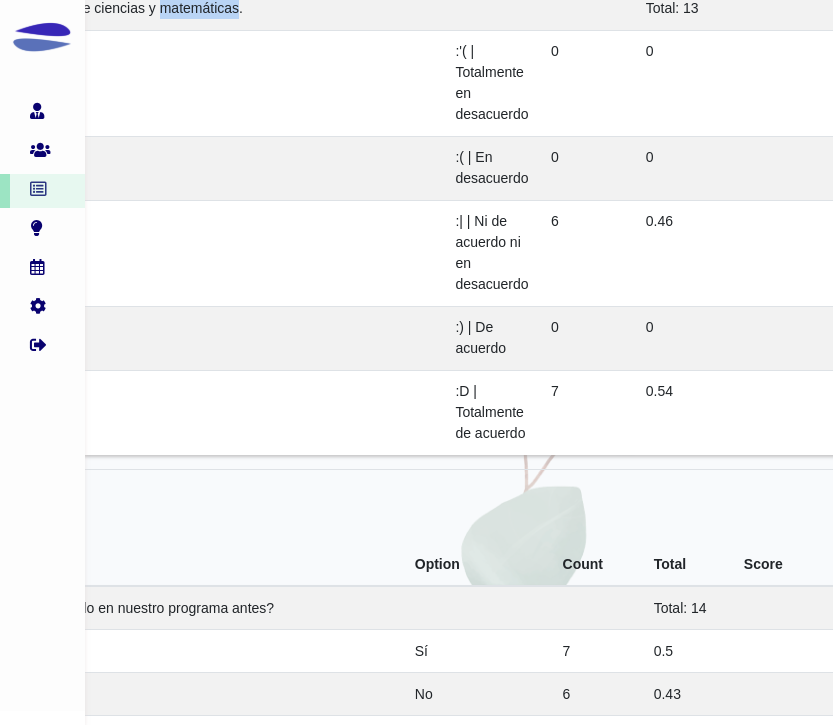 click on "Sé mucho sobre ciencias y matemáticas." at bounding box center (116, 8) 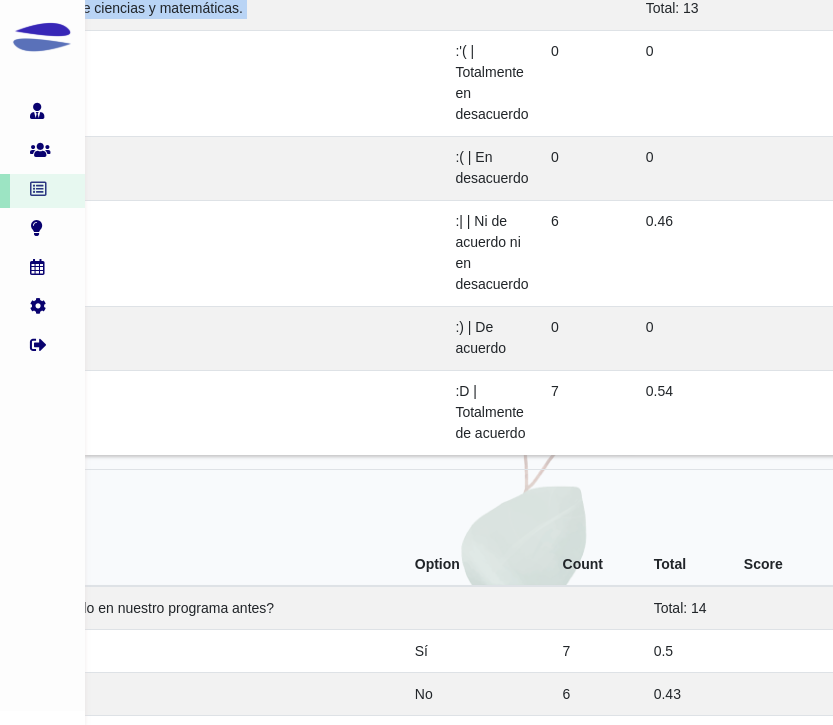 copy on "Sé mucho sobre ciencias y matemáticas." 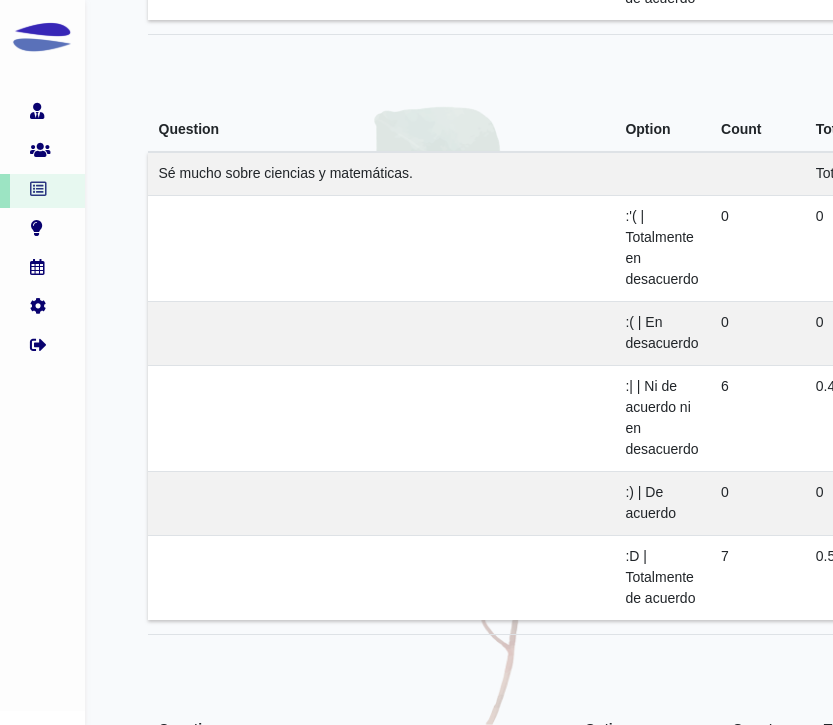 scroll, scrollTop: 21609, scrollLeft: 0, axis: vertical 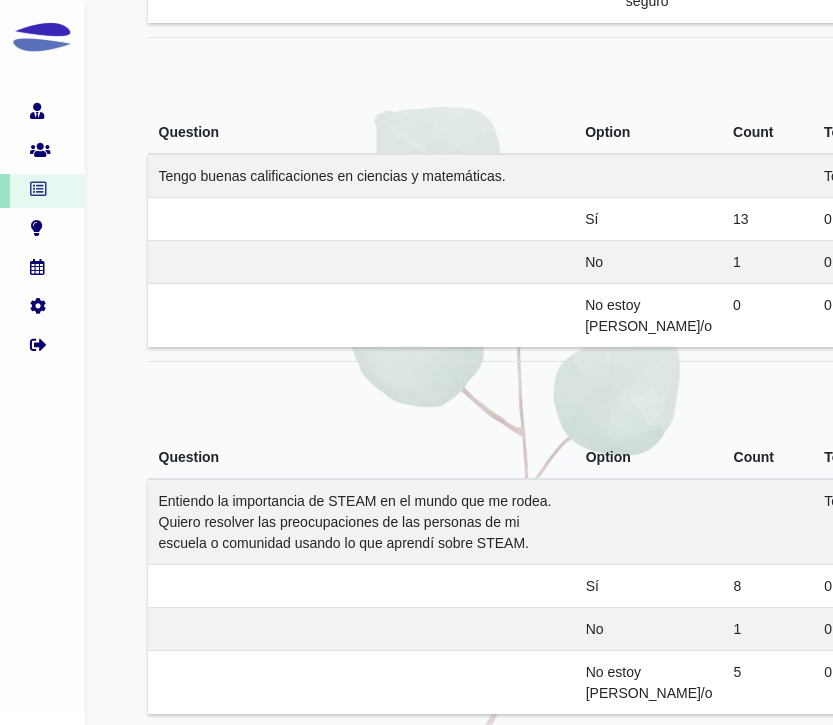 click on "Tengo buenas calificaciones en ciencias y matemáticas." at bounding box center (332, 176) 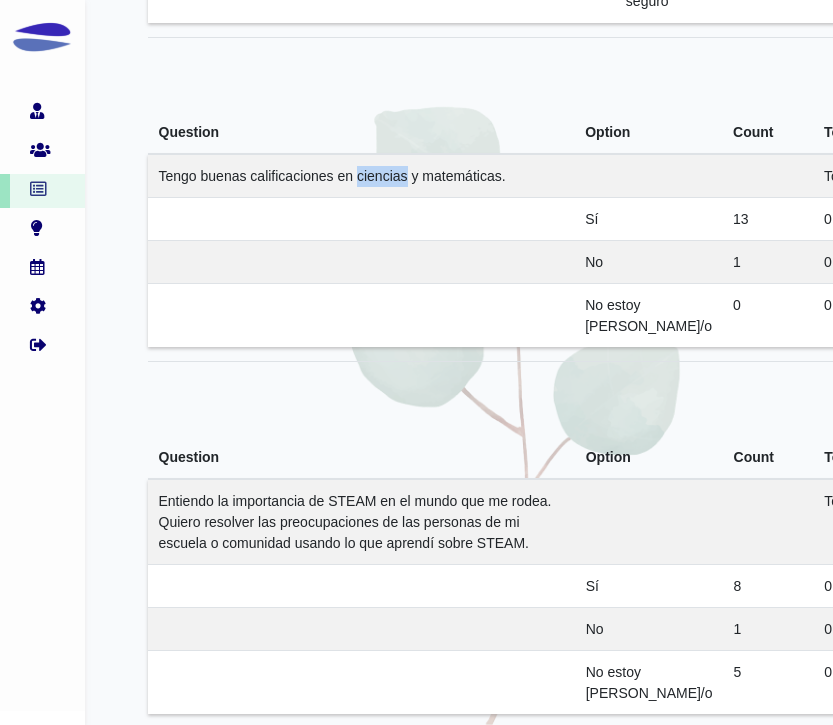 click on "Tengo buenas calificaciones en ciencias y matemáticas." at bounding box center [332, 176] 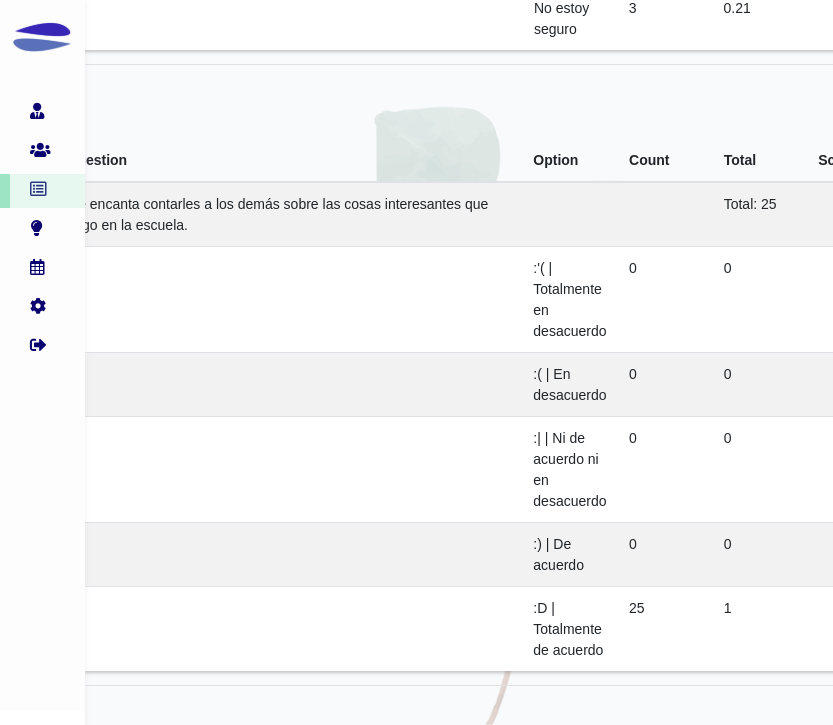 scroll, scrollTop: 16078, scrollLeft: 92, axis: both 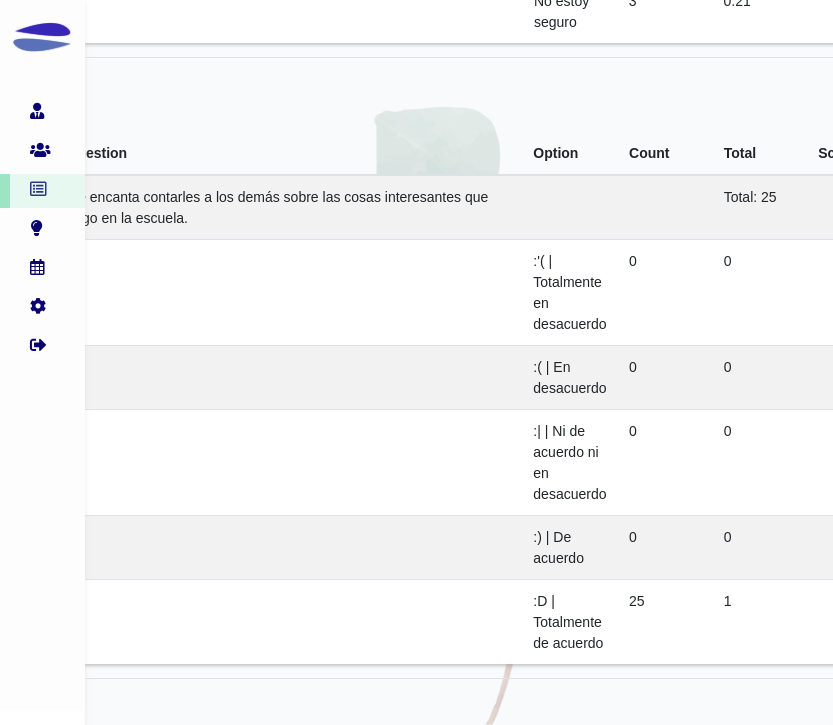 click on "Me encanta contarles a los demás sobre las cosas interesantes que hago en la escuela." at bounding box center [278, 207] 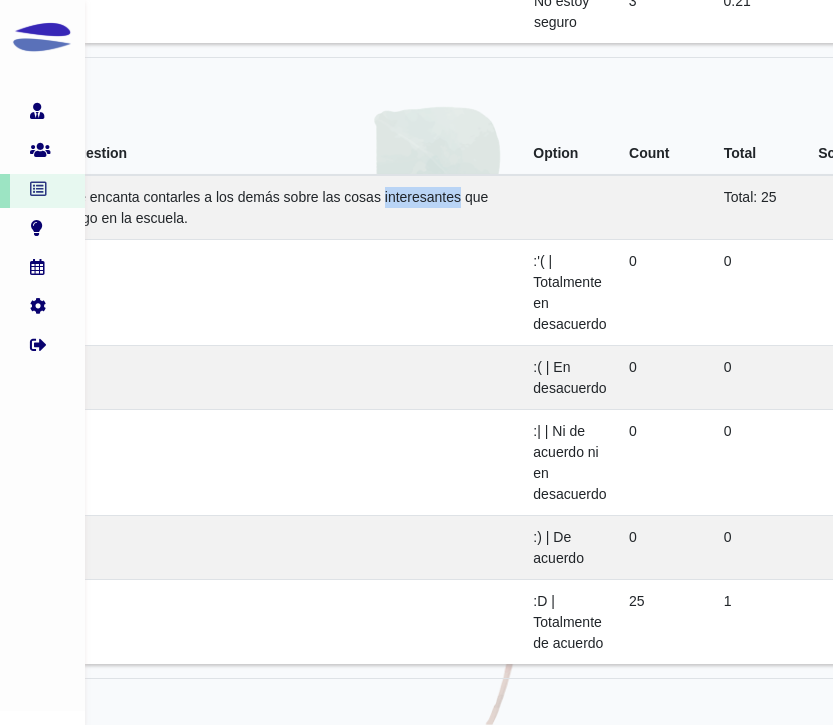 click on "Me encanta contarles a los demás sobre las cosas interesantes que hago en la escuela." at bounding box center [278, 207] 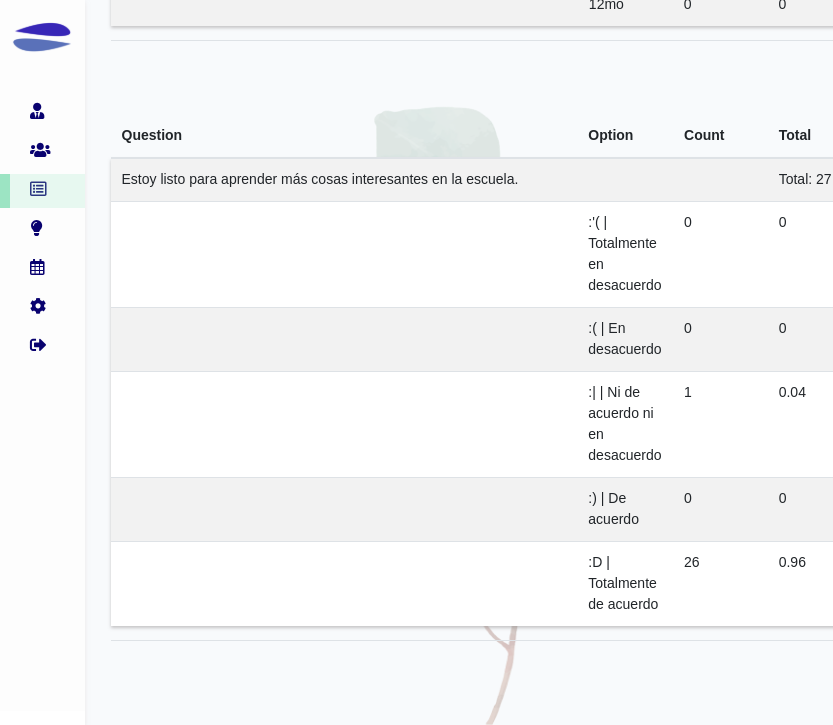scroll, scrollTop: 19432, scrollLeft: 29, axis: both 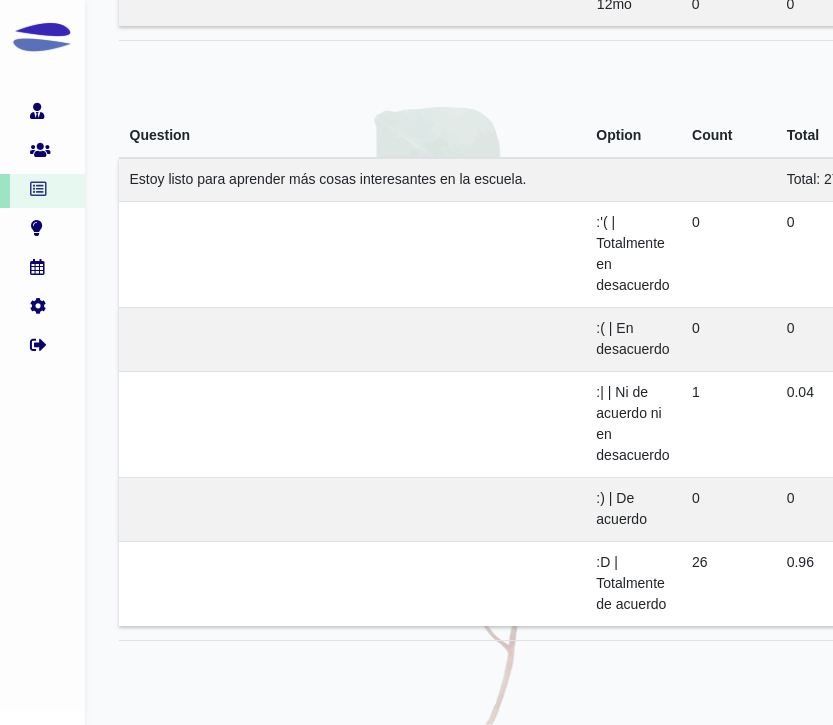 click on "Estoy listo para aprender más cosas interesantes en la escuela." at bounding box center [328, 179] 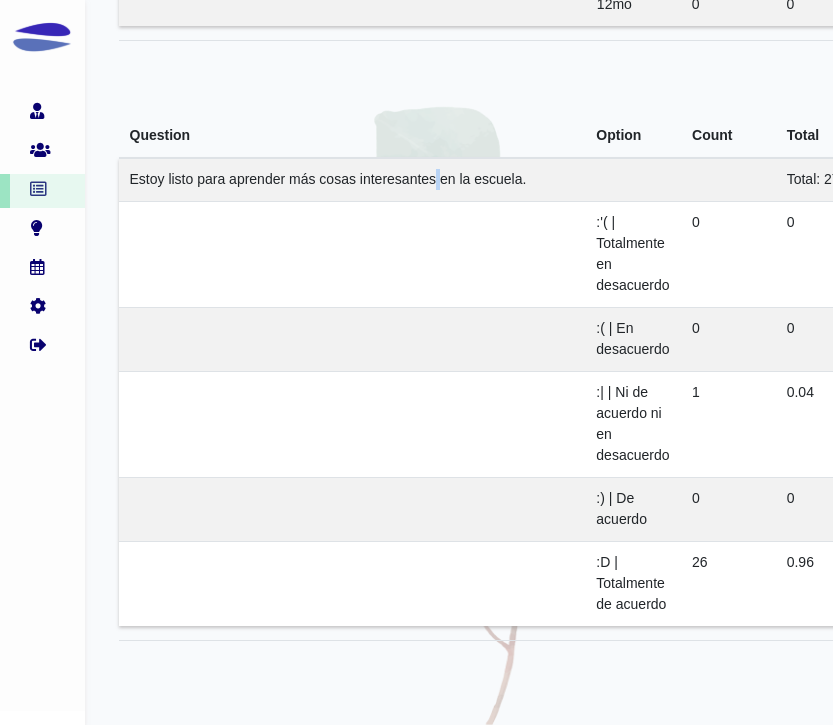 click on "Estoy listo para aprender más cosas interesantes en la escuela." at bounding box center [328, 179] 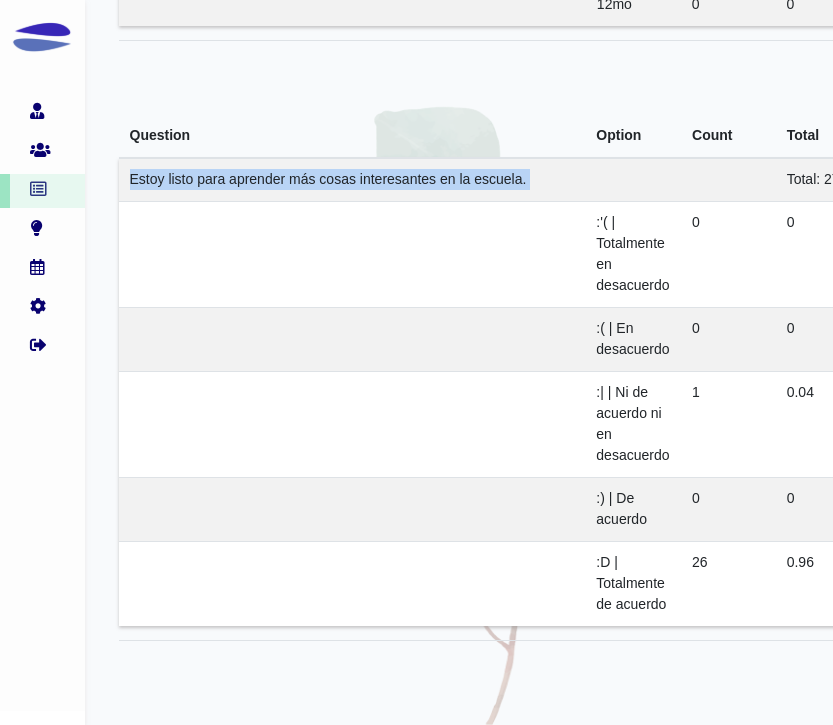 copy on "Estoy listo para aprender más cosas interesantes en la escuela." 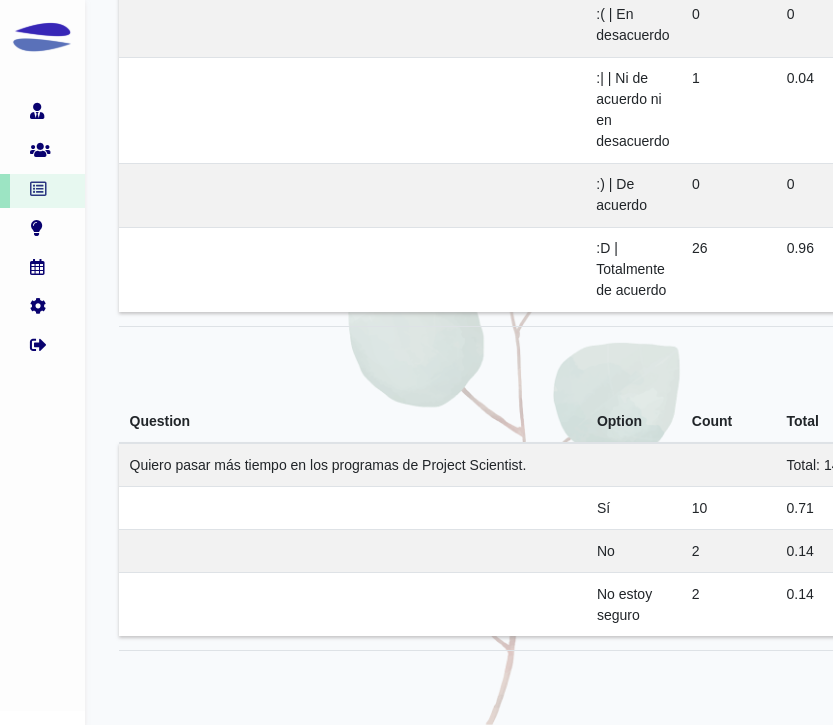 scroll, scrollTop: 19746, scrollLeft: 118, axis: both 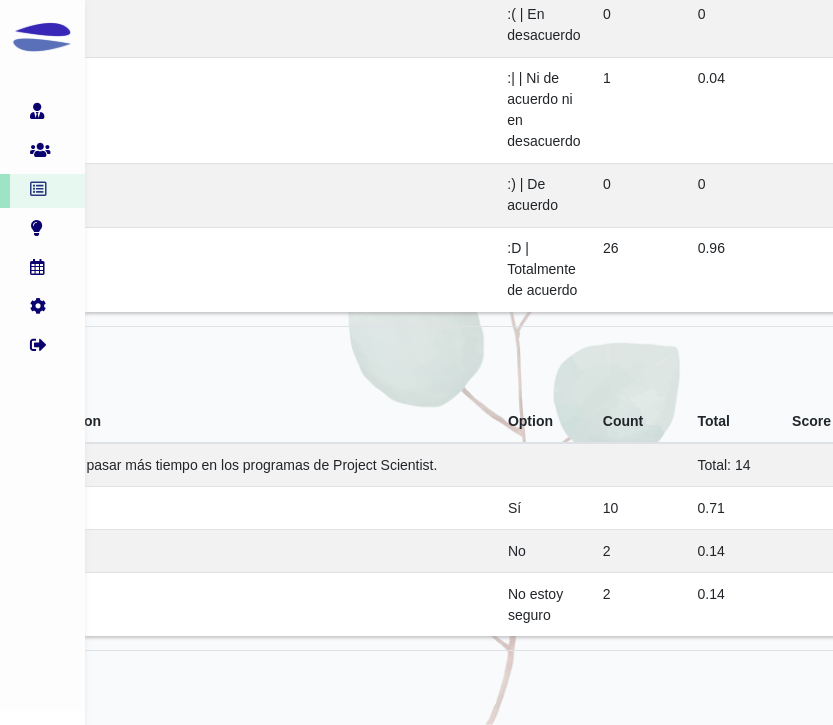 click at bounding box center [263, 110] 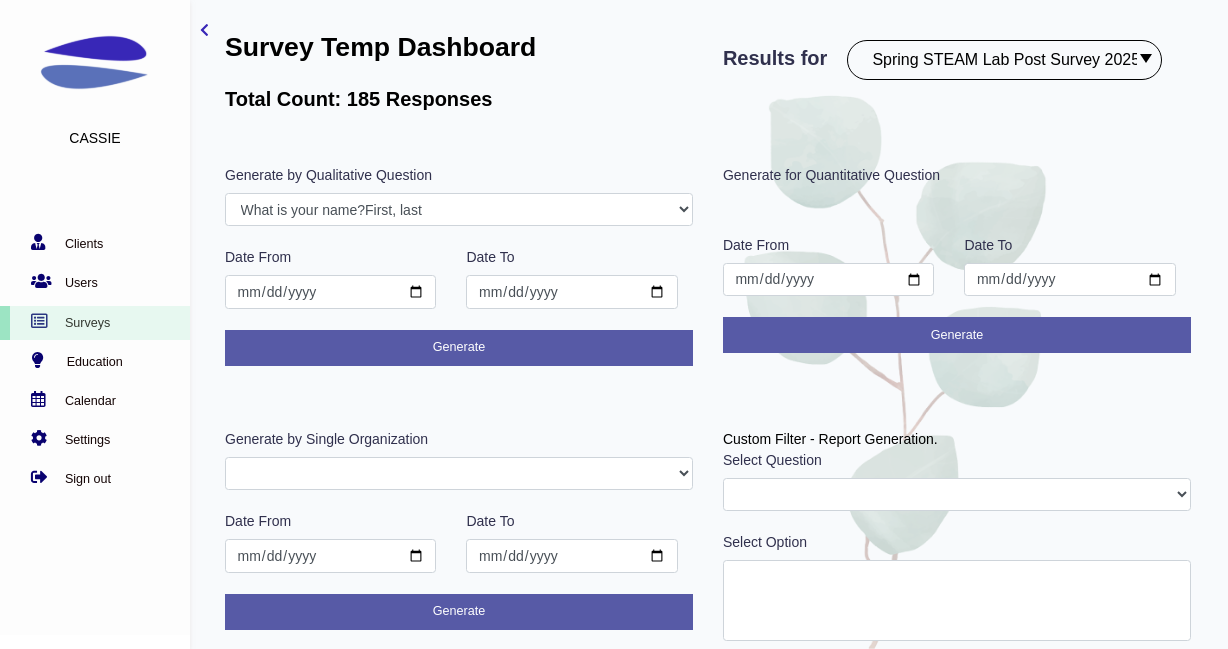 scroll, scrollTop: 0, scrollLeft: 0, axis: both 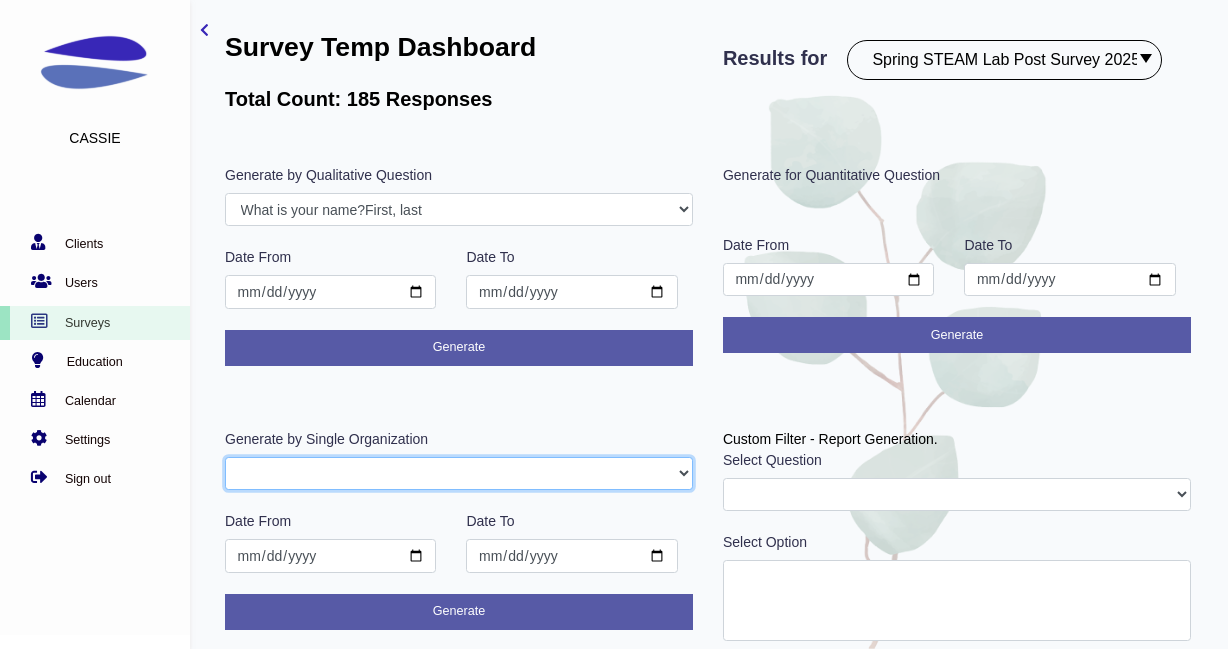 click on "STEAM25    PSAdmin" at bounding box center (459, 474) 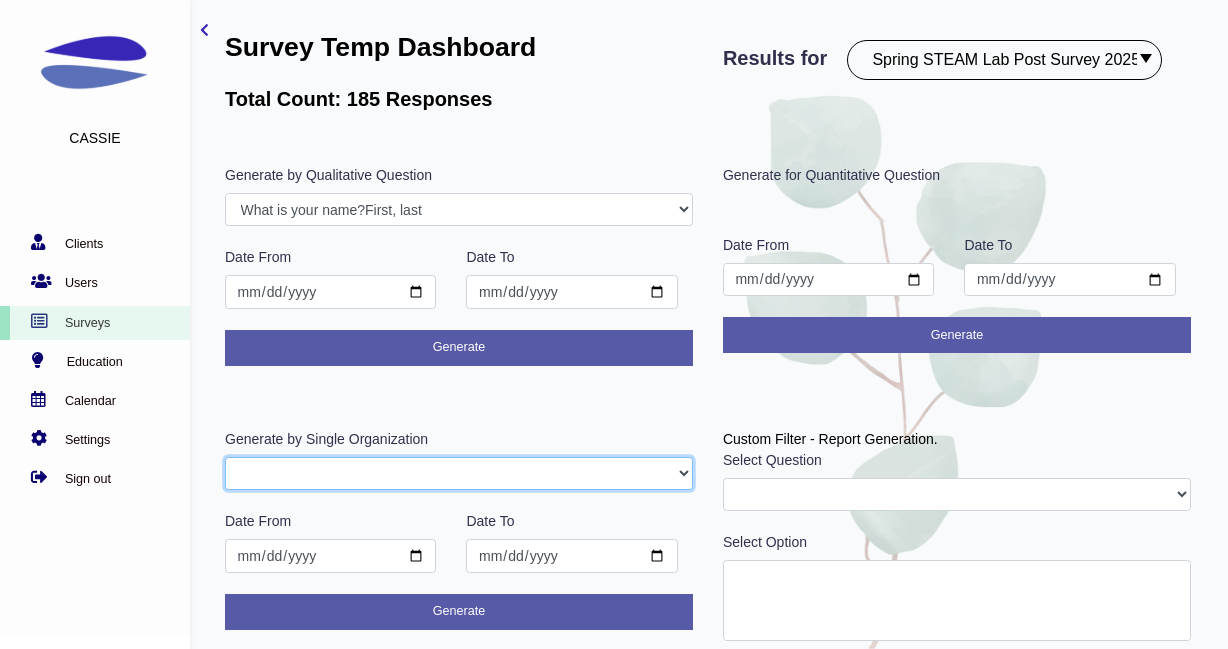 select on "STEAM25" 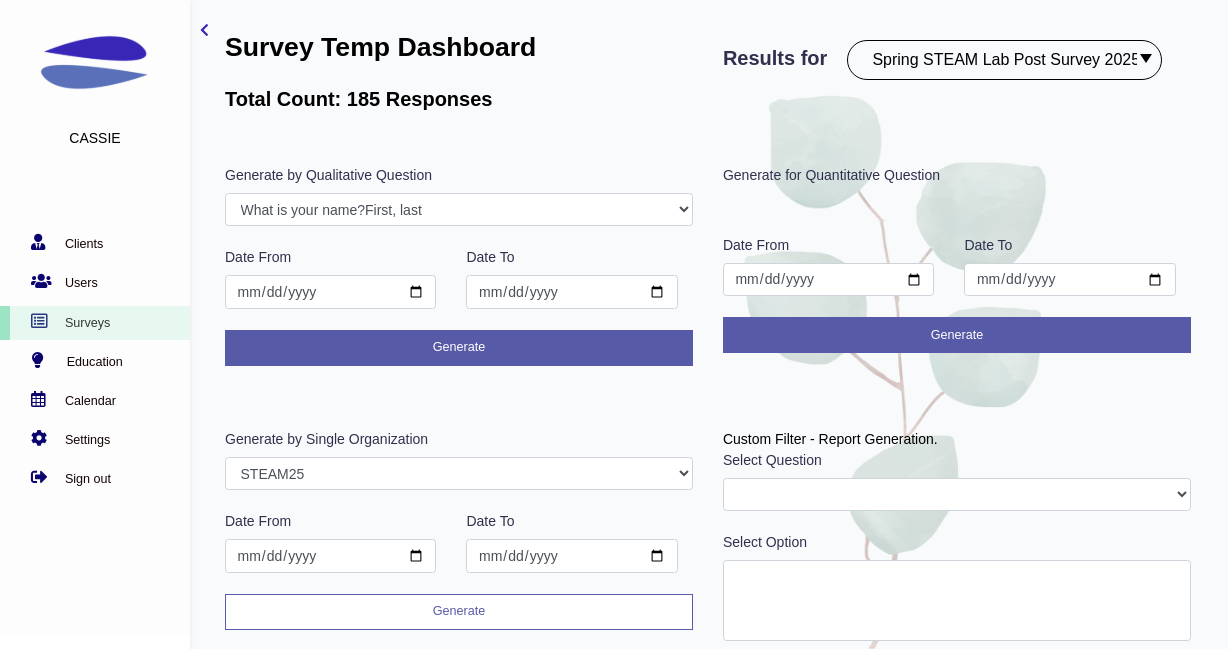 click on "Generate" at bounding box center (459, 612) 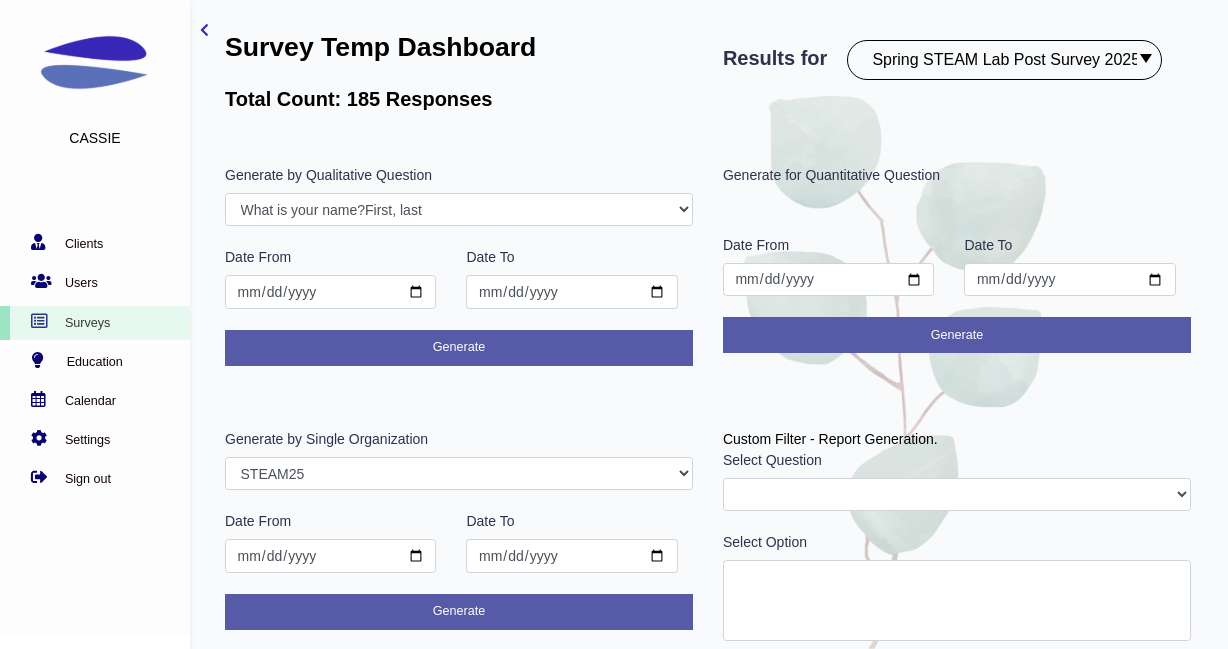 click on "PostROX PreROX YWCAHamiltonWEC AlumnaeSurvey GFMentor2 GFMentee2 YWCA2019 GFMentee3 GFMentor3 RemoteWork CampGF Pre-Survey Coopstudents Coopmanager PSParent PostCampGF KindredCU KindredCULeader PSPost PSStudent PSTeacher PostYWCAHamiltonWEC GFMentee4 GFMentor4 Betterup BetterUpLeader studentleader Pre Test 2020 SurveyDemo Pulse townhallQA GFMentorsurveyDec2020 GFMenteesurveyDec2020 Post ROX 2020 STEMClub PSParent Dec 2020 employeeaudit leadersaudit GFMenteeMarch2021 GFMentorMarch2021 WULeagueteam WULeagueplayer PSParent Mar 2021 STEMClub Mar 2021 demo ggflteam ggflleader KCUPulse1 CFGBteam CFGBleader Survey Guide TFTeam TFLeaders TFBoard anbiostudentEDI anbioEDI CJI GirlsIndex2021 Test Associate 500WSLeader 500WSPod GFMentorJune2021 GFMenteeJune2021 HFHTeam HFHTLeader WicketTeam RMTroop RMAlumi RMAlumni PSScholars EDIpostsurvey PSStudent-Pre PSPose2021 PSPost2021 PSParent2021 BBBSHHTeam BBBSHHLeads PreROX2021 GFMenteePre2021 GFMentorPre2021 SBStaff SBLeaders UofGAADTeam UofGAADLeaders TFPulse1 DaycareStaff" at bounding box center [1004, 60] 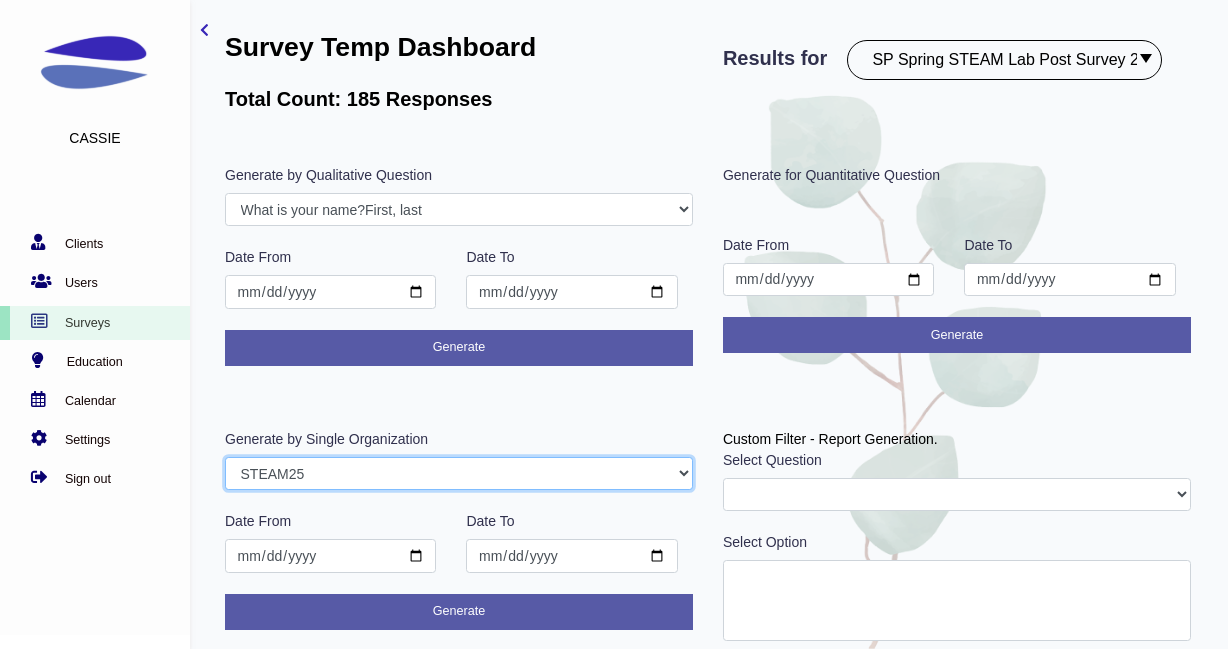 click on "STEAM25    PSAdmin" at bounding box center (459, 474) 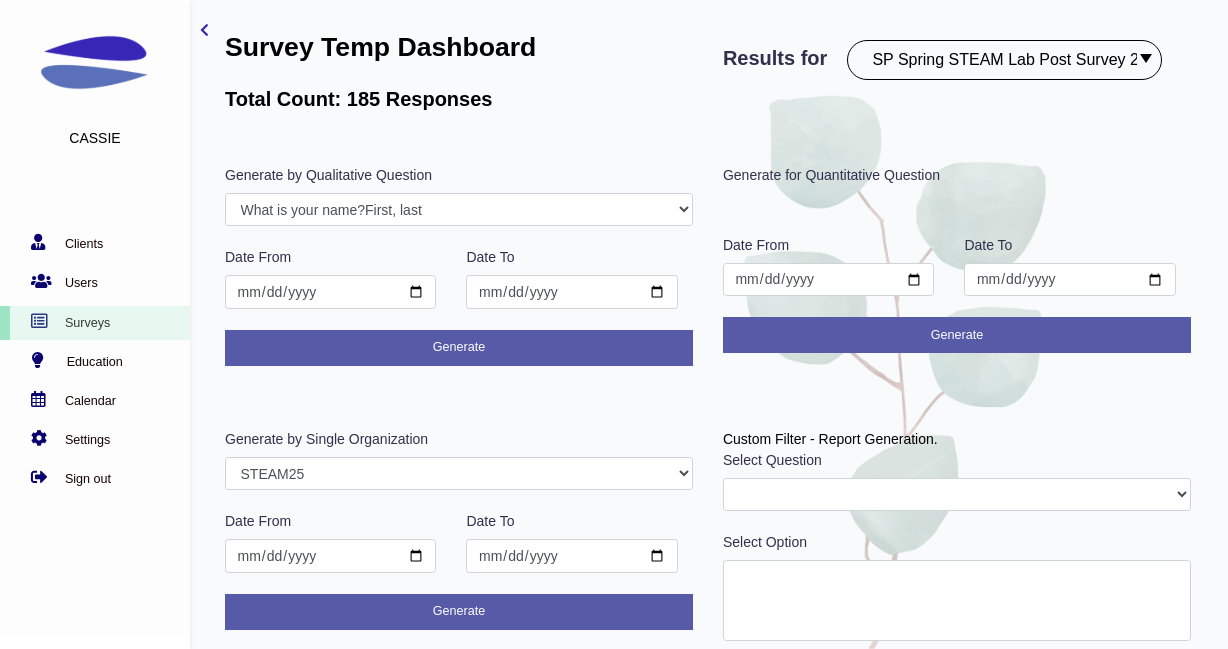 click on "PostROX PreROX YWCAHamiltonWEC AlumnaeSurvey GFMentor2 GFMentee2 YWCA2019 GFMentee3 GFMentor3 RemoteWork CampGF Pre-Survey Coopstudents Coopmanager PSParent PostCampGF KindredCU KindredCULeader PSPost PSStudent PSTeacher PostYWCAHamiltonWEC GFMentee4 GFMentor4 Betterup BetterUpLeader studentleader Pre Test 2020 SurveyDemo Pulse townhallQA GFMentorsurveyDec2020 GFMenteesurveyDec2020 Post ROX 2020 STEMClub PSParent Dec 2020 employeeaudit leadersaudit GFMenteeMarch2021 GFMentorMarch2021 WULeagueteam WULeagueplayer PSParent Mar 2021 STEMClub Mar 2021 demo ggflteam ggflleader KCUPulse1 CFGBteam CFGBleader Survey Guide TFTeam TFLeaders TFBoard anbiostudentEDI anbioEDI CJI GirlsIndex2021 Test Associate 500WSLeader 500WSPod GFMentorJune2021 GFMenteeJune2021 HFHTeam HFHTLeader WicketTeam RMTroop RMAlumi RMAlumni PSScholars EDIpostsurvey PSStudent-Pre PSPose2021 PSPost2021 PSParent2021 BBBSHHTeam BBBSHHLeads PreROX2021 GFMenteePre2021 GFMentorPre2021 SBStaff SBLeaders UofGAADTeam UofGAADLeaders TFPulse1 DaycareStaff" at bounding box center [1004, 60] 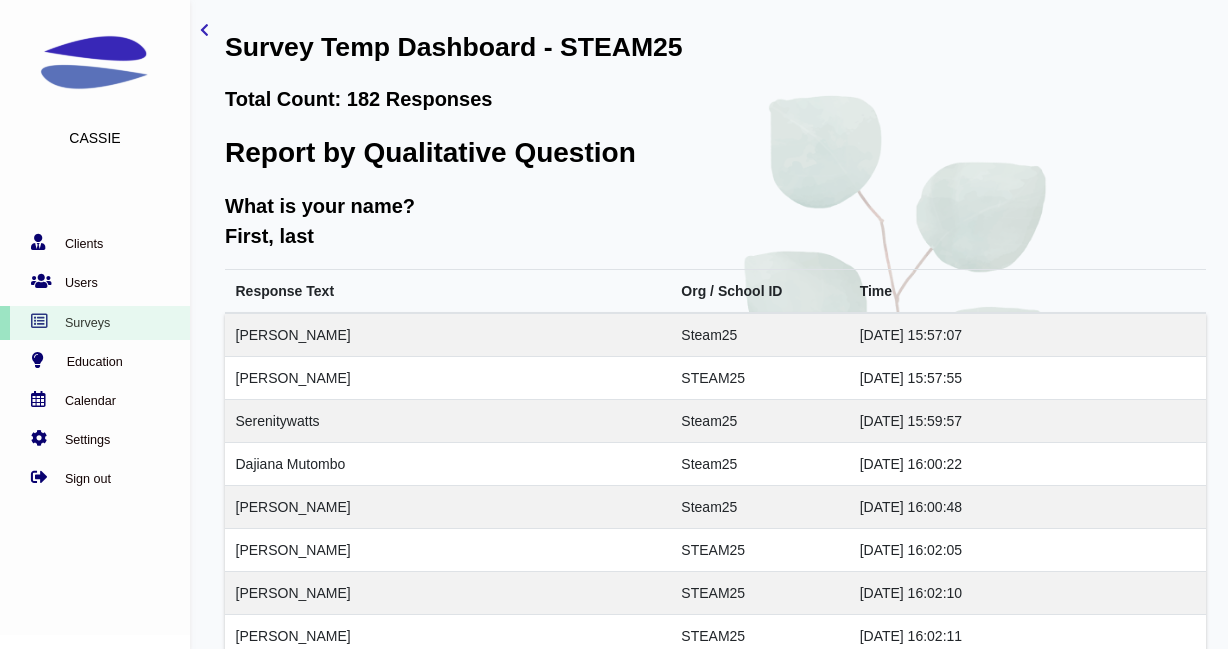 scroll, scrollTop: 0, scrollLeft: 0, axis: both 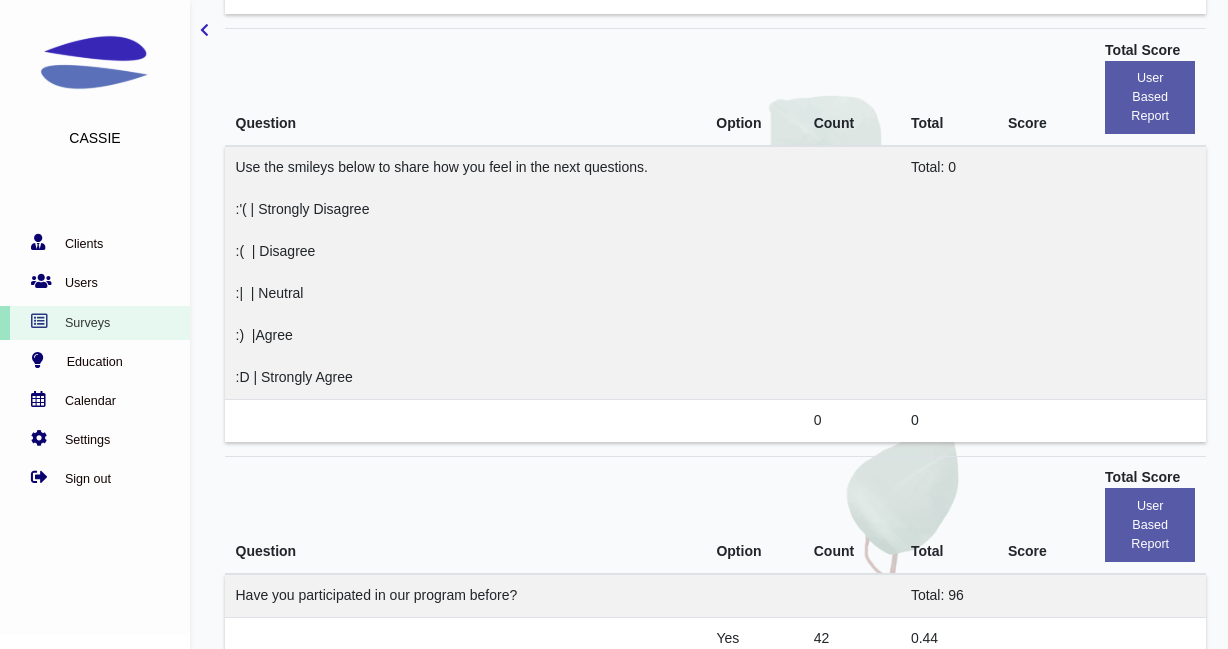 click at bounding box center [204, 30] 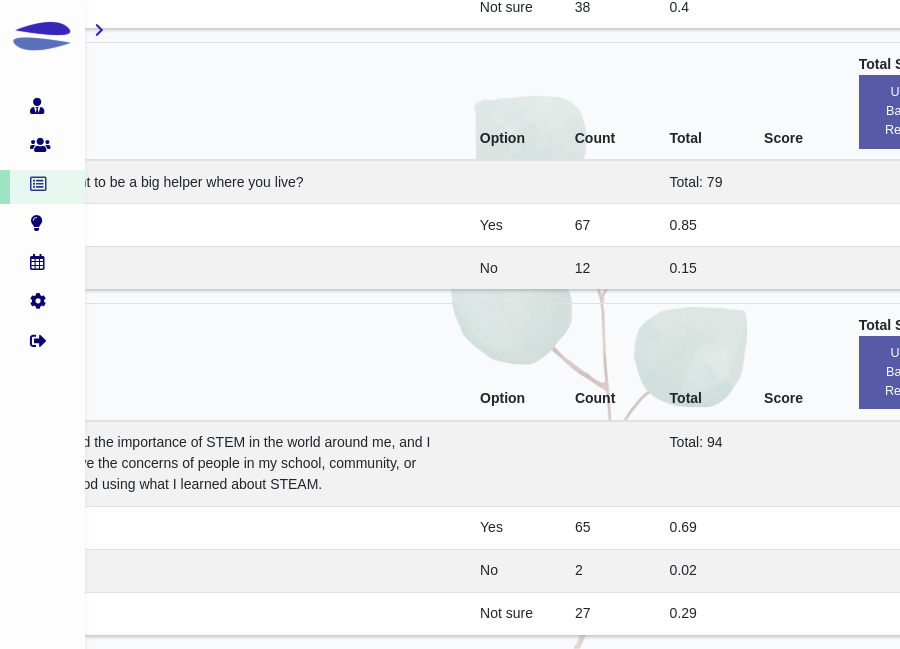 scroll, scrollTop: 74531, scrollLeft: 146, axis: both 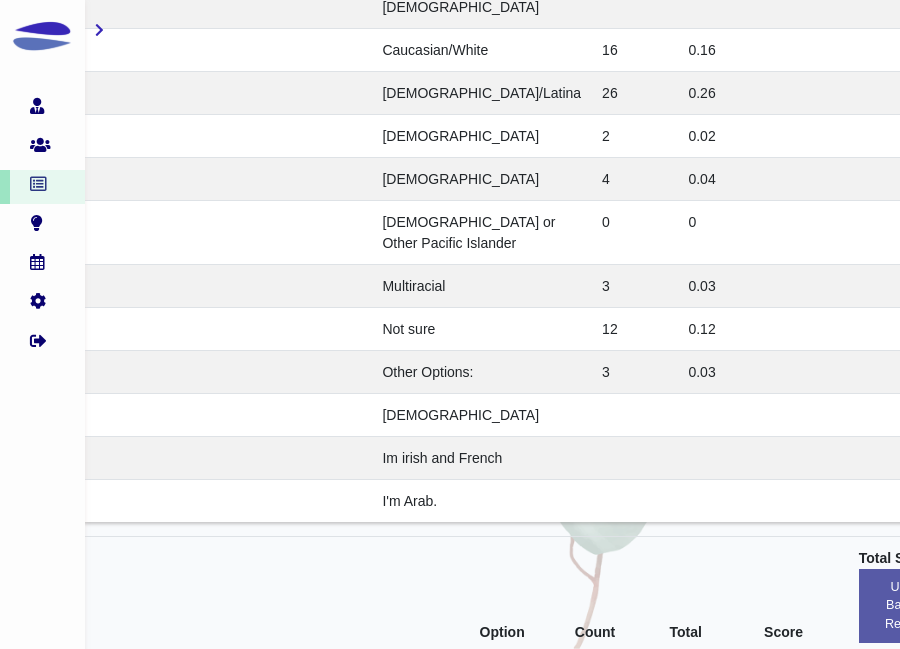 click on "I would keep playing and learning with Project Scientist in the future." at bounding box center (224, -3658) 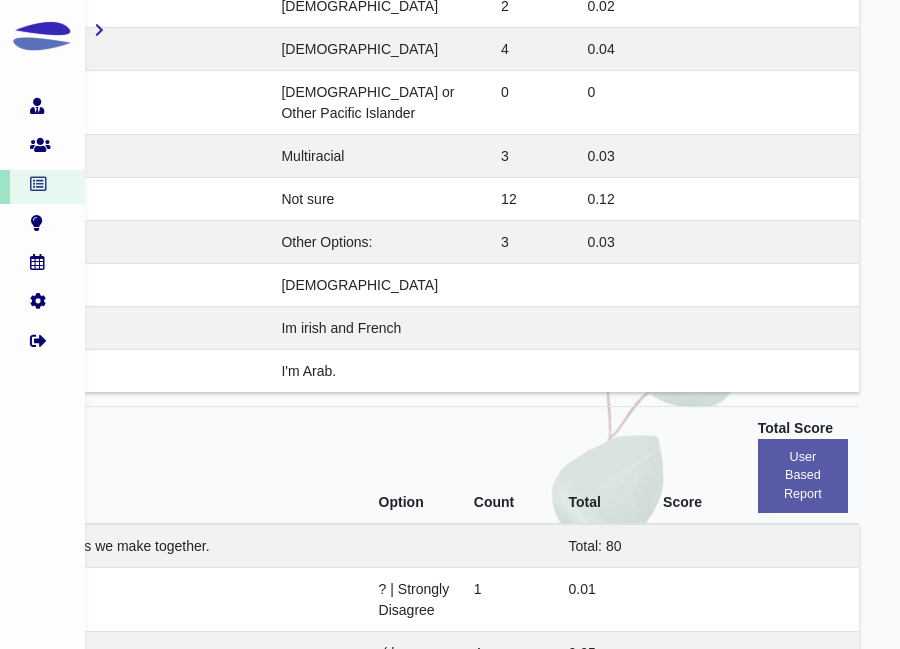 scroll, scrollTop: 74663, scrollLeft: 248, axis: both 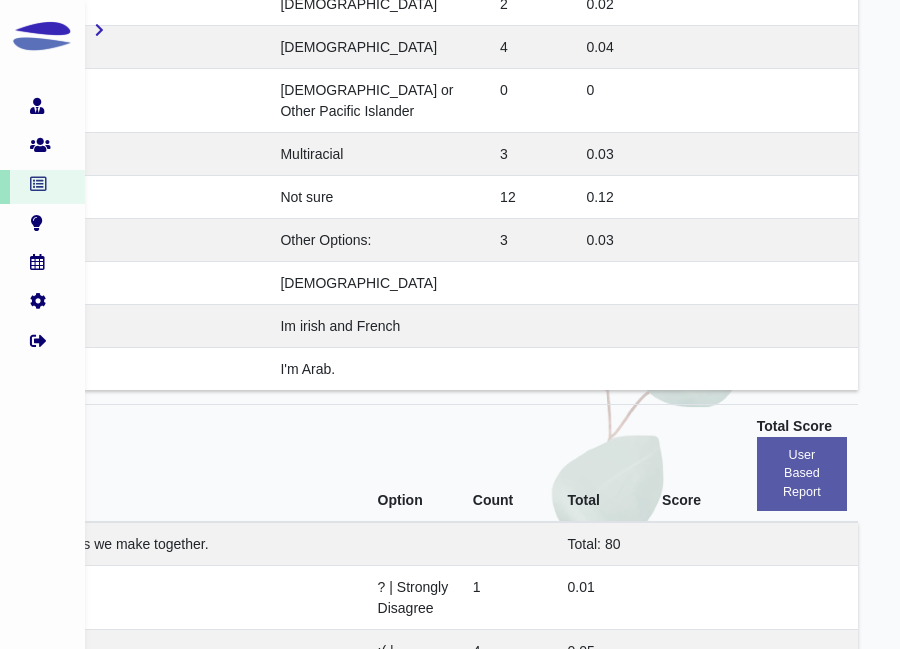 click on "I would keep playing and learning with Project Scientist in the future." at bounding box center [122, -3790] 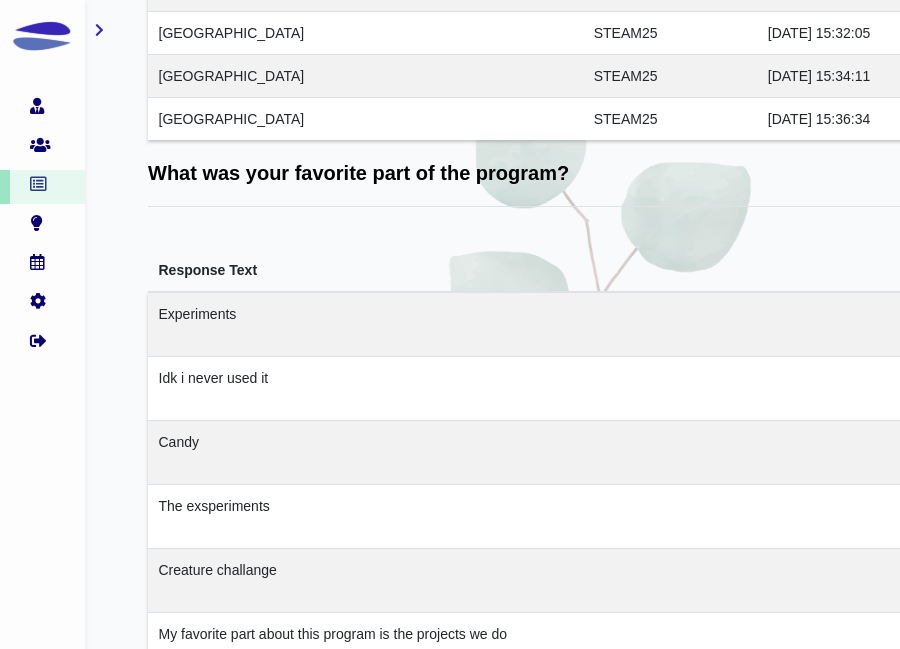 scroll, scrollTop: 39783, scrollLeft: 0, axis: vertical 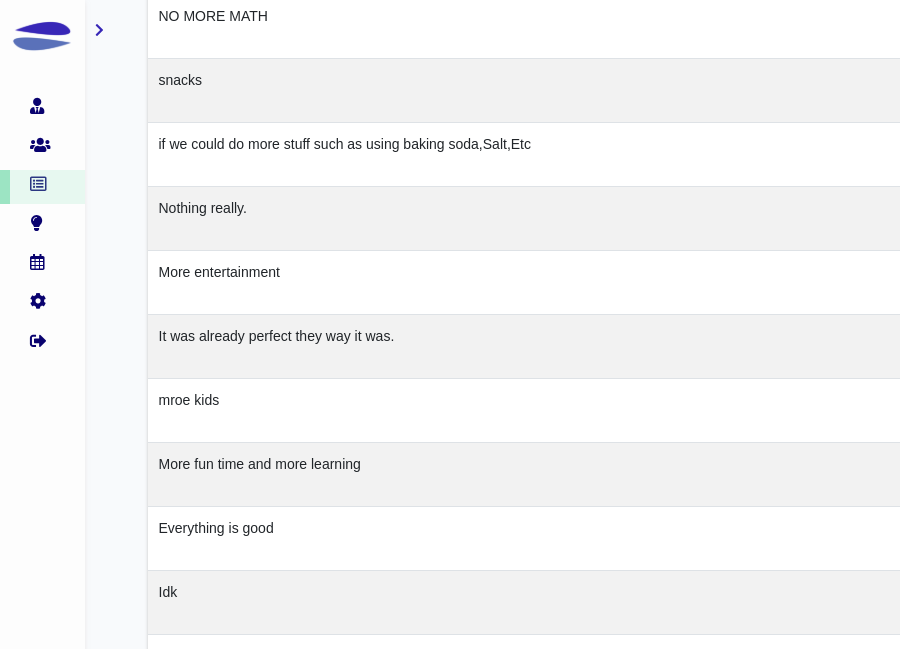 drag, startPoint x: 158, startPoint y: 272, endPoint x: 501, endPoint y: 328, distance: 347.54135 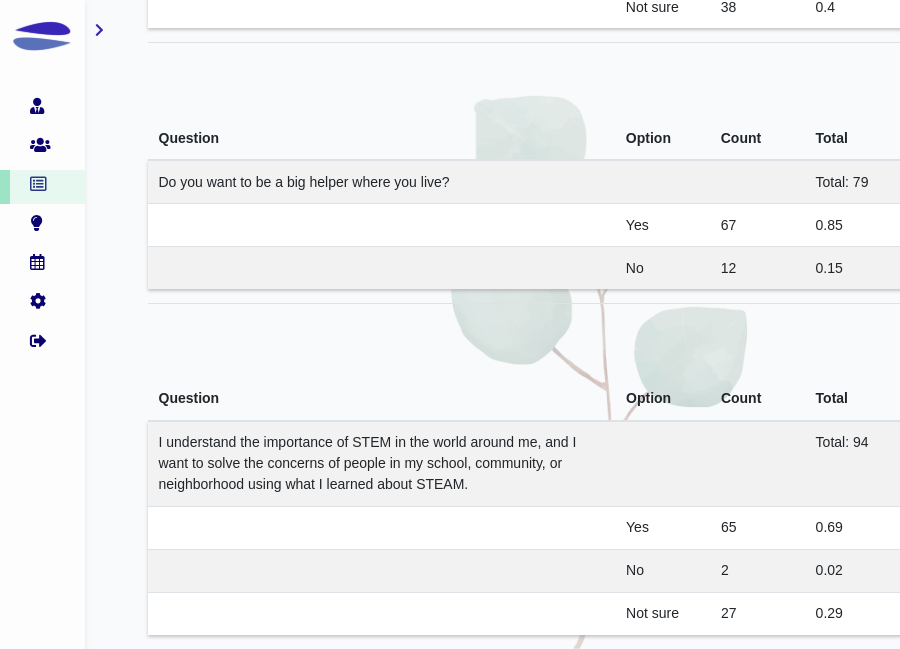scroll, scrollTop: 71418, scrollLeft: 0, axis: vertical 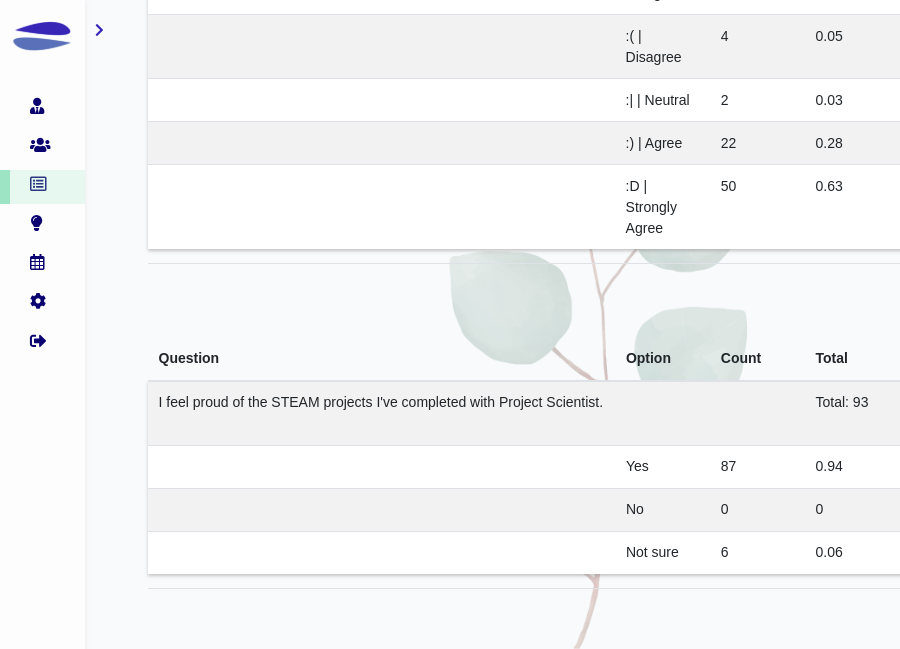 click on "I learned new things about science and math with Project Scientist that I didn't know before." at bounding box center [382, -3640] 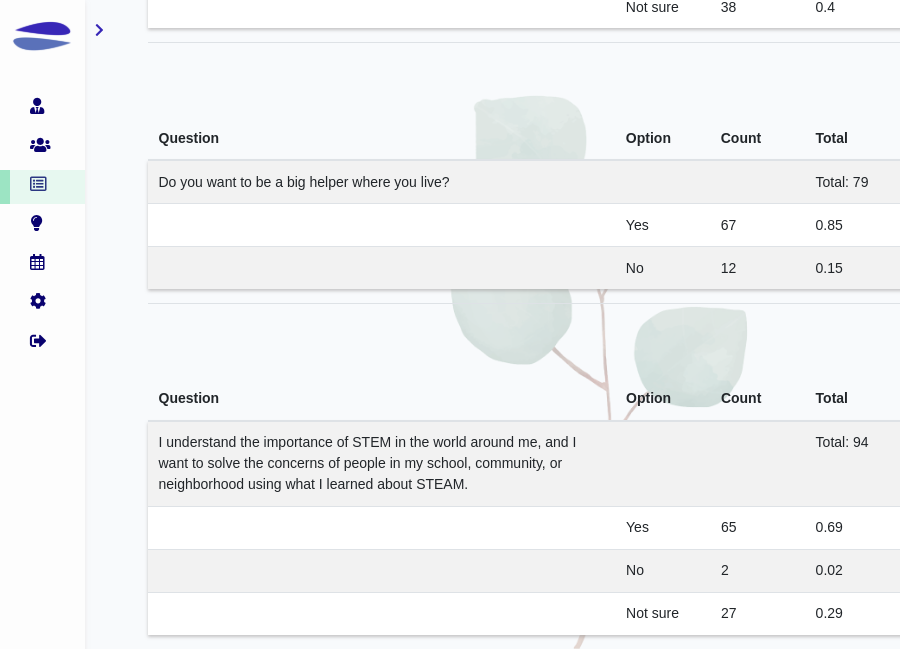 click on "My grades in science and math classes improved since joining this program." at bounding box center (381, -133) 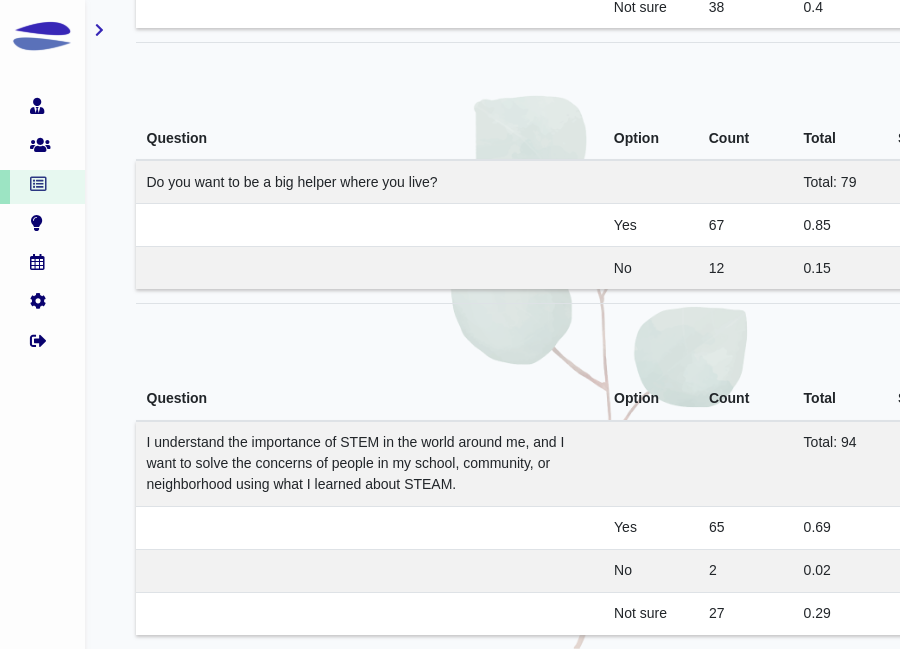 scroll, scrollTop: 80646, scrollLeft: 0, axis: vertical 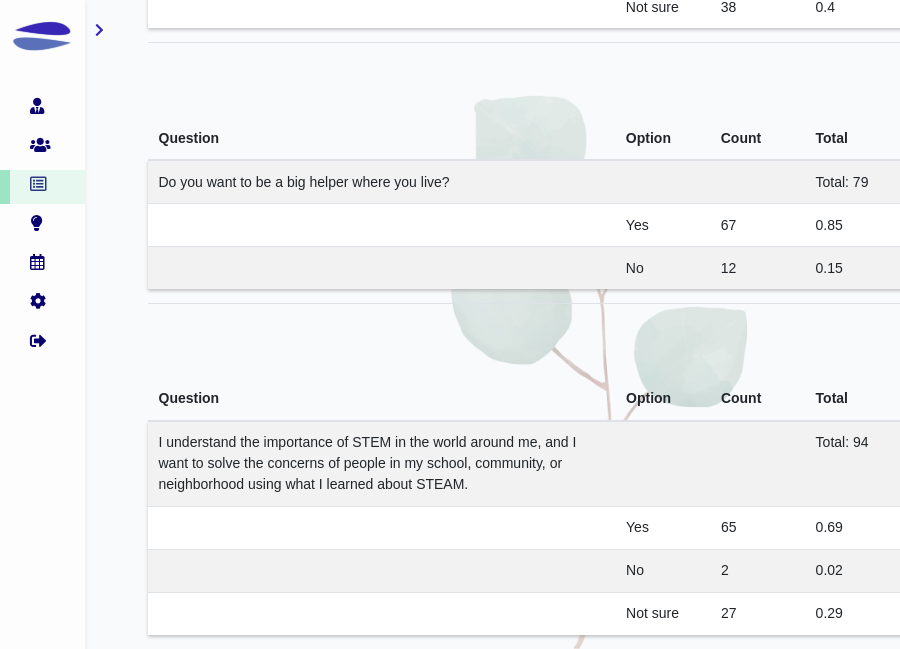 click on "My grades in science and math classes improved since joining this program." at bounding box center [365, -133] 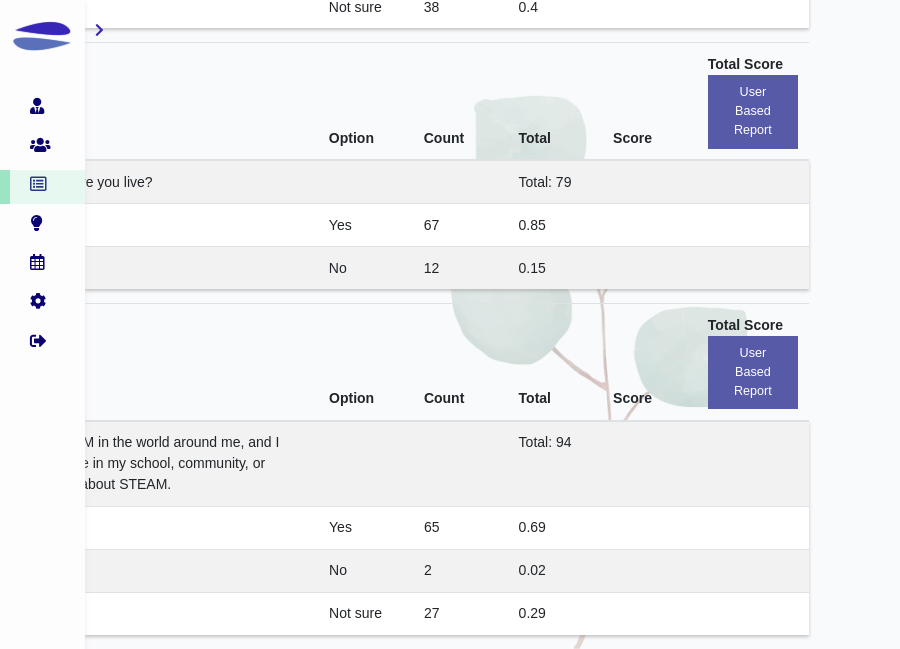 scroll, scrollTop: 79780, scrollLeft: 300, axis: both 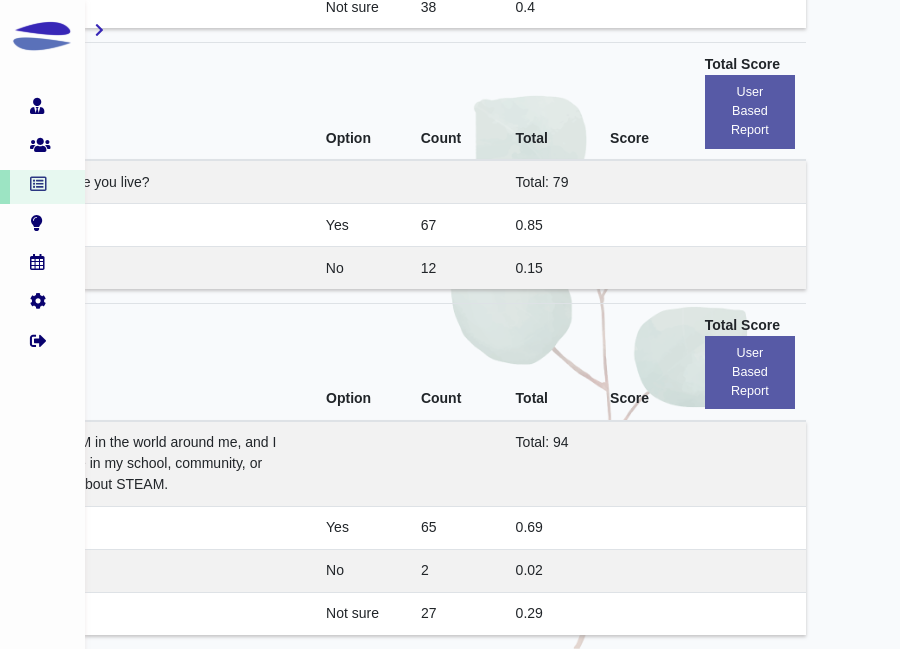 click on "I am ready to learn even more awesome stuff in school after Project Scientist." at bounding box center [68, -1102] 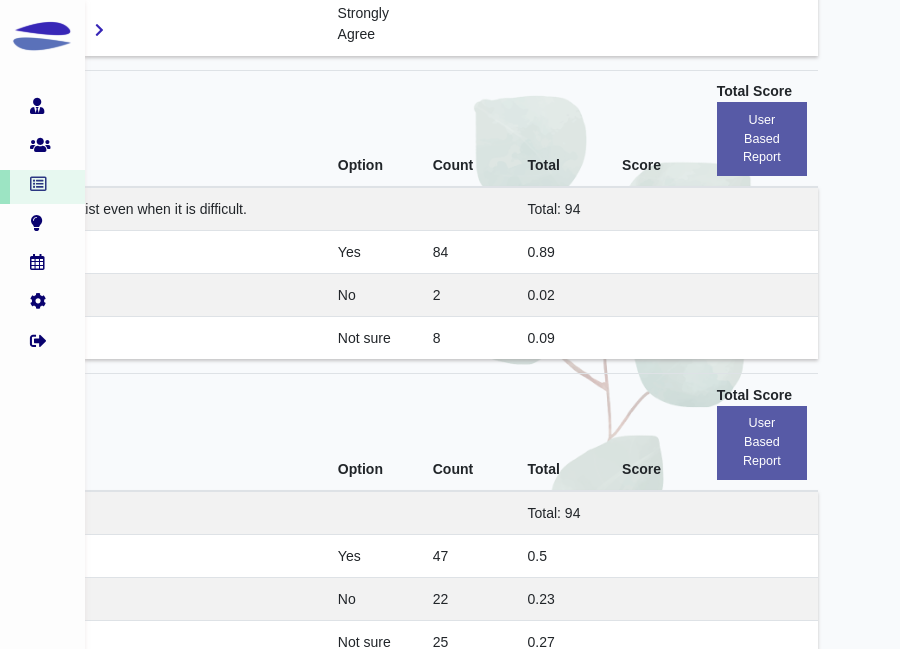 scroll, scrollTop: 72410, scrollLeft: 300, axis: both 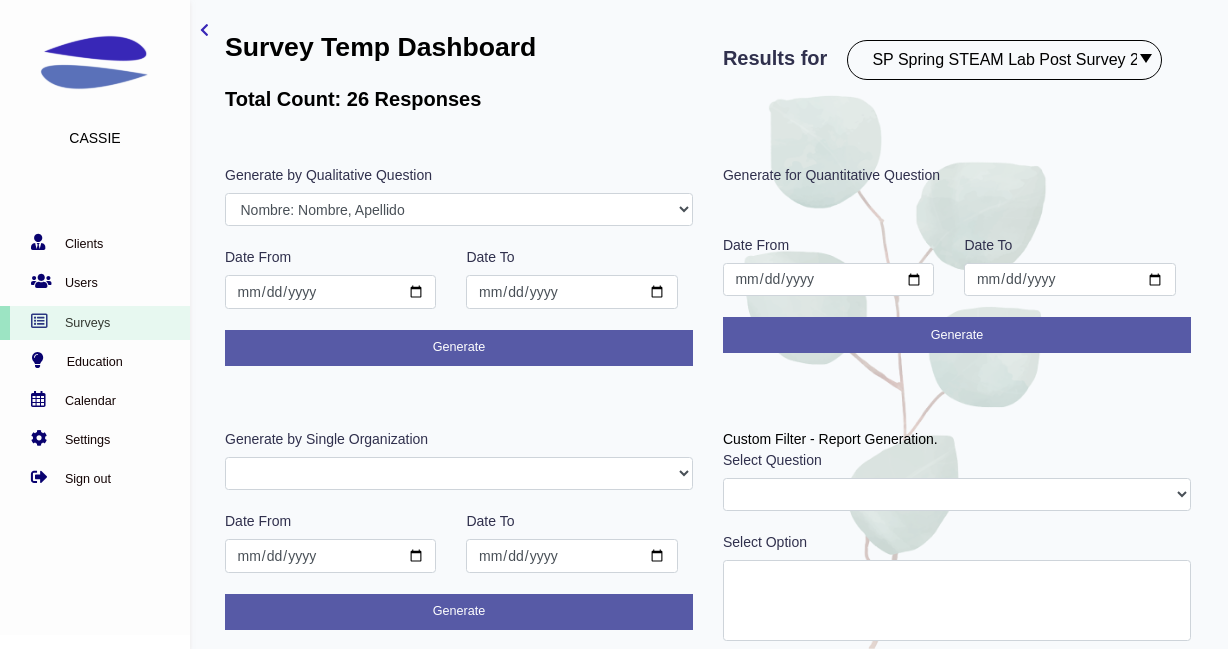 click on "Survey Temp Dashboard
Total Count:
26 Responses
Results for
PostROX PreROX YWCAHamiltonWEC AlumnaeSurvey GFMentor2 GFMentee2 YWCA2019 GFMentee3 GFMentor3 RemoteWork CampGF Pre-Survey Coopstudents Coopmanager PSParent PostCampGF KindredCU KindredCULeader PSPost PSStudent PSTeacher PostYWCAHamiltonWEC GFMentee4 GFMentor4 Betterup BetterUpLeader studentleader Pre Test 2020 SurveyDemo Pulse townhallQA GFMentorsurveyDec2020 GFMenteesurveyDec2020 Post ROX 2020 STEMClub PSParent [DATE] employeeaudit leadersaudit GFMenteeMarch2021 GFMentorMarch2021 WULeagueteam WULeagueplayer PSParent [DATE] STEMClub [DATE] demo ggflteam ggflleader KCUPulse1 CFGBteam CFGBleader Survey Guide TFTeam TFLeaders TFBoard anbiostudentEDI anbioEDI CJI GirlsIndex2021 Test Associate 500WSLeader 500WSPod GFMentorJune2021 GFMenteeJune2021 HFHTeam HFHTLeader WicketTeam RMTroop RMAlumi RMAlumni PSScholars EDIpostsurvey PSStudent-Pre PSPose2021 PSPost2021 PSParent2021 BBBSHHTeam N2N" at bounding box center [715, 443] 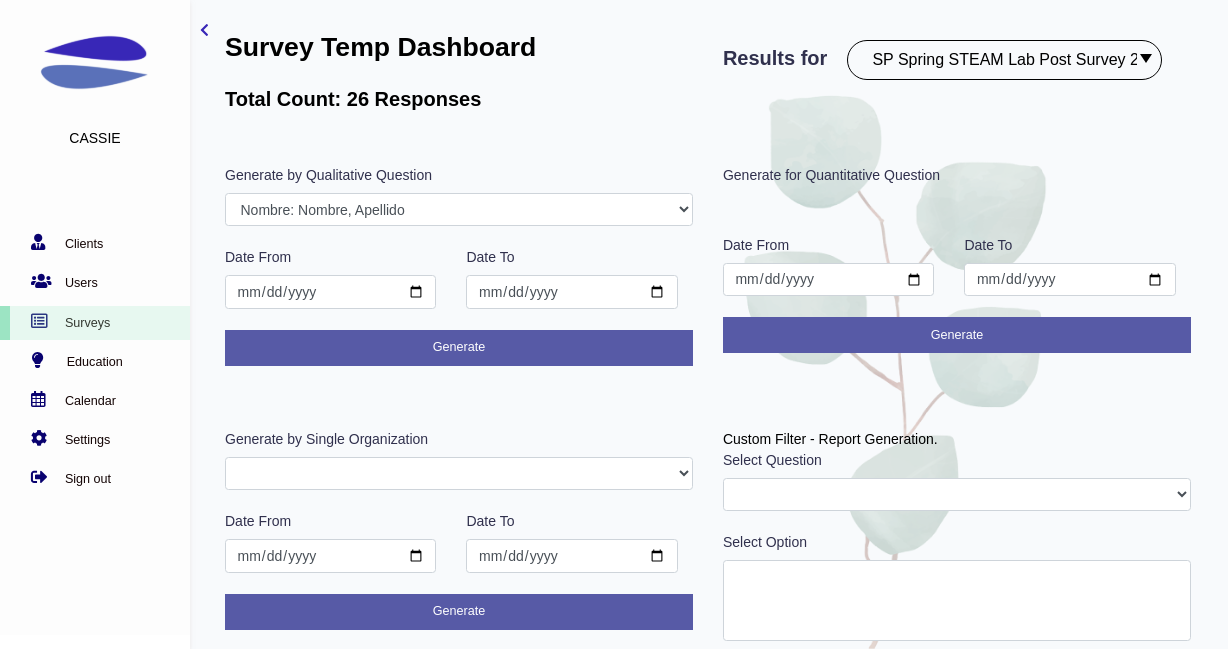 click on "Results for
PostROX PreROX YWCAHamiltonWEC AlumnaeSurvey GFMentor2 GFMentee2 YWCA2019 GFMentee3 GFMentor3 RemoteWork CampGF Pre-Survey Coopstudents Coopmanager PSParent PostCampGF KindredCU KindredCULeader PSPost PSStudent PSTeacher PostYWCAHamiltonWEC GFMentee4 GFMentor4 Betterup BetterUpLeader studentleader Pre Test 2020 SurveyDemo Pulse townhallQA GFMentorsurveyDec2020 GFMenteesurveyDec2020 Post ROX 2020 STEMClub PSParent [DATE] employeeaudit leadersaudit GFMenteeMarch2021 GFMentorMarch2021 WULeagueteam WULeagueplayer PSParent [DATE] STEMClub [DATE] demo ggflteam ggflleader KCUPulse1 CFGBteam CFGBleader Survey Guide TFTeam TFLeaders TFBoard anbiostudentEDI anbioEDI CJI GirlsIndex2021 Test Associate 500WSLeader 500WSPod GFMentorJune2021 GFMenteeJune2021 HFHTeam HFHTLeader WicketTeam RMTroop RMAlumi RMAlumni PSScholars EDIpostsurvey PSStudent-Pre PSPose2021 PSPost2021 PSParent2021 BBBSHHTeam BBBSHHLeads PreROX2021 GFMenteePre2021 GFMentorPre2021 SBStaff SBLeaders UofGAADTeam TFPulse1" at bounding box center (957, 67) 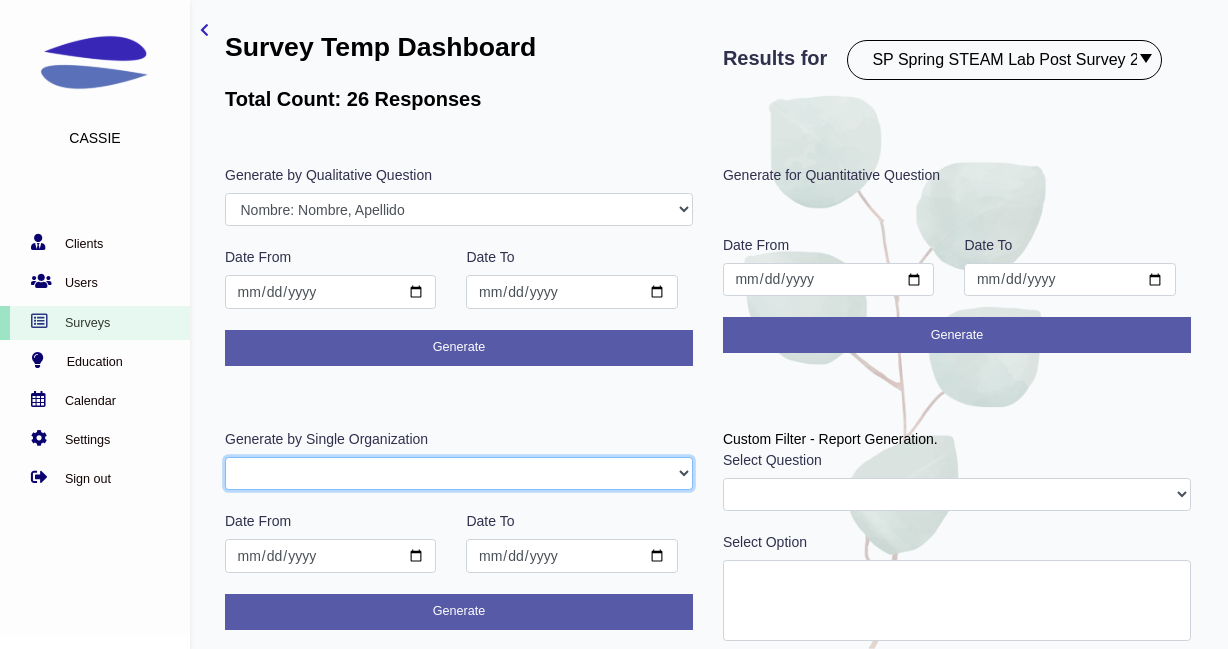 click on "STEAM25    PSAdmin" at bounding box center [459, 474] 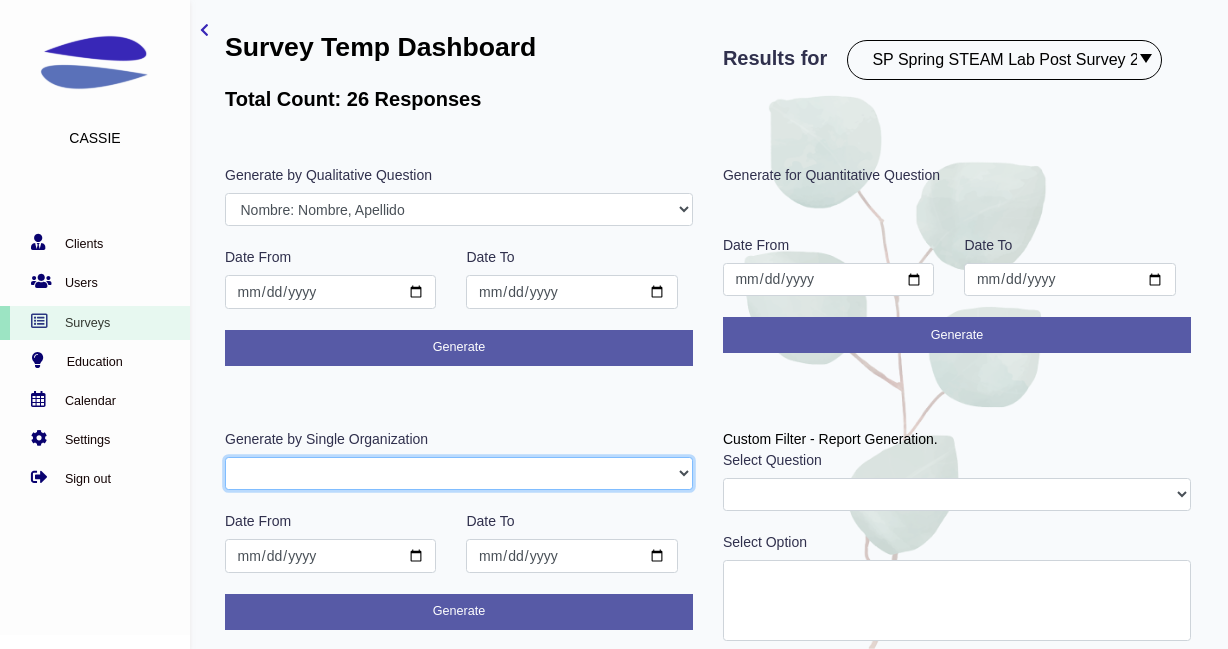 select on "STEAM25" 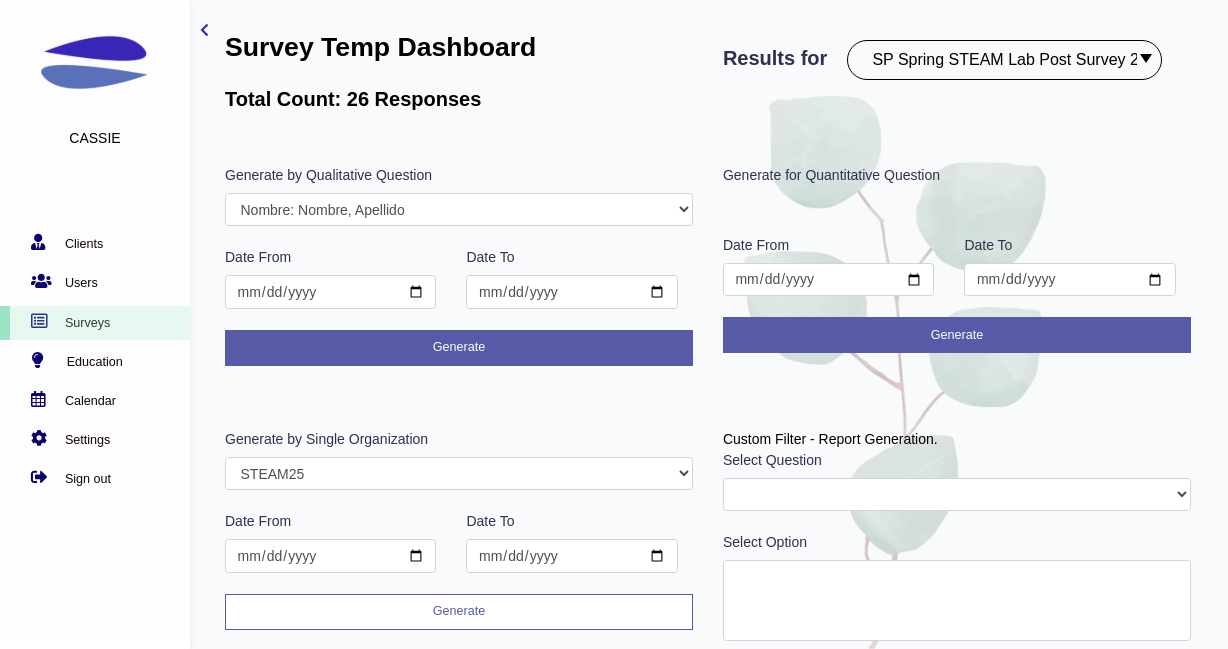 click on "Generate" at bounding box center [459, 612] 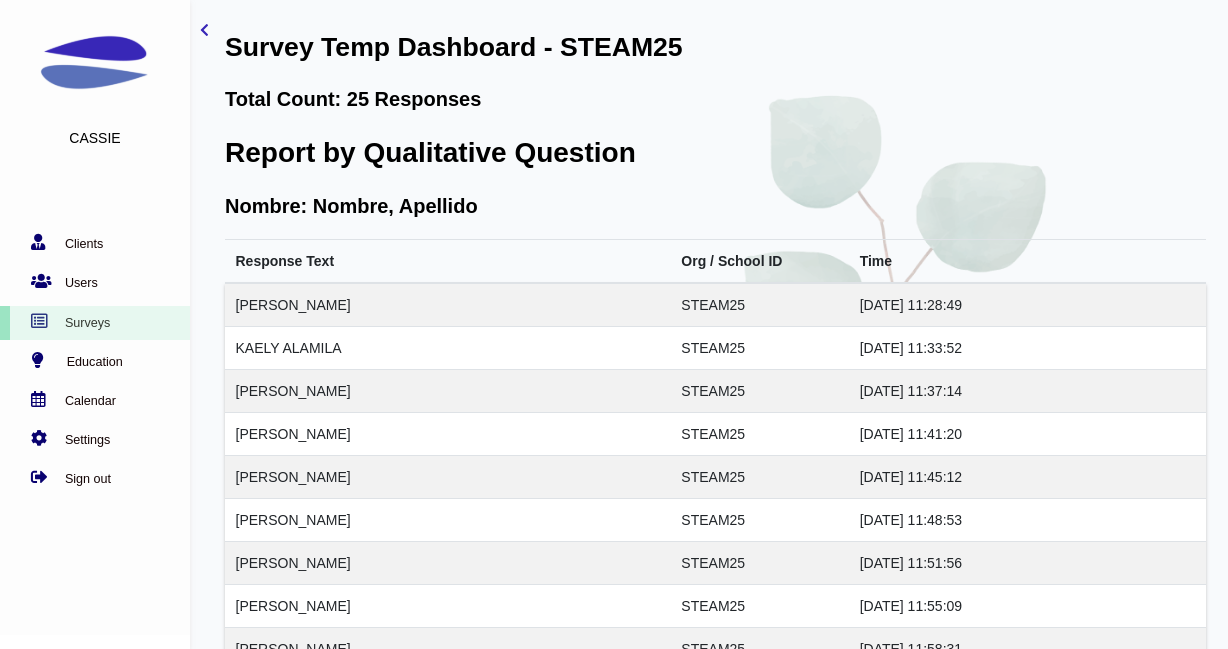 scroll, scrollTop: 0, scrollLeft: 0, axis: both 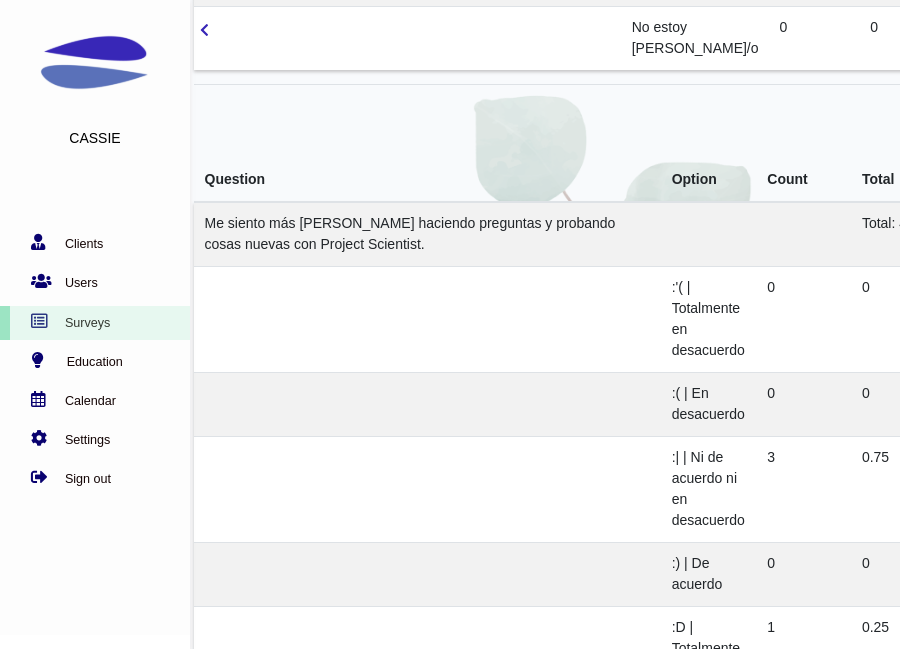 click on "Me siento más [PERSON_NAME] haciendo preguntas y probando cosas nuevas con Project Scientist." at bounding box center [410, 233] 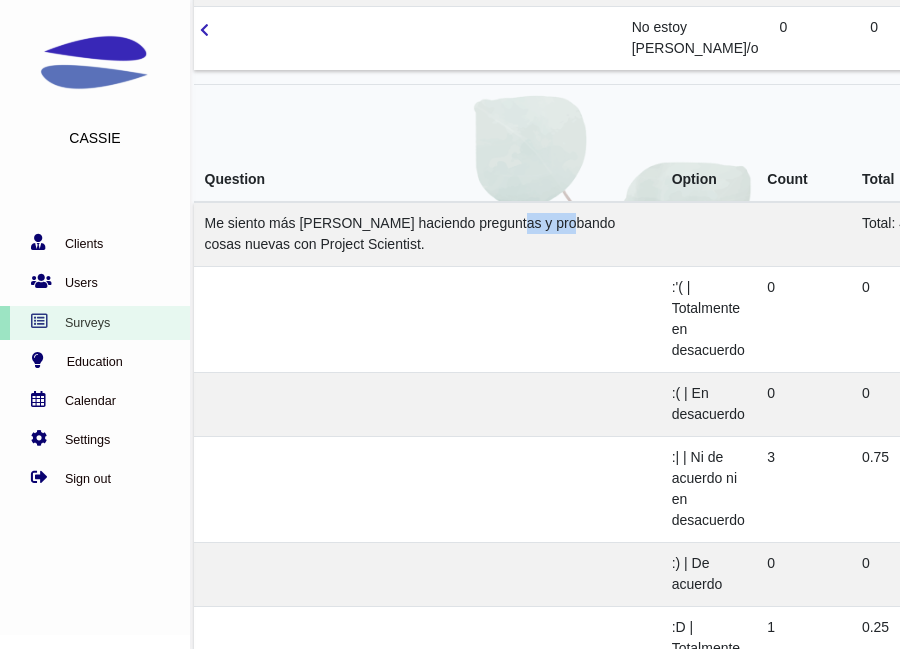 click on "Me siento más [PERSON_NAME] haciendo preguntas y probando cosas nuevas con Project Scientist." at bounding box center [410, 233] 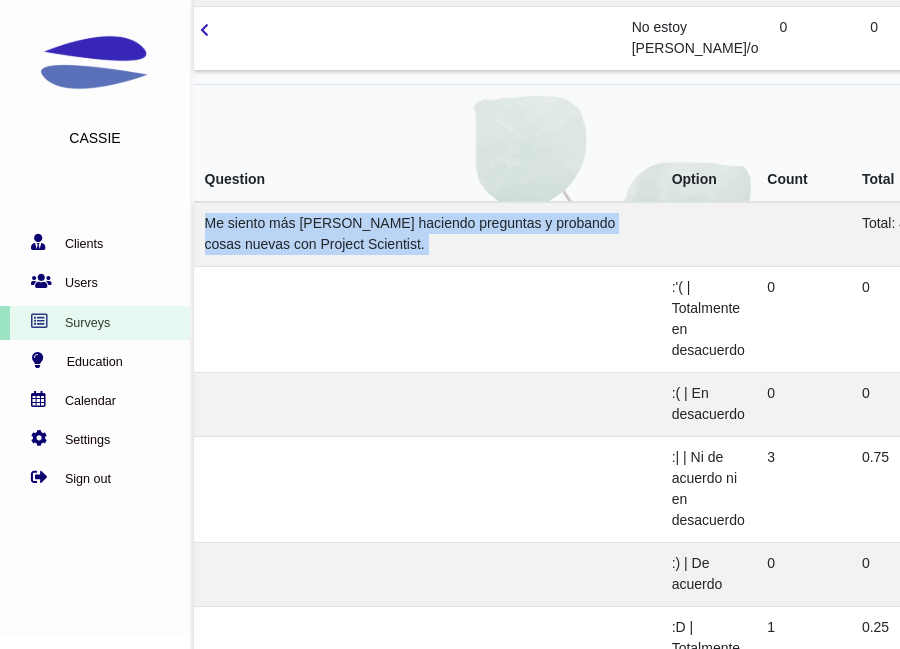 copy on "Me siento más [PERSON_NAME] haciendo preguntas y probando cosas nuevas con Project Scientist." 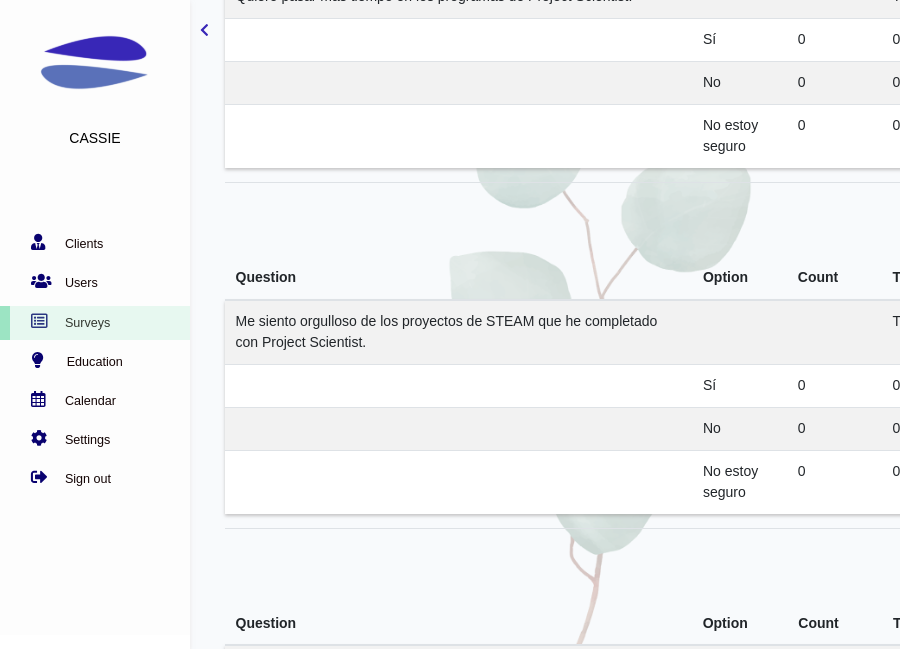 scroll, scrollTop: 9719, scrollLeft: 0, axis: vertical 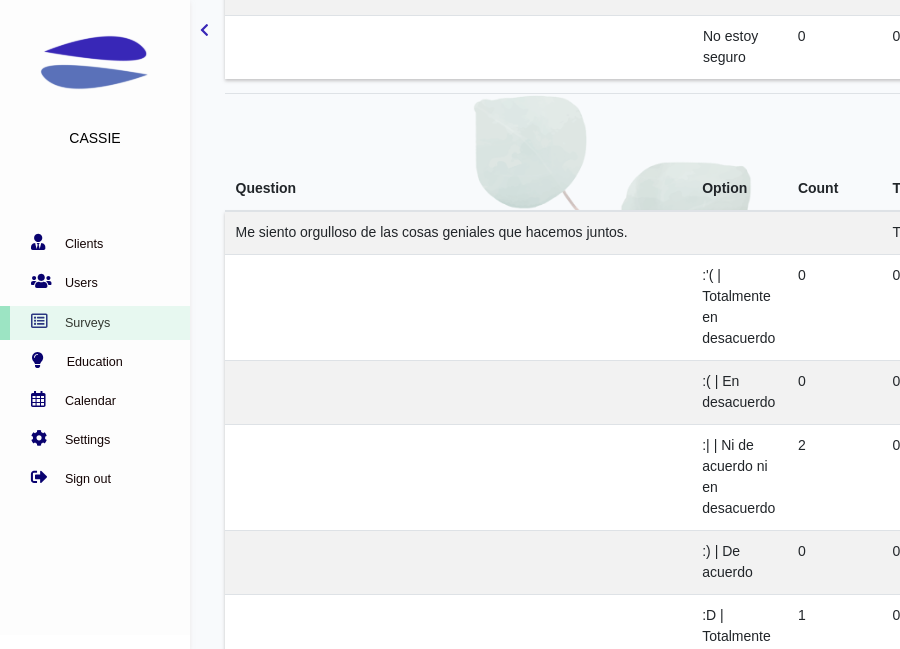 click on "Me siento orgulloso de las cosas geniales que hacemos juntos." at bounding box center [432, 232] 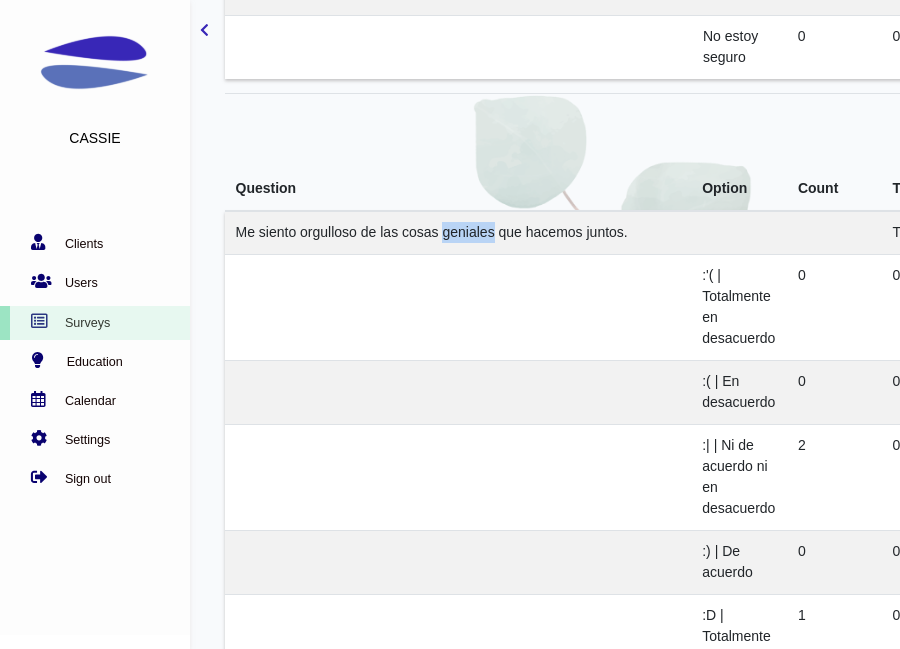 click on "Me siento orgulloso de las cosas geniales que hacemos juntos." at bounding box center [432, 232] 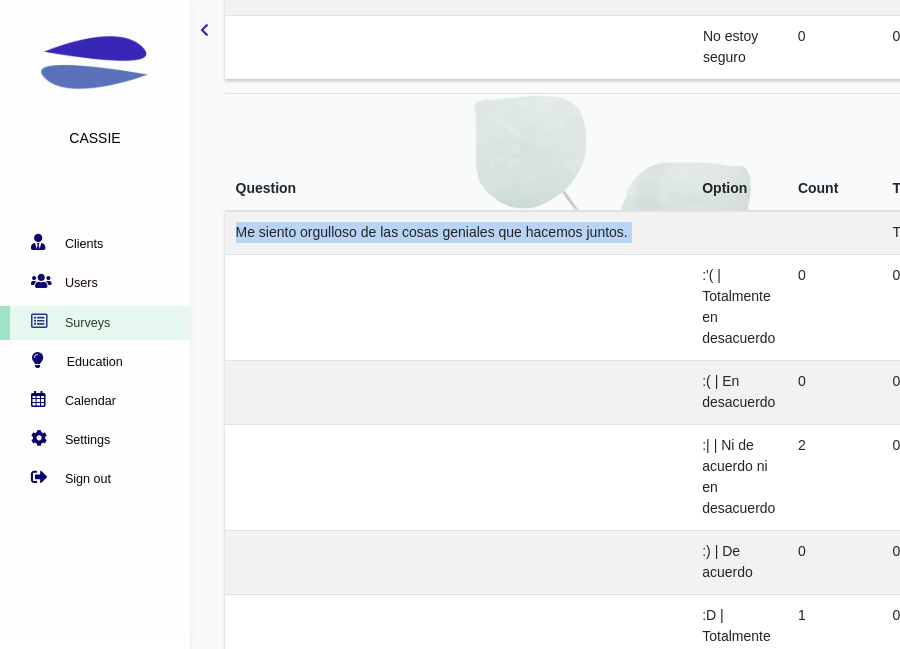 copy on "Me siento orgulloso de las cosas geniales que hacemos juntos." 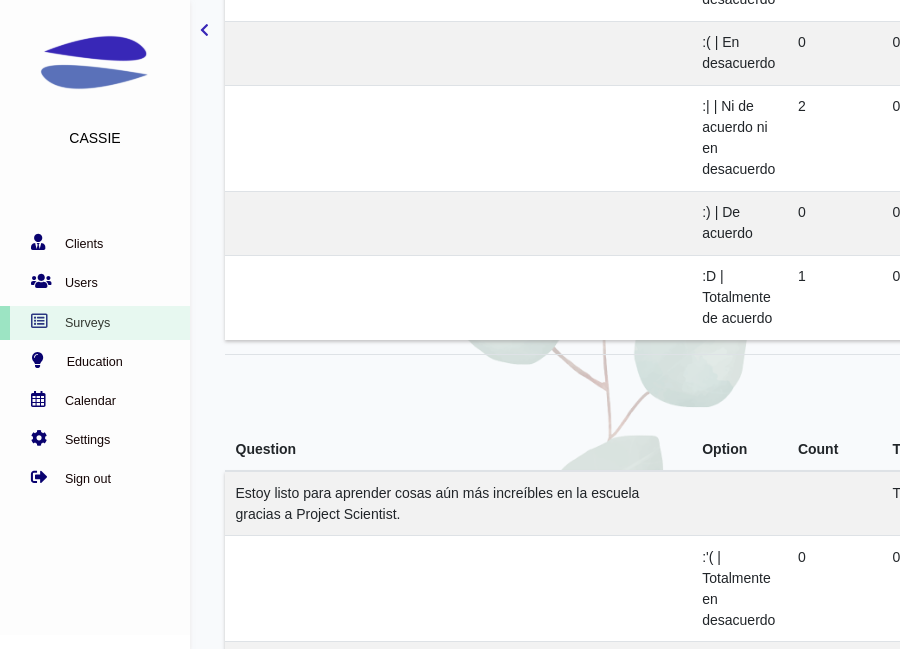 scroll, scrollTop: 10192, scrollLeft: 0, axis: vertical 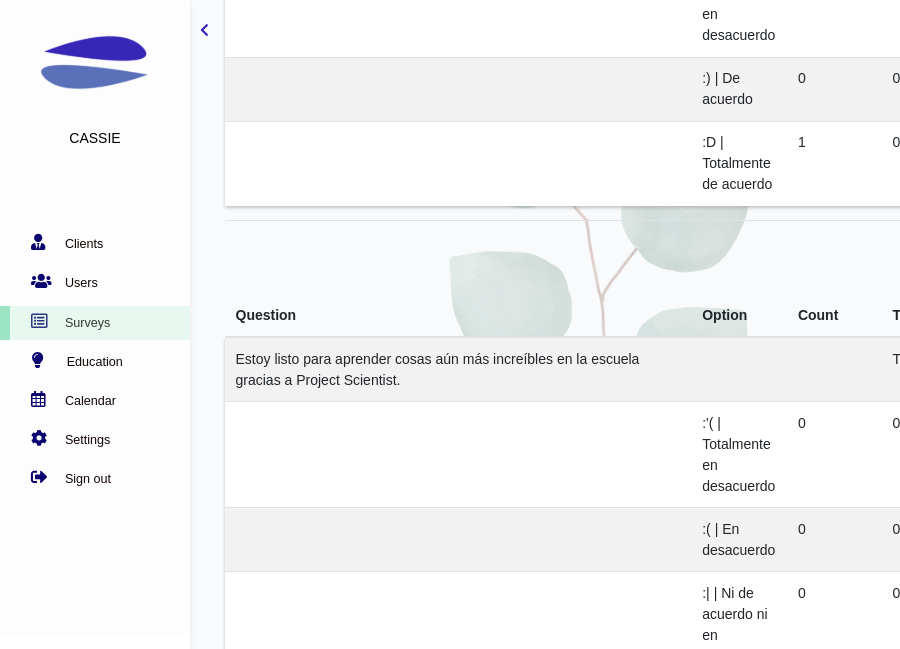 click on "Estoy listo para aprender cosas aún más increíbles en la escuela gracias a Project Scientist." at bounding box center [438, 369] 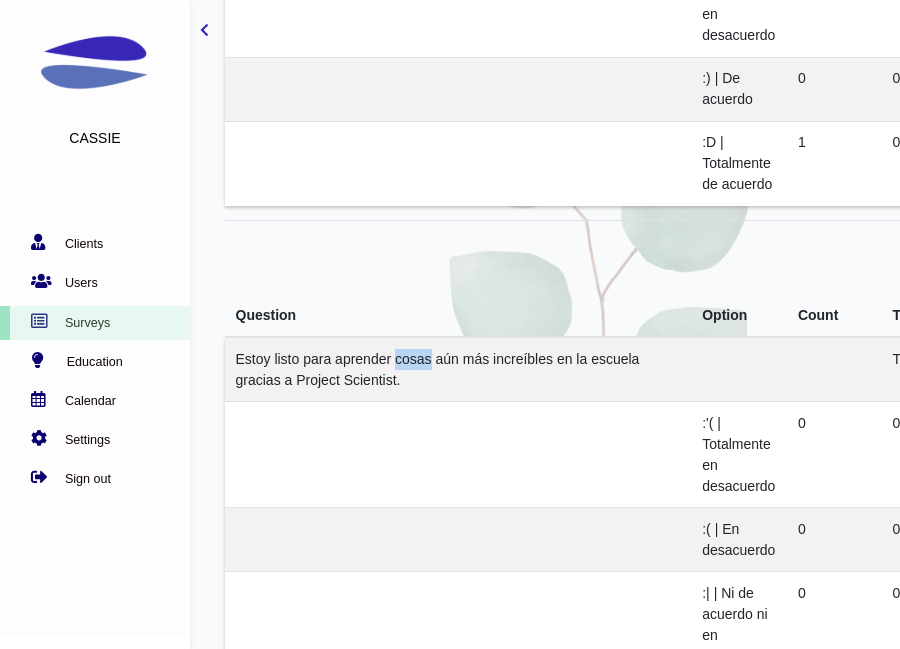 click on "Estoy listo para aprender cosas aún más increíbles en la escuela gracias a Project Scientist." at bounding box center (438, 369) 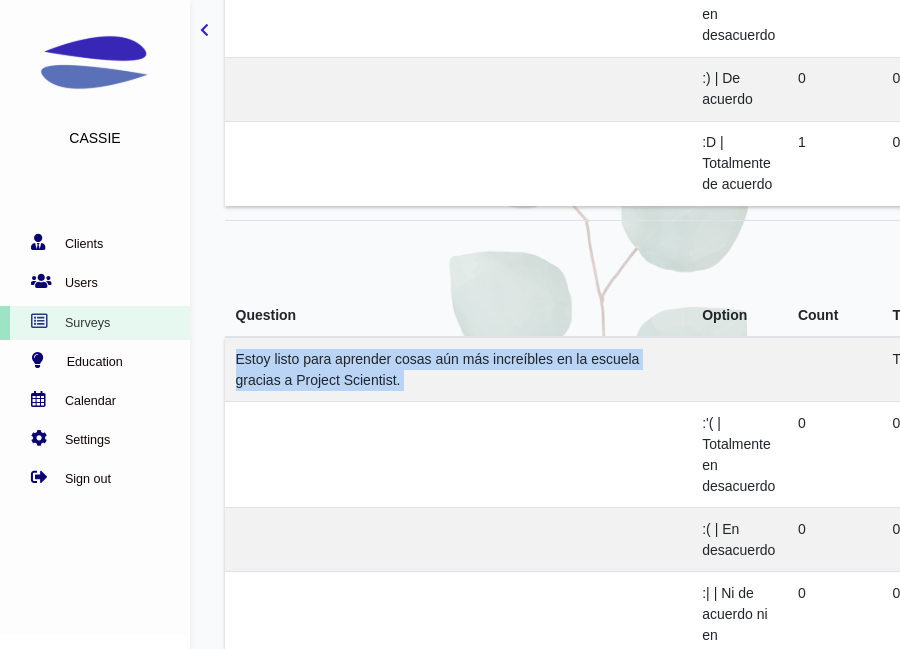 copy on "Estoy listo para aprender cosas aún más increíbles en la escuela gracias a Project Scientist." 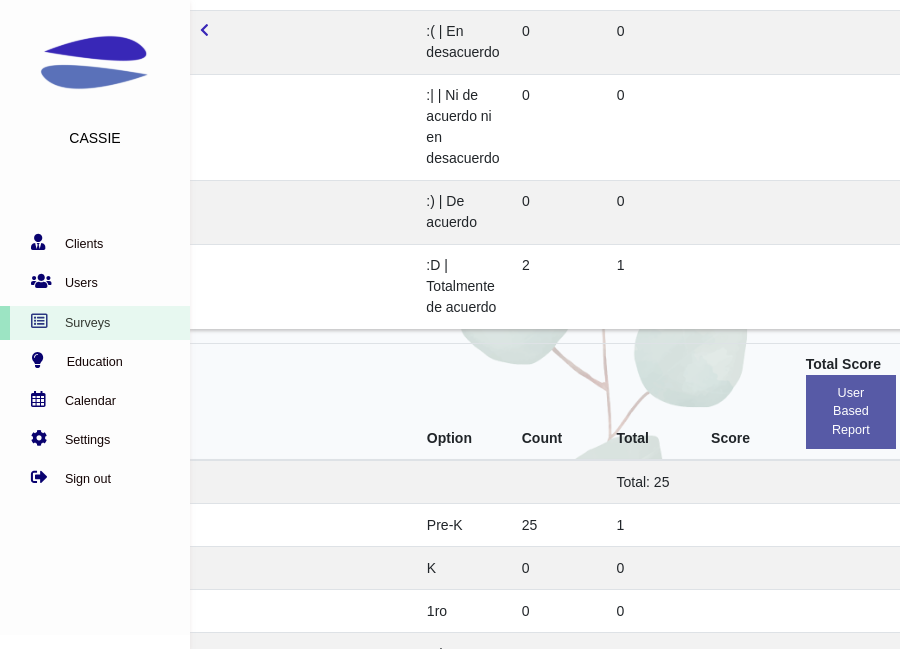 scroll, scrollTop: 18234, scrollLeft: 276, axis: both 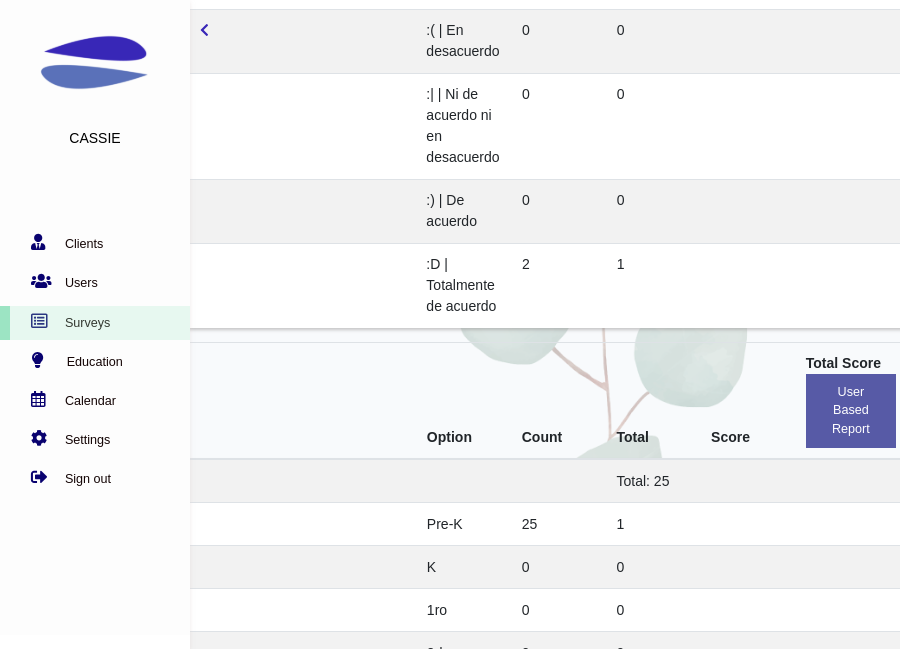 click at bounding box center [182, 41] 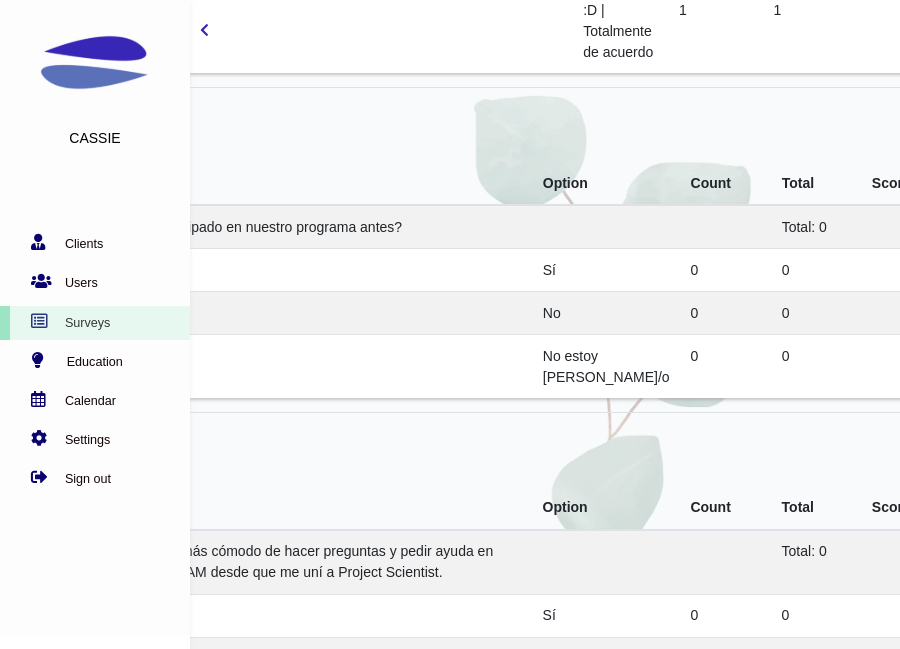 scroll, scrollTop: 7085, scrollLeft: 119, axis: both 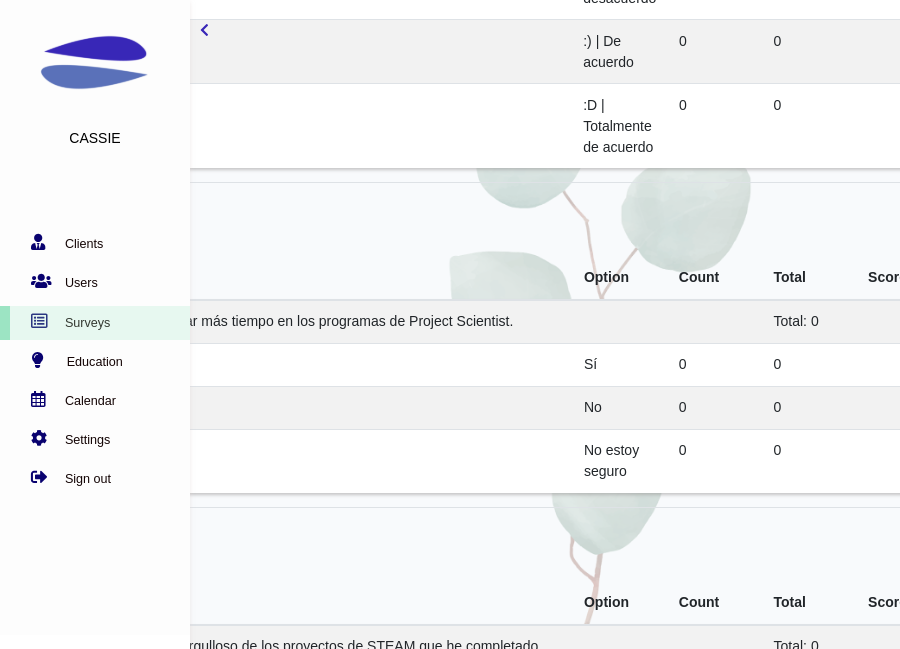 click on "Quiero pasar más tiempo en los programas de Project Scientist." at bounding box center (339, 322) 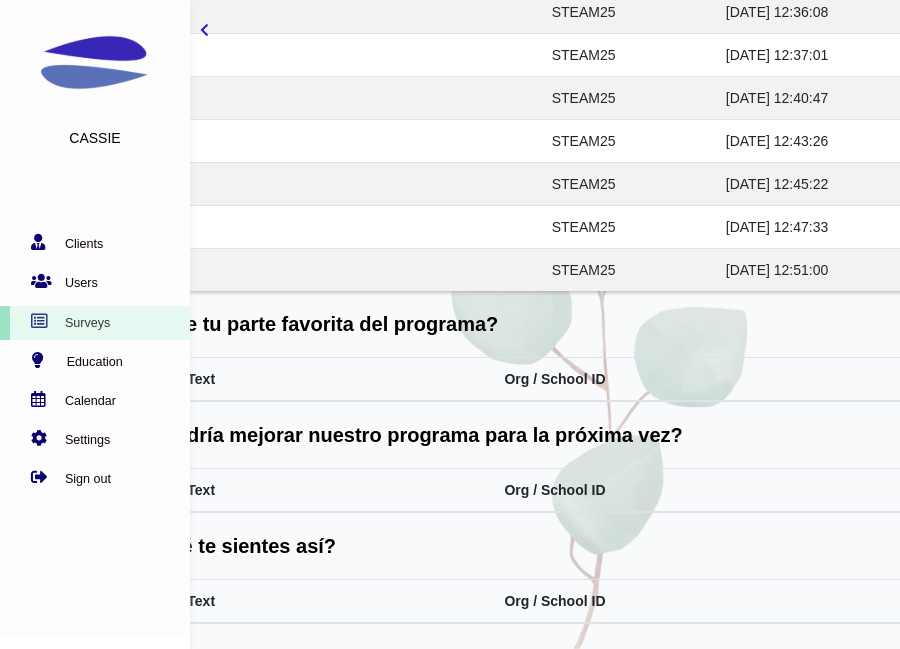 click on "Org / School ID" at bounding box center [692, 380] 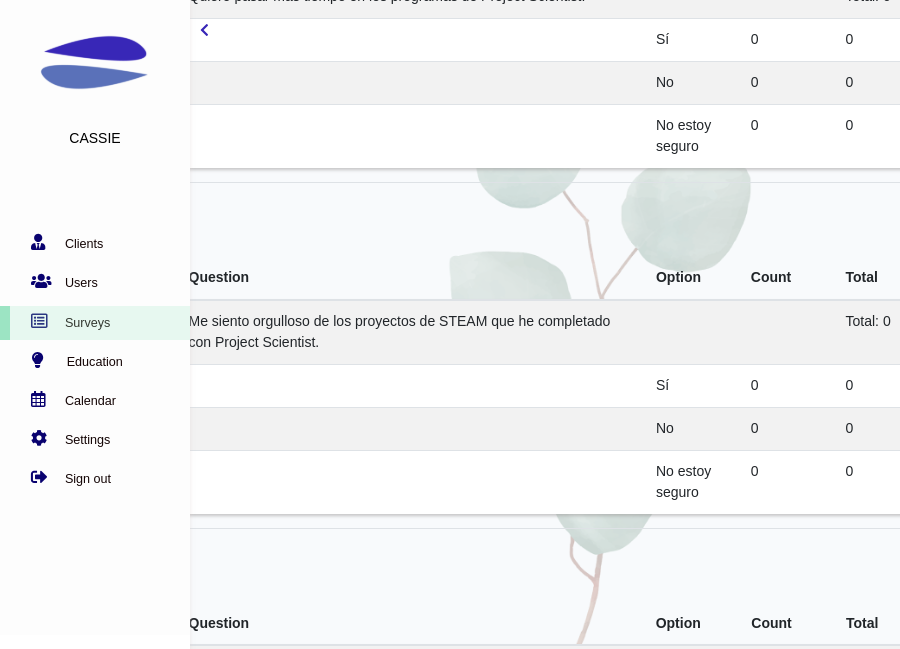 scroll, scrollTop: 7410, scrollLeft: 29, axis: both 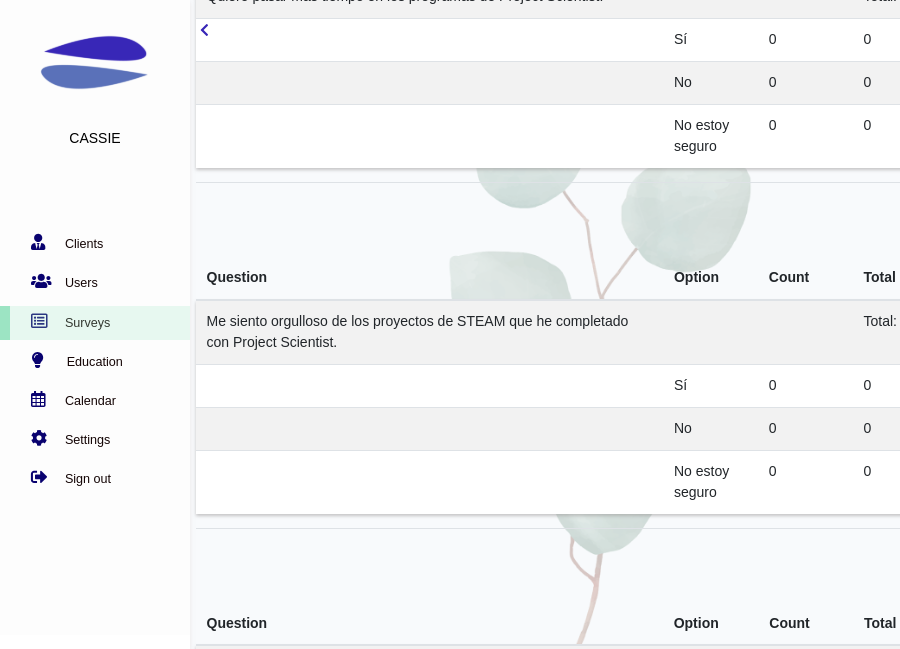 click on "Me siento orgulloso de los proyectos de STEAM que he completado con Project Scientist." at bounding box center (429, 332) 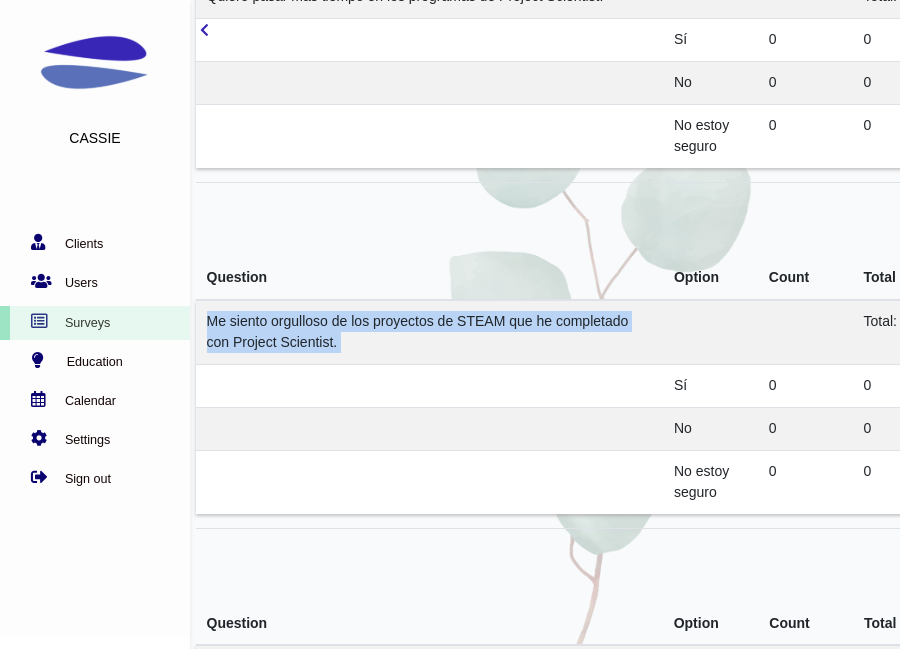 copy on "Me siento orgulloso de los proyectos de STEAM que he completado con Project Scientist." 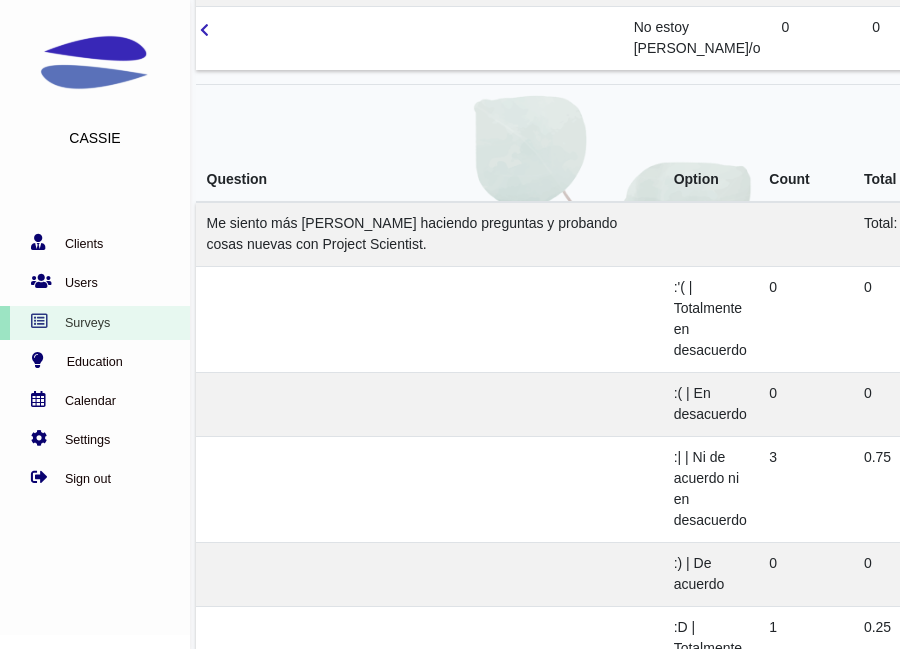 scroll, scrollTop: 13878, scrollLeft: 29, axis: both 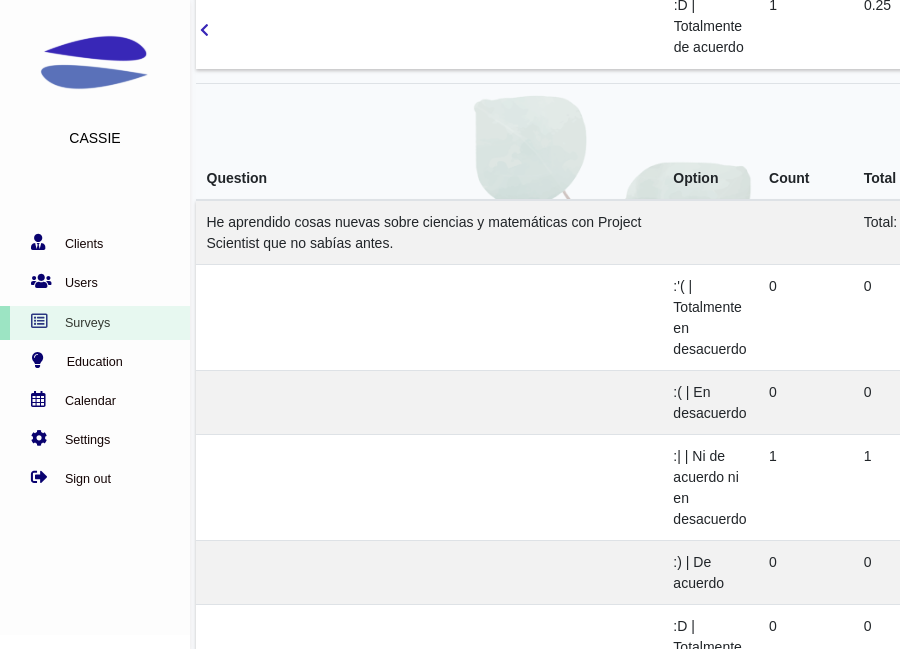 click on "He aprendido cosas nuevas sobre ciencias y matemáticas con Project Scientist que no sabías antes." at bounding box center [424, 232] 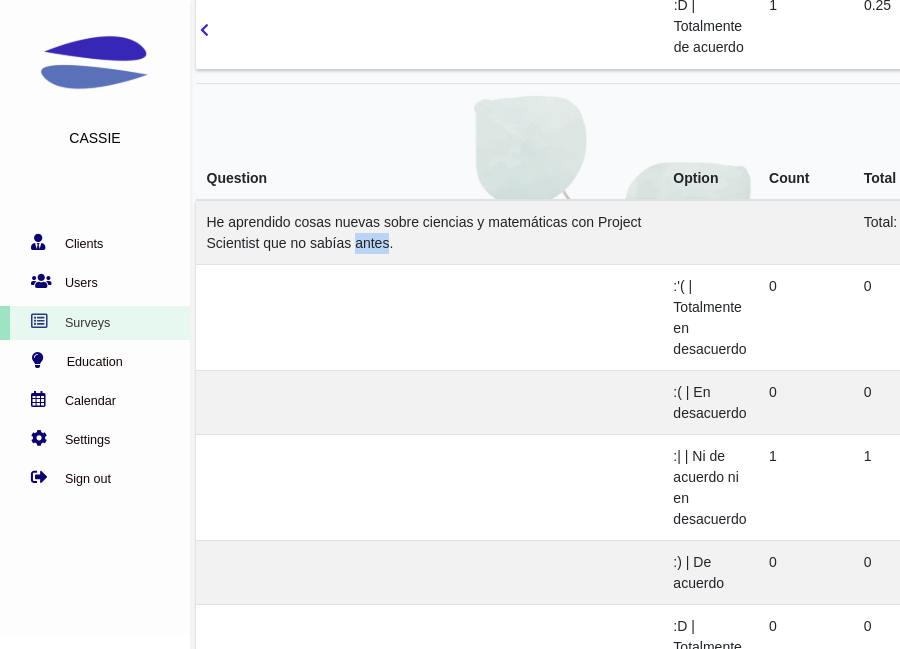 click on "He aprendido cosas nuevas sobre ciencias y matemáticas con Project Scientist que no sabías antes." at bounding box center (424, 232) 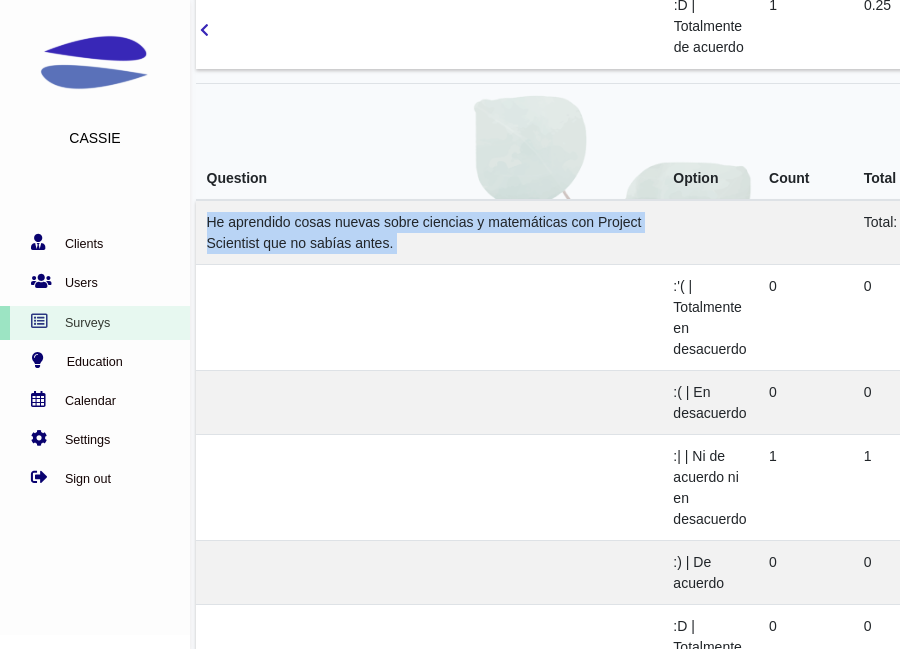 copy on "He aprendido cosas nuevas sobre ciencias y matemáticas con Project Scientist que no sabías antes." 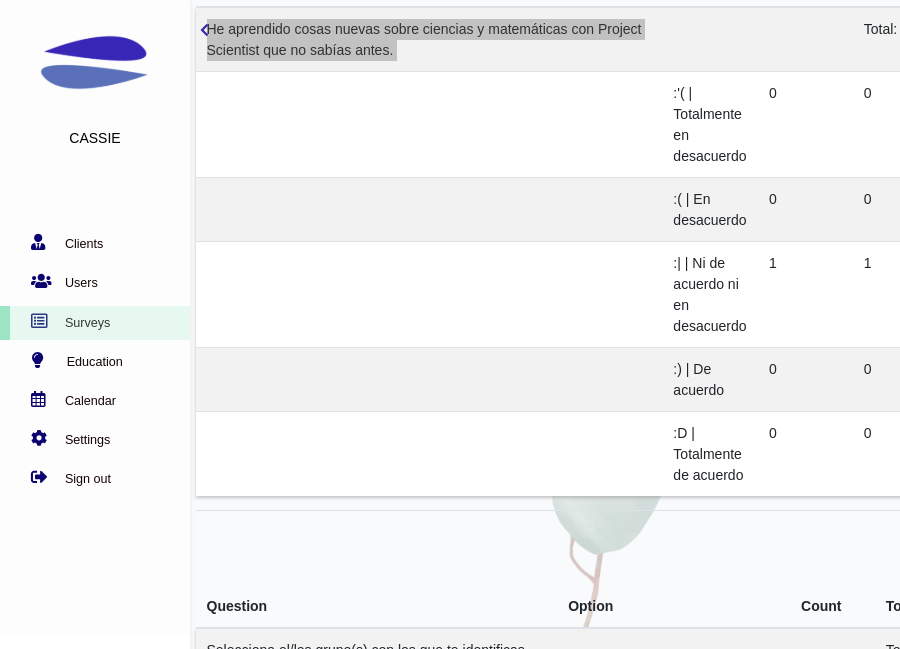scroll, scrollTop: 14123, scrollLeft: 29, axis: both 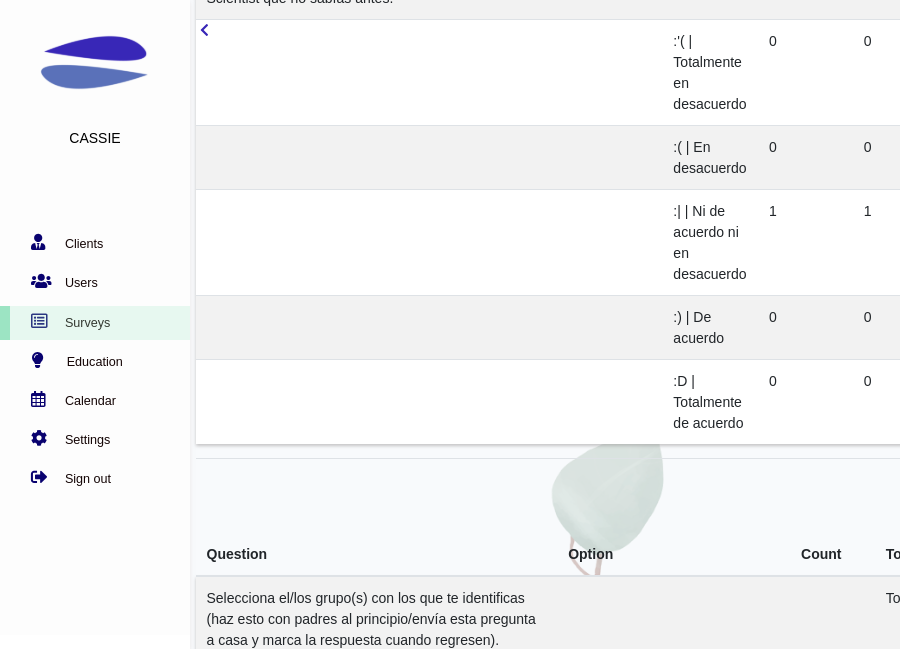 click on "He aprendido cosas nuevas sobre ciencias y matemáticas con Project Scientist que no sabías antes." at bounding box center (424, -13) 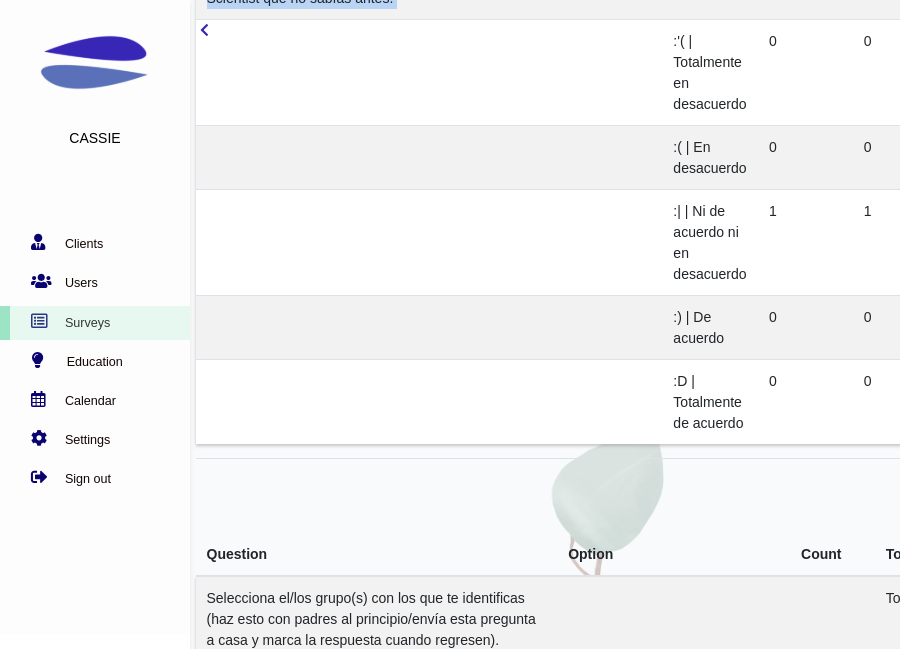 copy on "He aprendido cosas nuevas sobre ciencias y matemáticas con Project Scientist que no sabías antes." 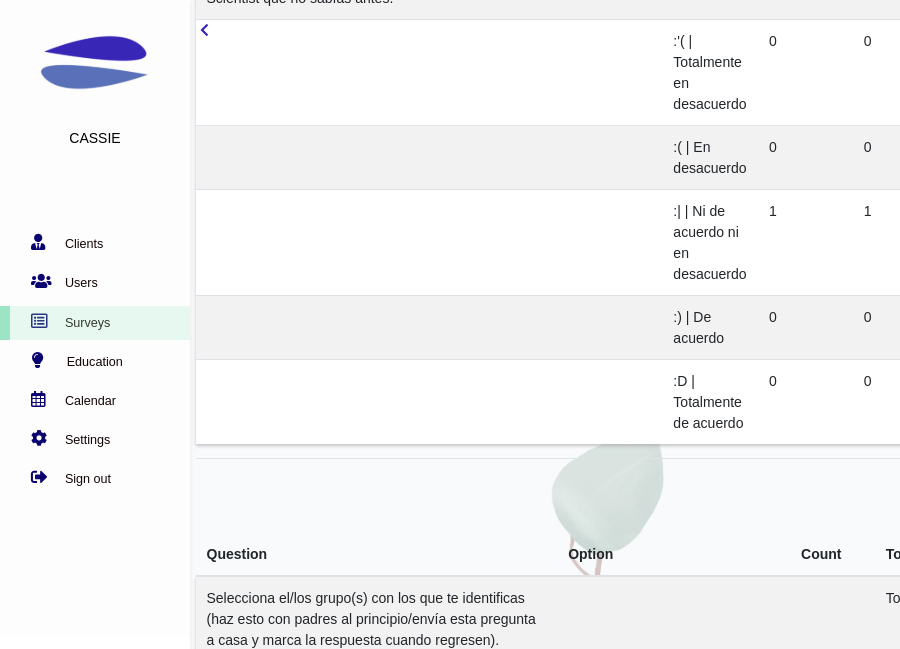 scroll, scrollTop: 12215, scrollLeft: 29, axis: both 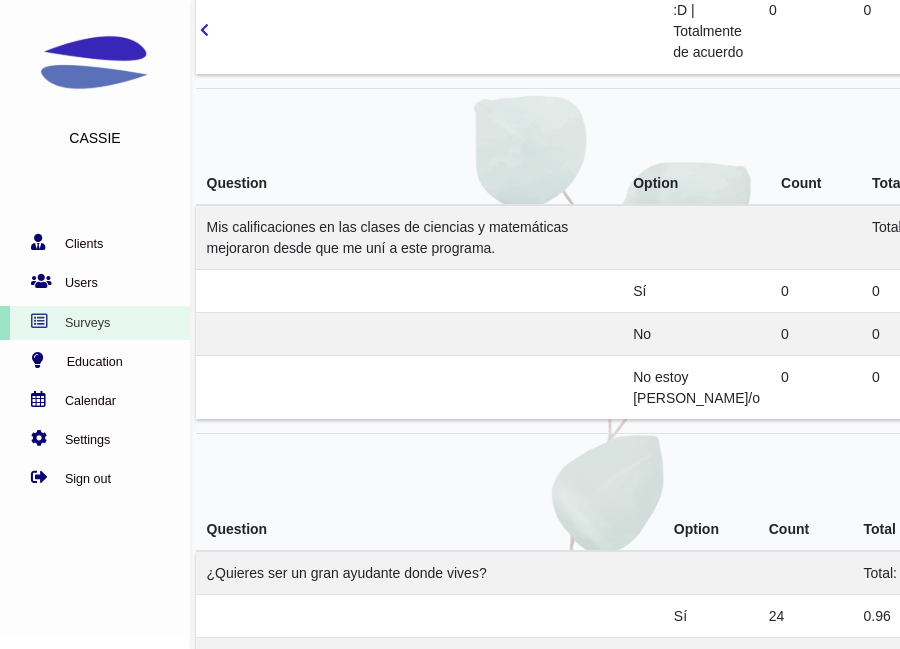 click on "Mis calificaciones en las clases de ciencias y matemáticas mejoraron desde que me uní a este programa." at bounding box center (409, 237) 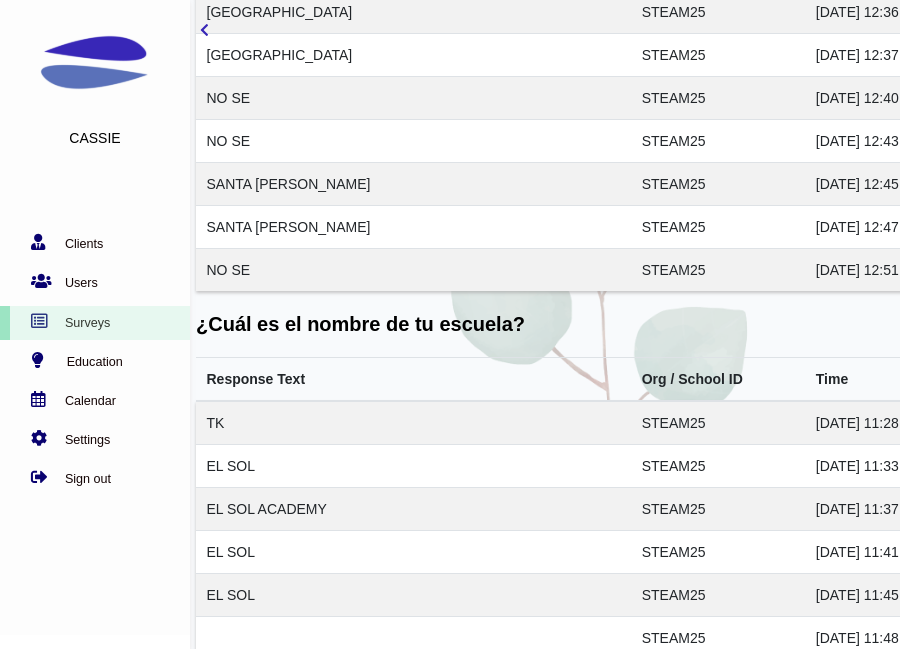 scroll, scrollTop: 10320, scrollLeft: 29, axis: both 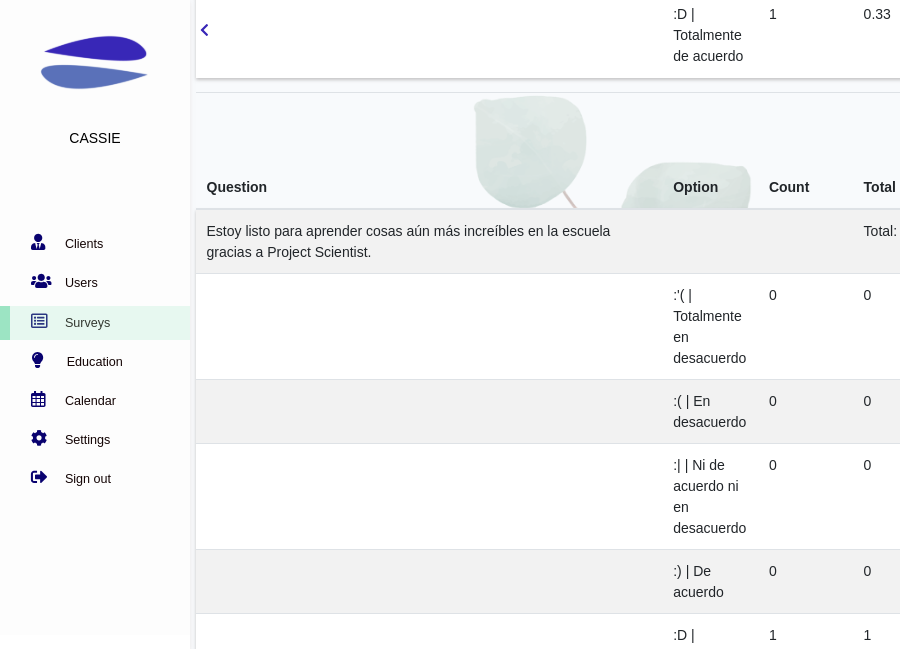 click on "Estoy listo para aprender cosas aún más increíbles en la escuela gracias a Project Scientist." at bounding box center (429, 241) 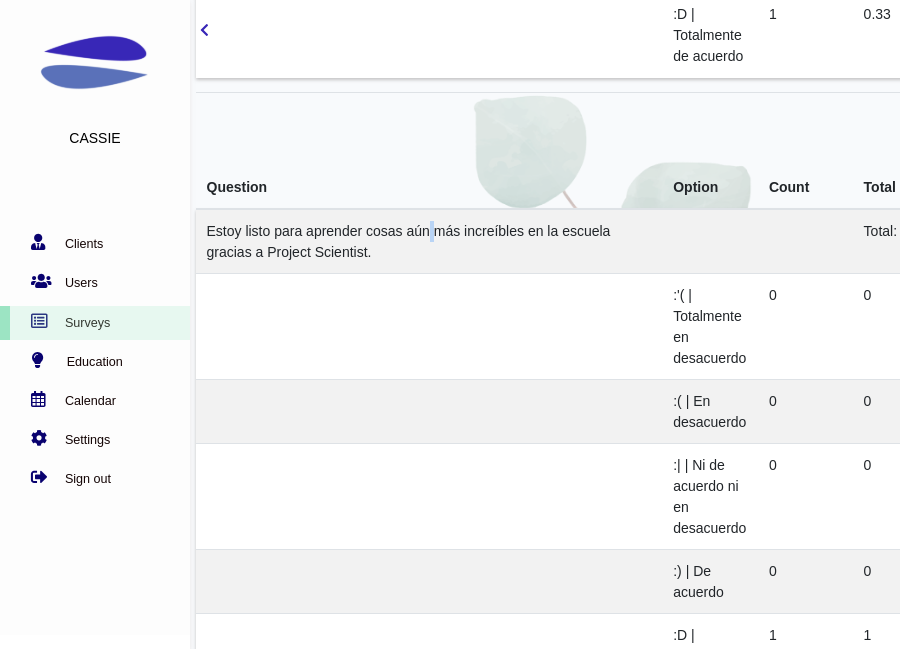 click on "Estoy listo para aprender cosas aún más increíbles en la escuela gracias a Project Scientist." at bounding box center (429, 241) 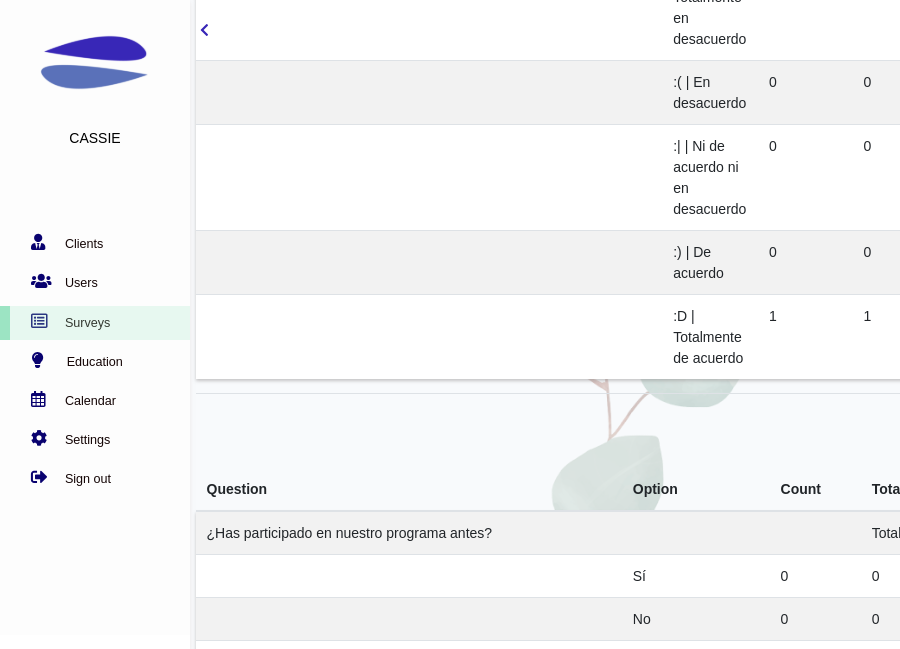 scroll, scrollTop: 13256, scrollLeft: 29, axis: both 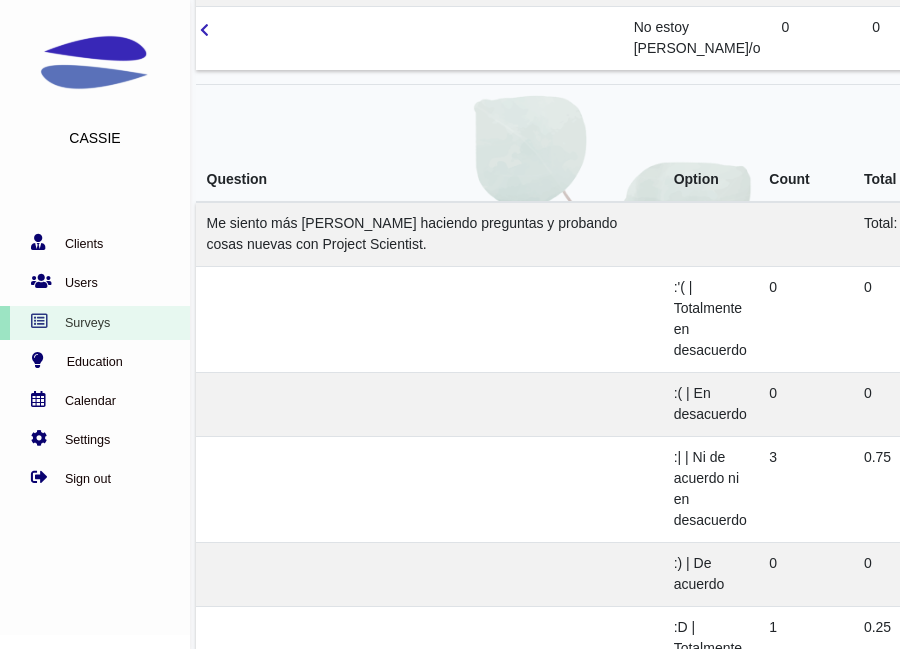 click on "Me siento más [PERSON_NAME] haciendo preguntas y probando cosas nuevas con Project Scientist." at bounding box center (412, 233) 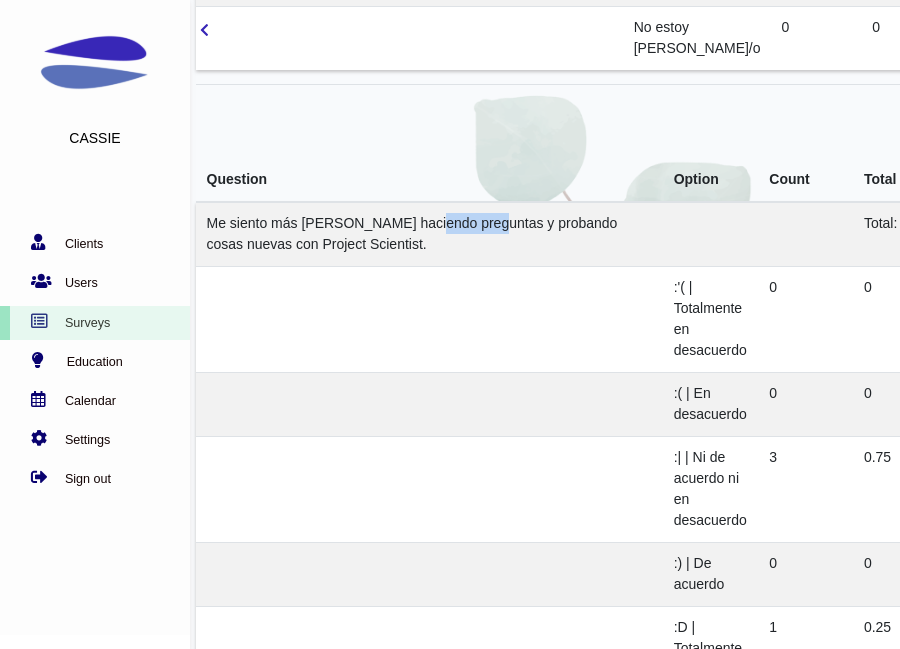 click on "Me siento más [PERSON_NAME] haciendo preguntas y probando cosas nuevas con Project Scientist." at bounding box center [412, 233] 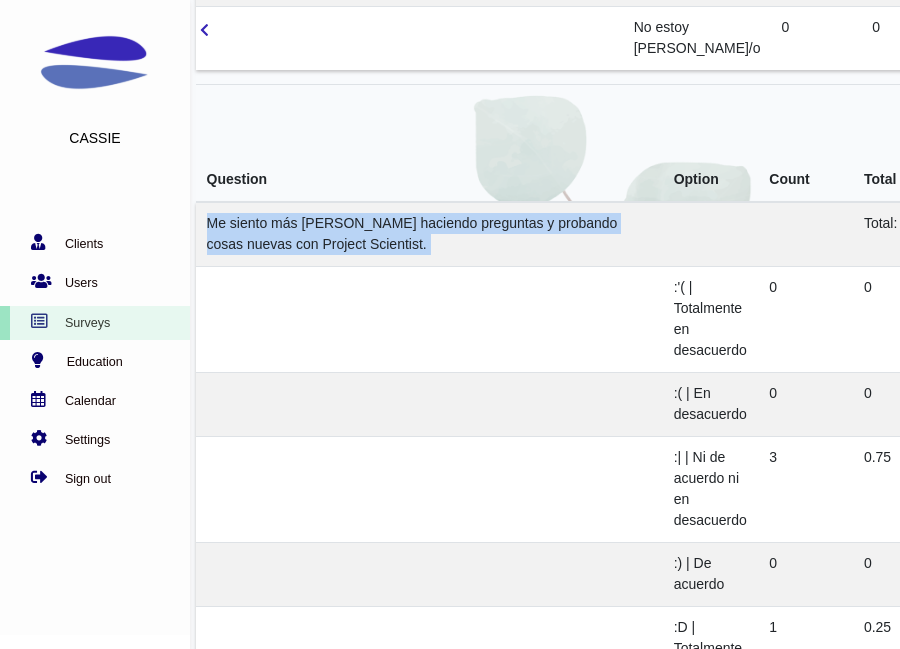 copy on "Me siento más [PERSON_NAME] haciendo preguntas y probando cosas nuevas con Project Scientist." 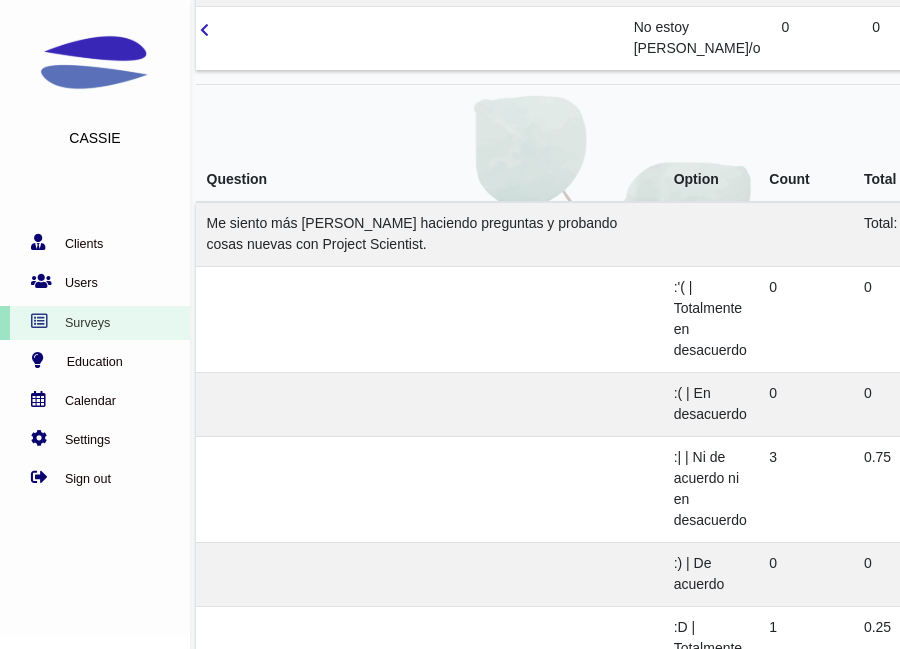 scroll, scrollTop: 13878, scrollLeft: 29, axis: both 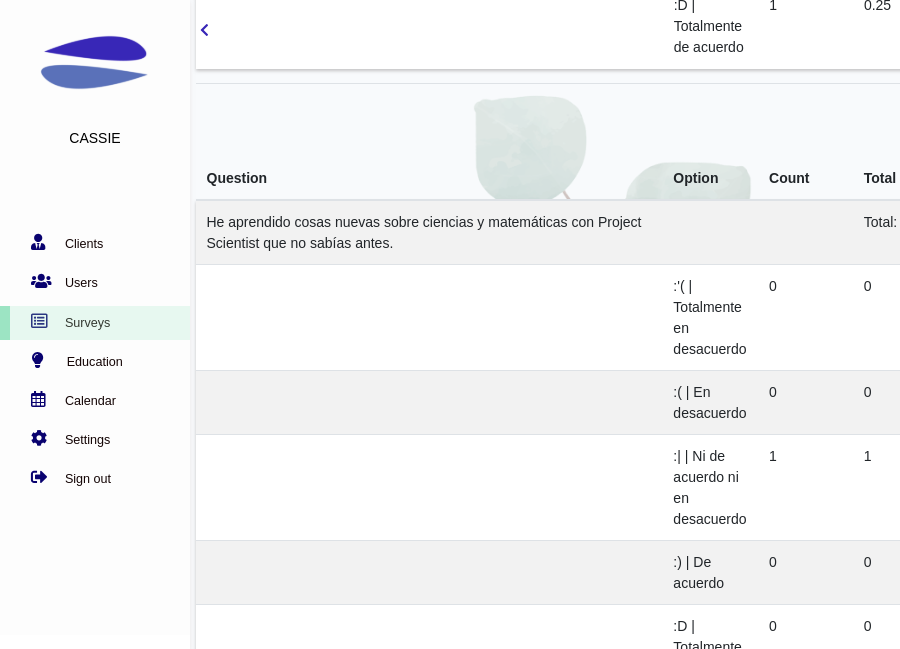click on "He aprendido cosas nuevas sobre ciencias y matemáticas con Project Scientist que no sabías antes." at bounding box center (424, 232) 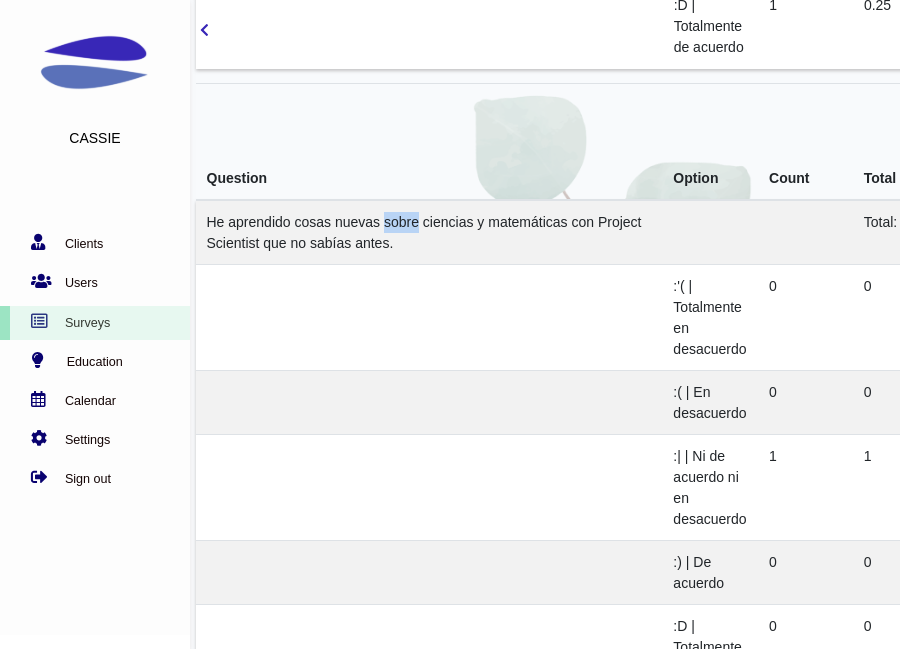 click on "He aprendido cosas nuevas sobre ciencias y matemáticas con Project Scientist que no sabías antes." at bounding box center [424, 232] 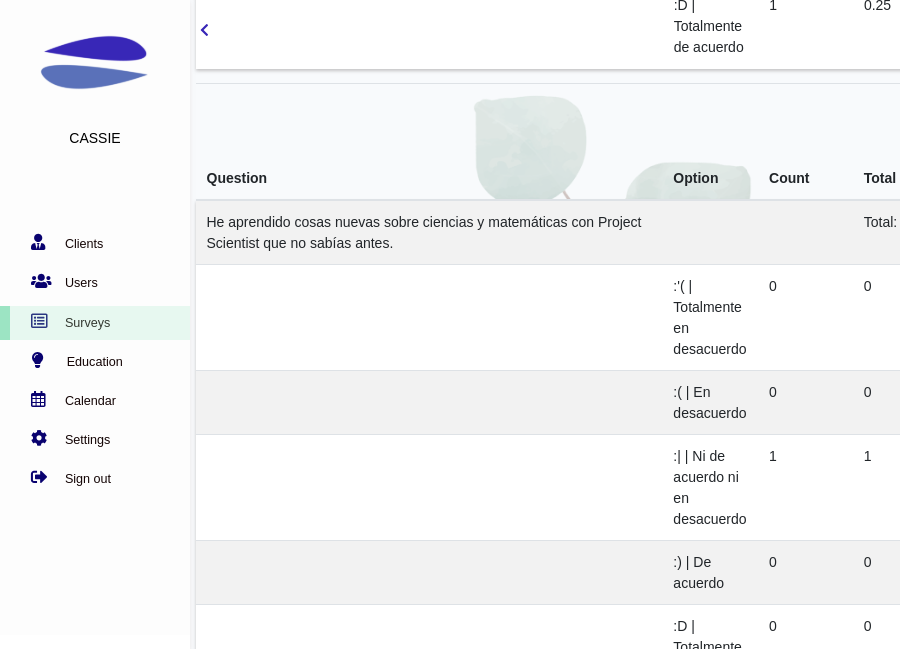 scroll, scrollTop: 16178, scrollLeft: 29, axis: both 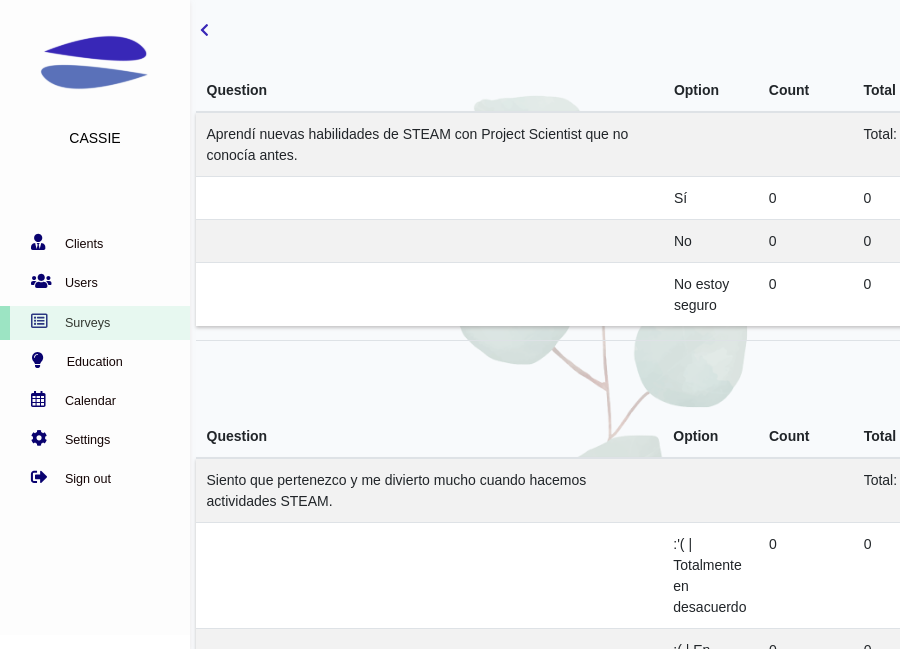 click on "Aprendí nuevas habilidades de STEAM con Project Scientist que no conocía antes." at bounding box center (429, 144) 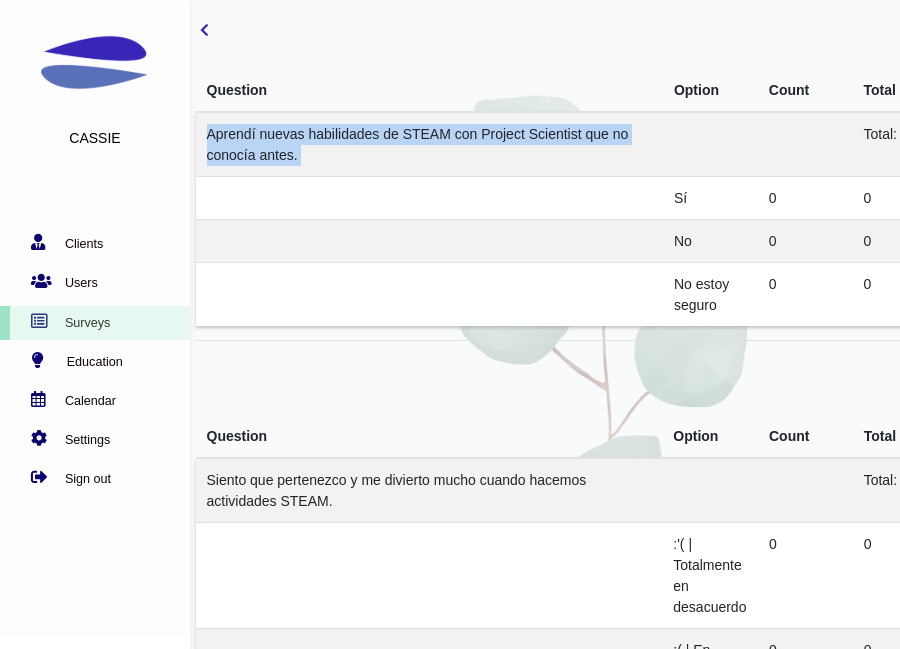 copy on "Aprendí nuevas habilidades de STEAM con Project Scientist que no conocía antes." 